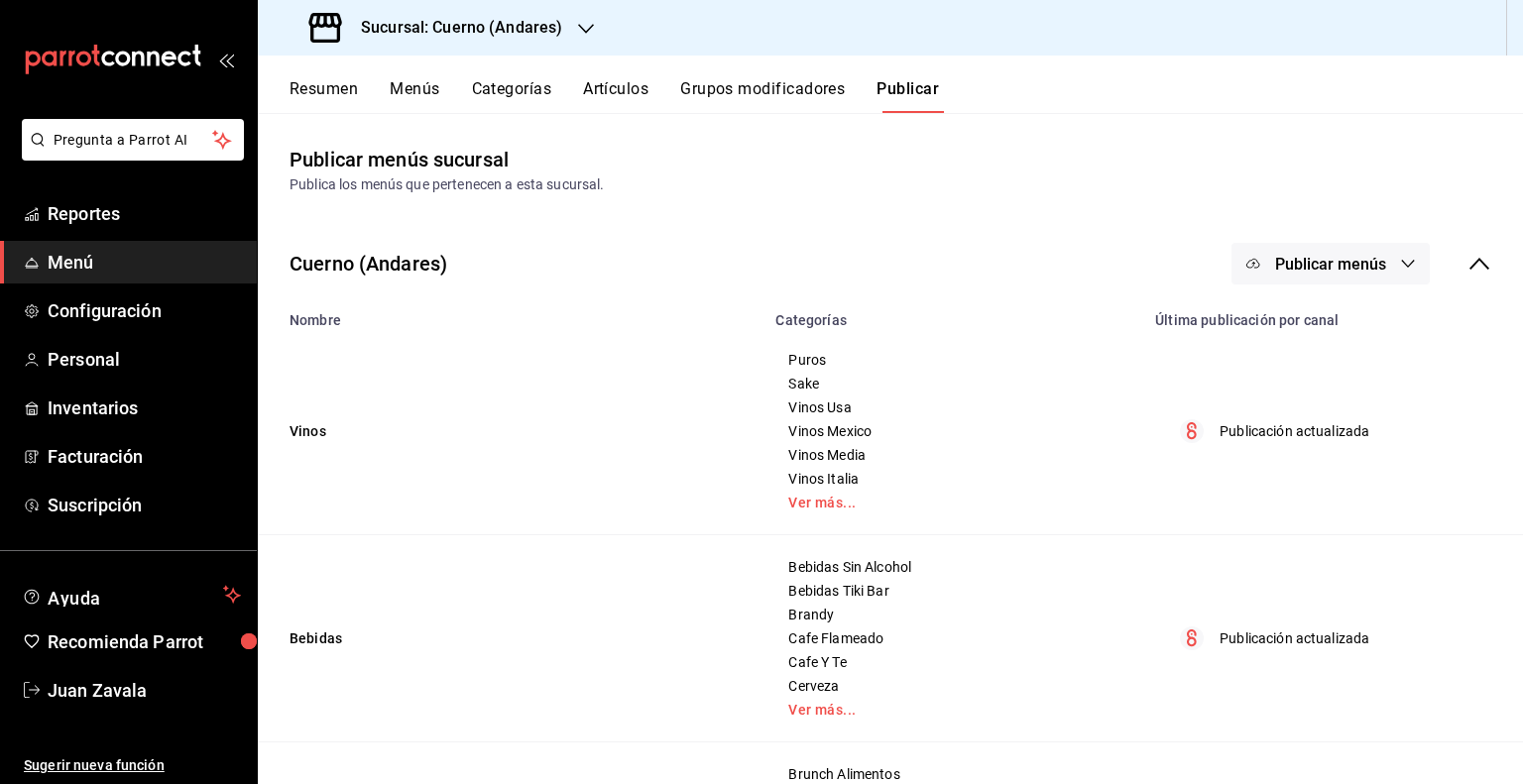 scroll, scrollTop: 0, scrollLeft: 0, axis: both 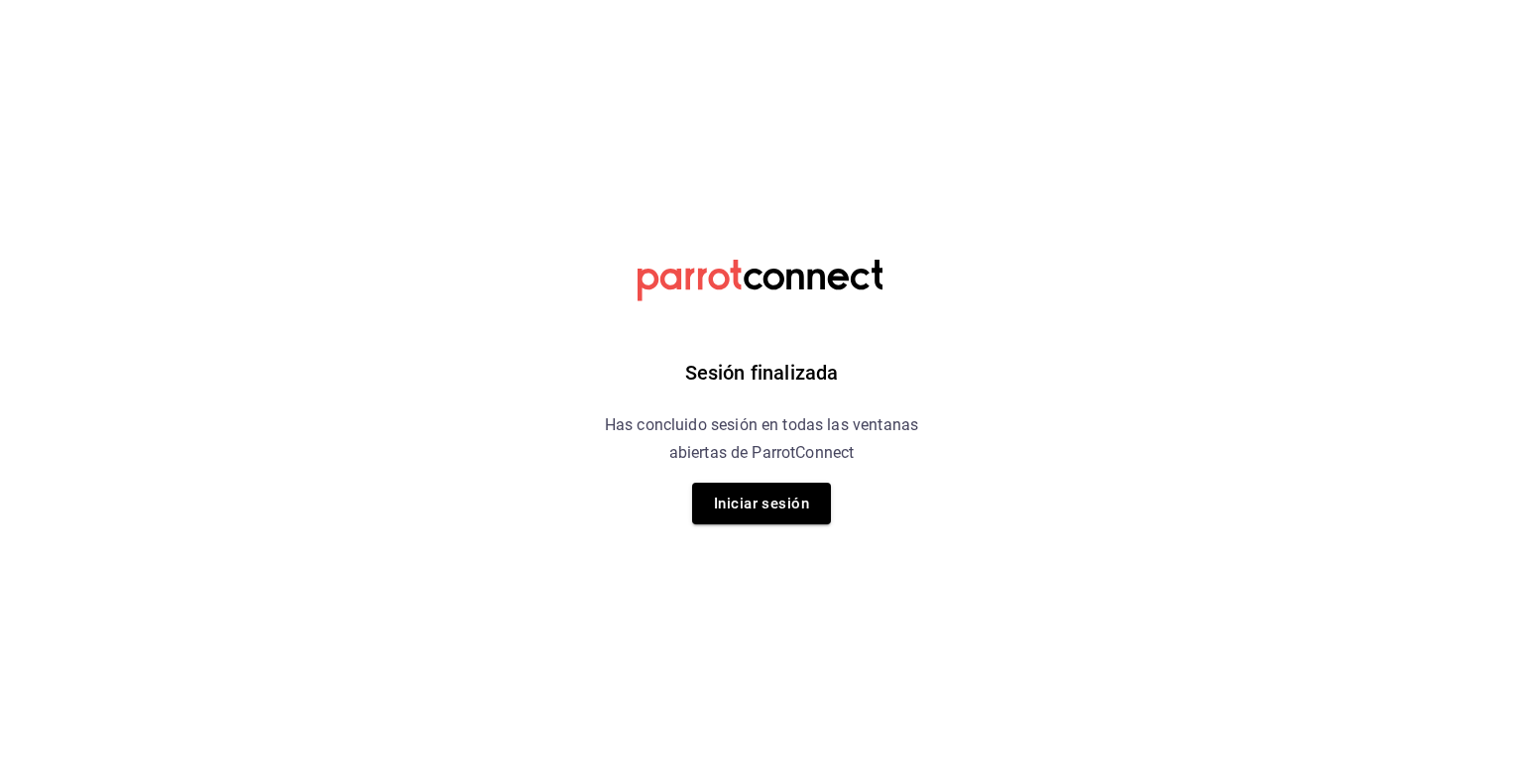 click on "Iniciar sesión" at bounding box center (762, 504) 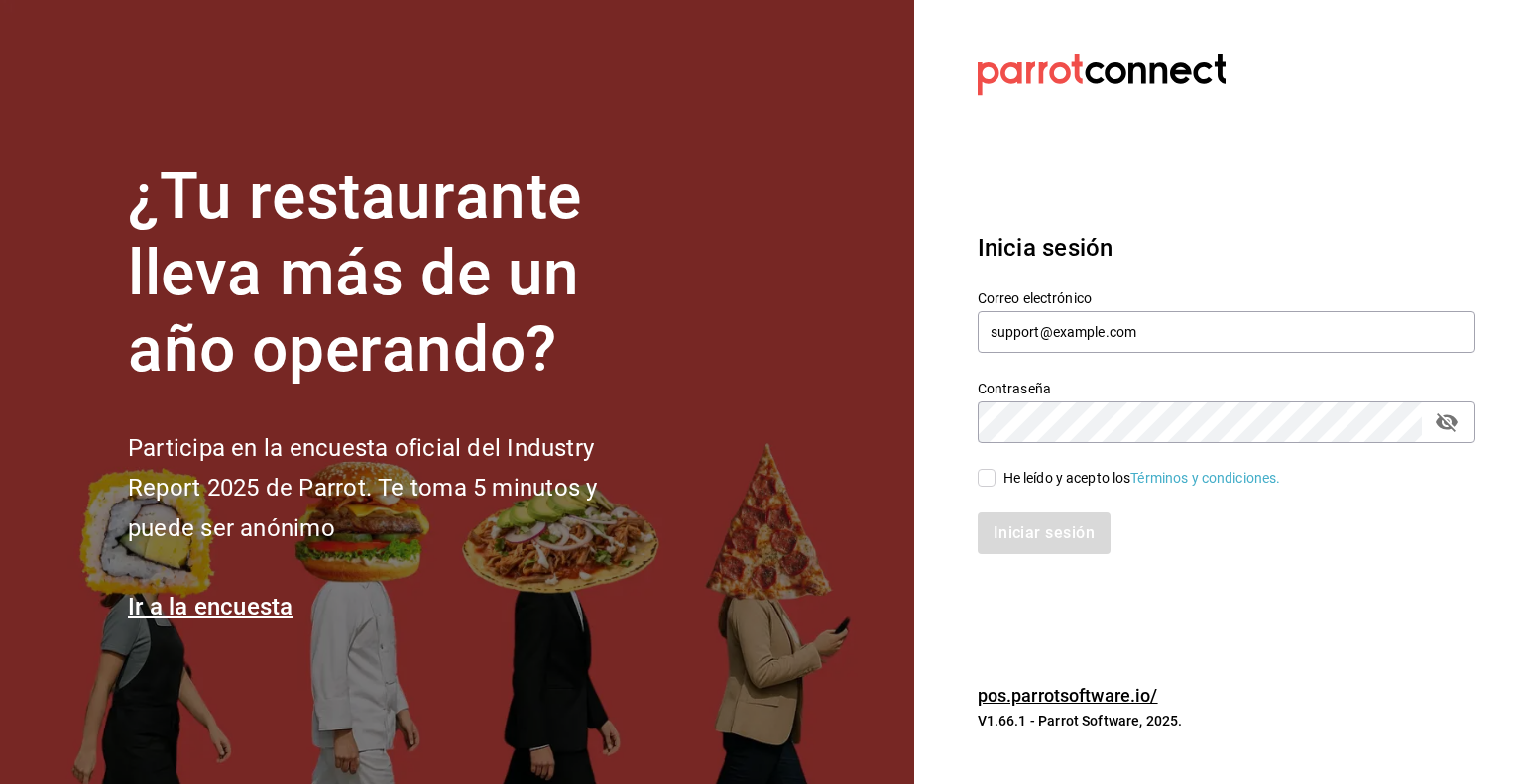 click on "Iniciar sesión" at bounding box center (1215, 521) 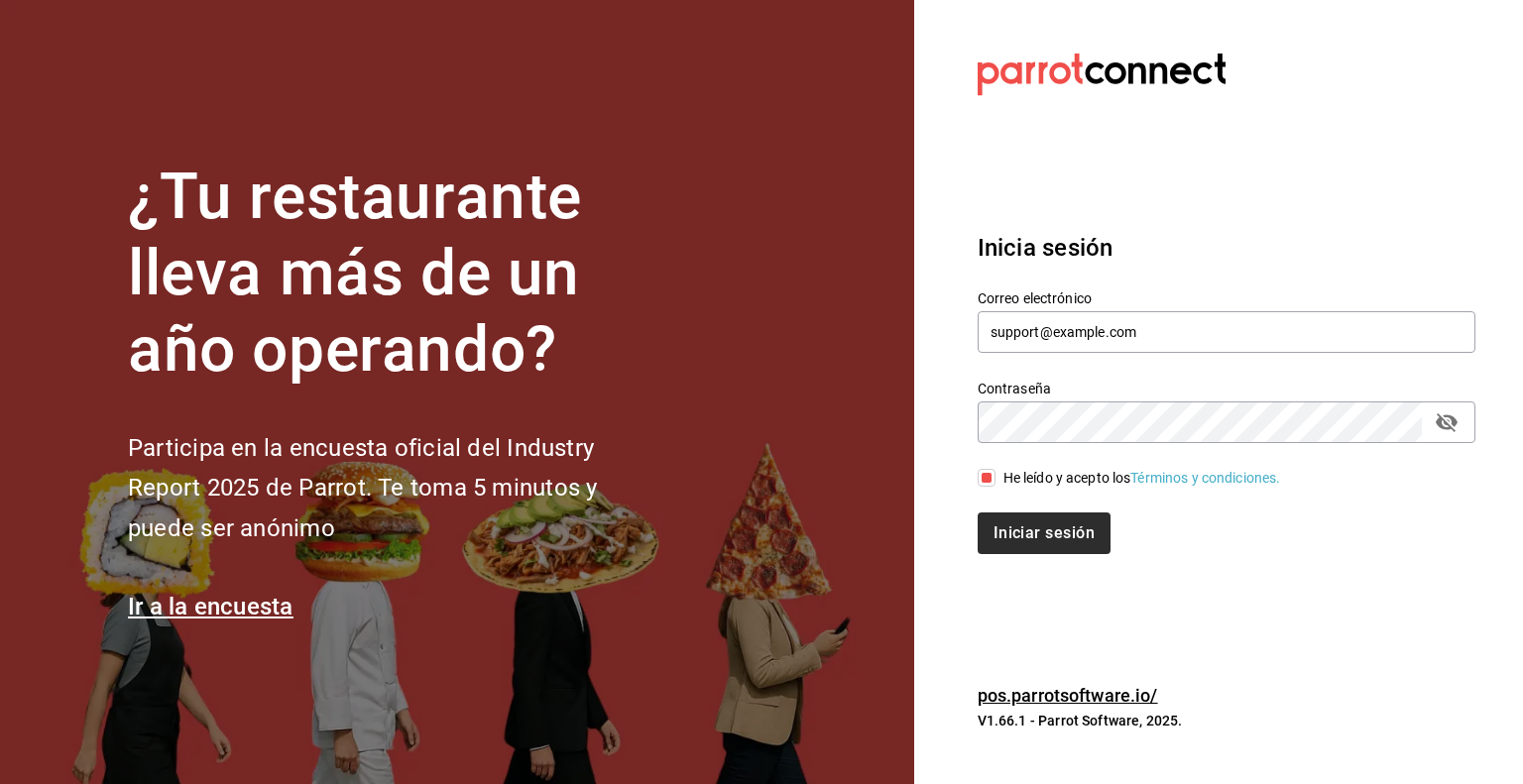 drag, startPoint x: 1016, startPoint y: 554, endPoint x: 1023, endPoint y: 541, distance: 14.764823 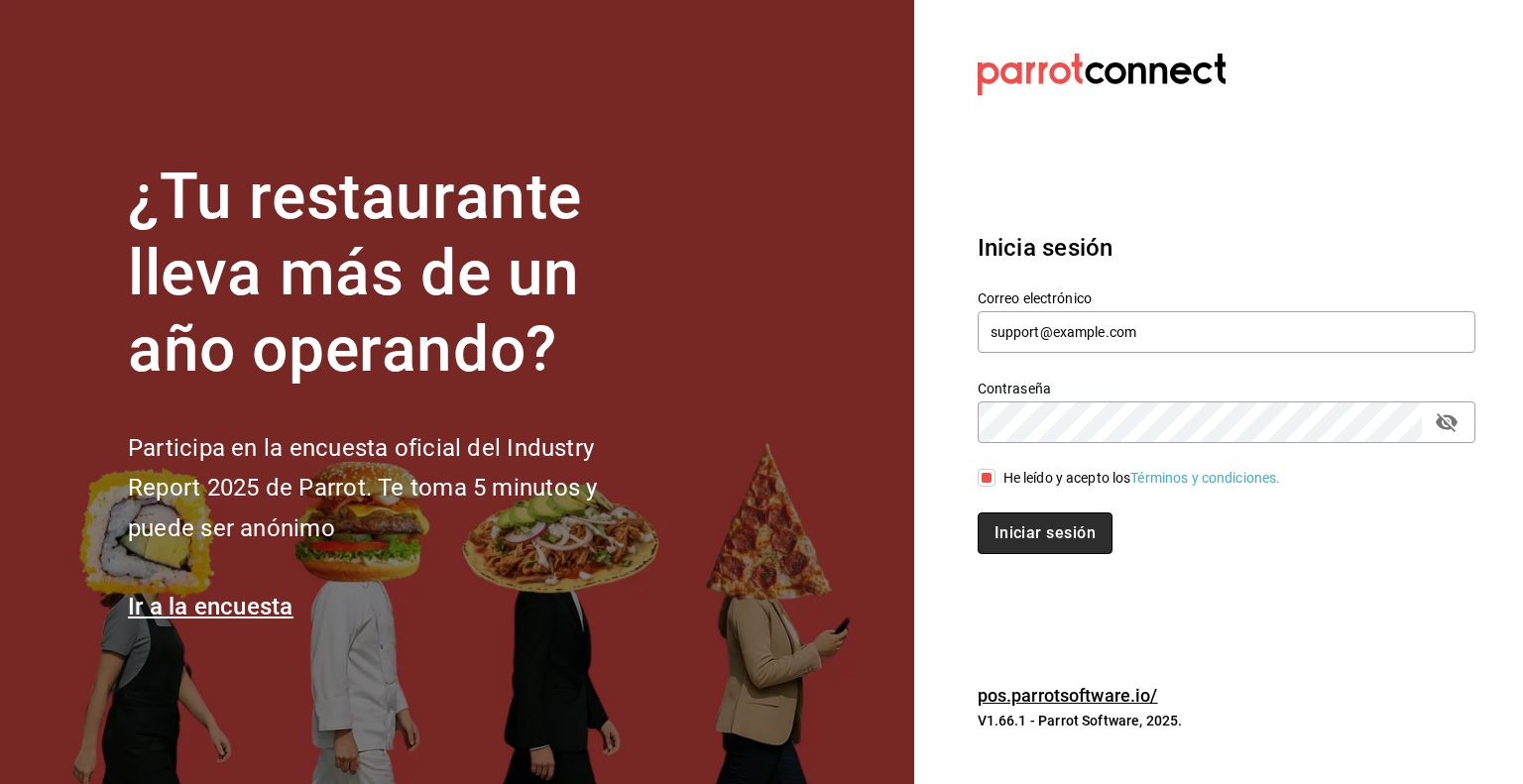 click on "Iniciar sesión" at bounding box center (1045, 533) 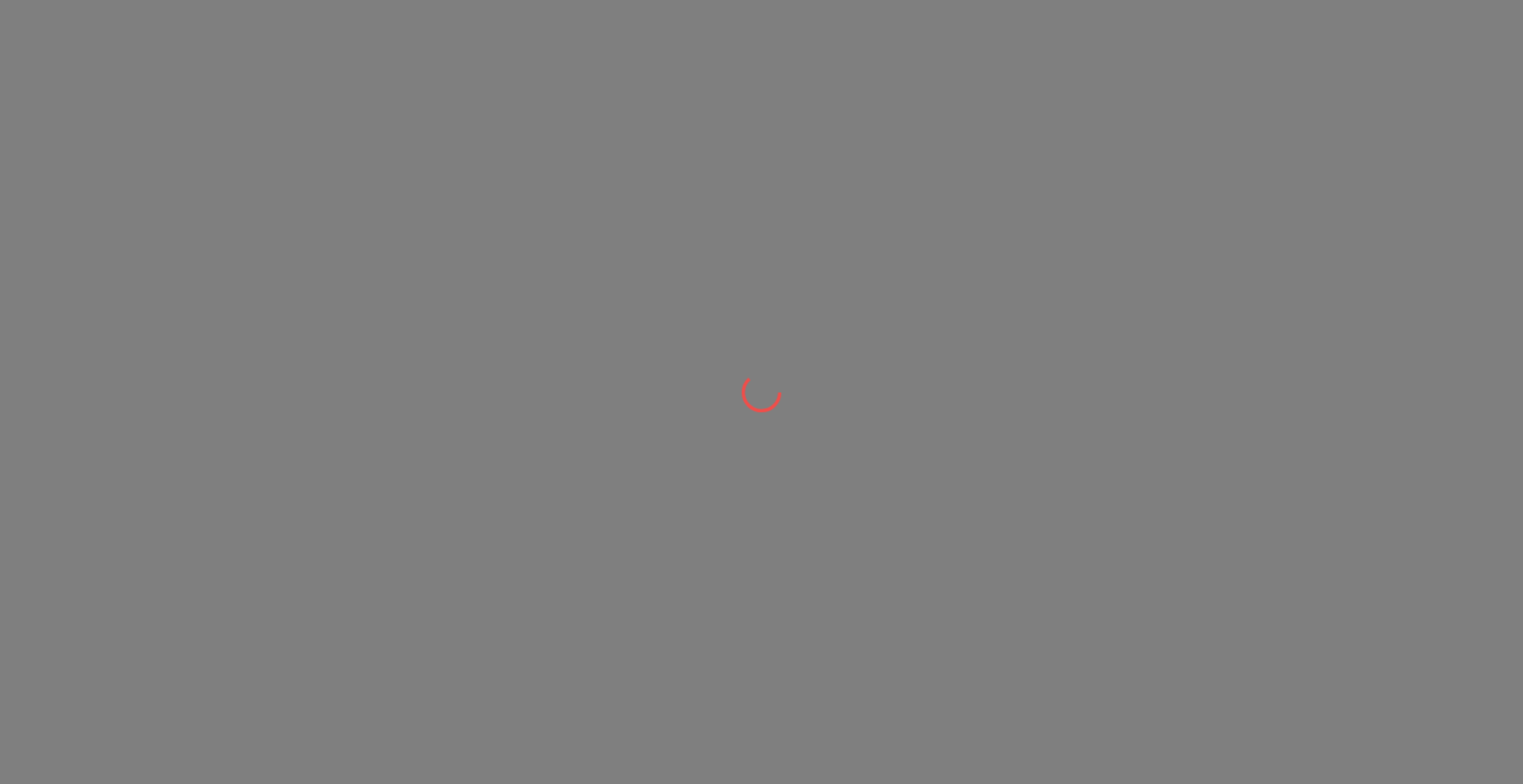 scroll, scrollTop: 0, scrollLeft: 0, axis: both 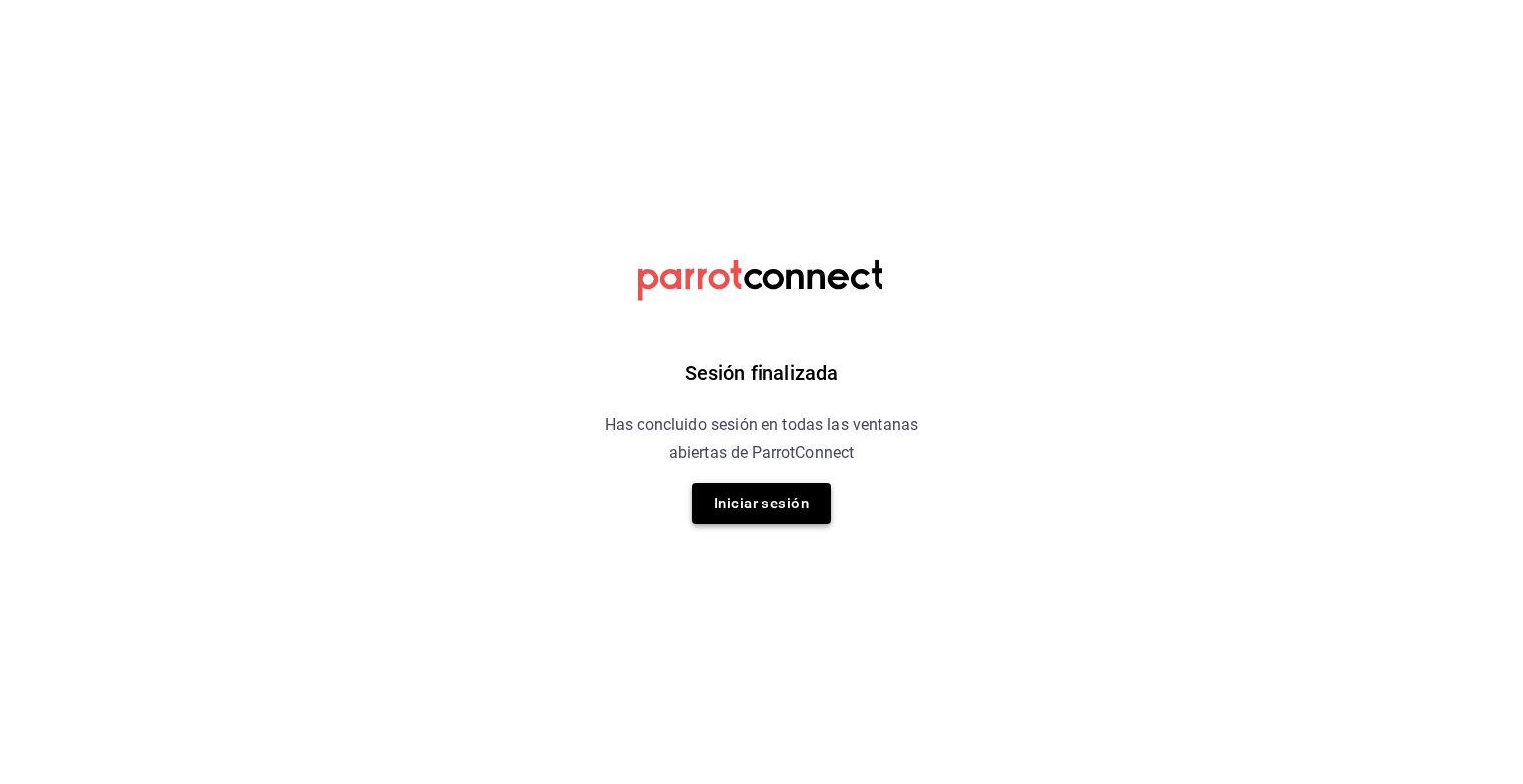 click on "Iniciar sesión" at bounding box center (762, 504) 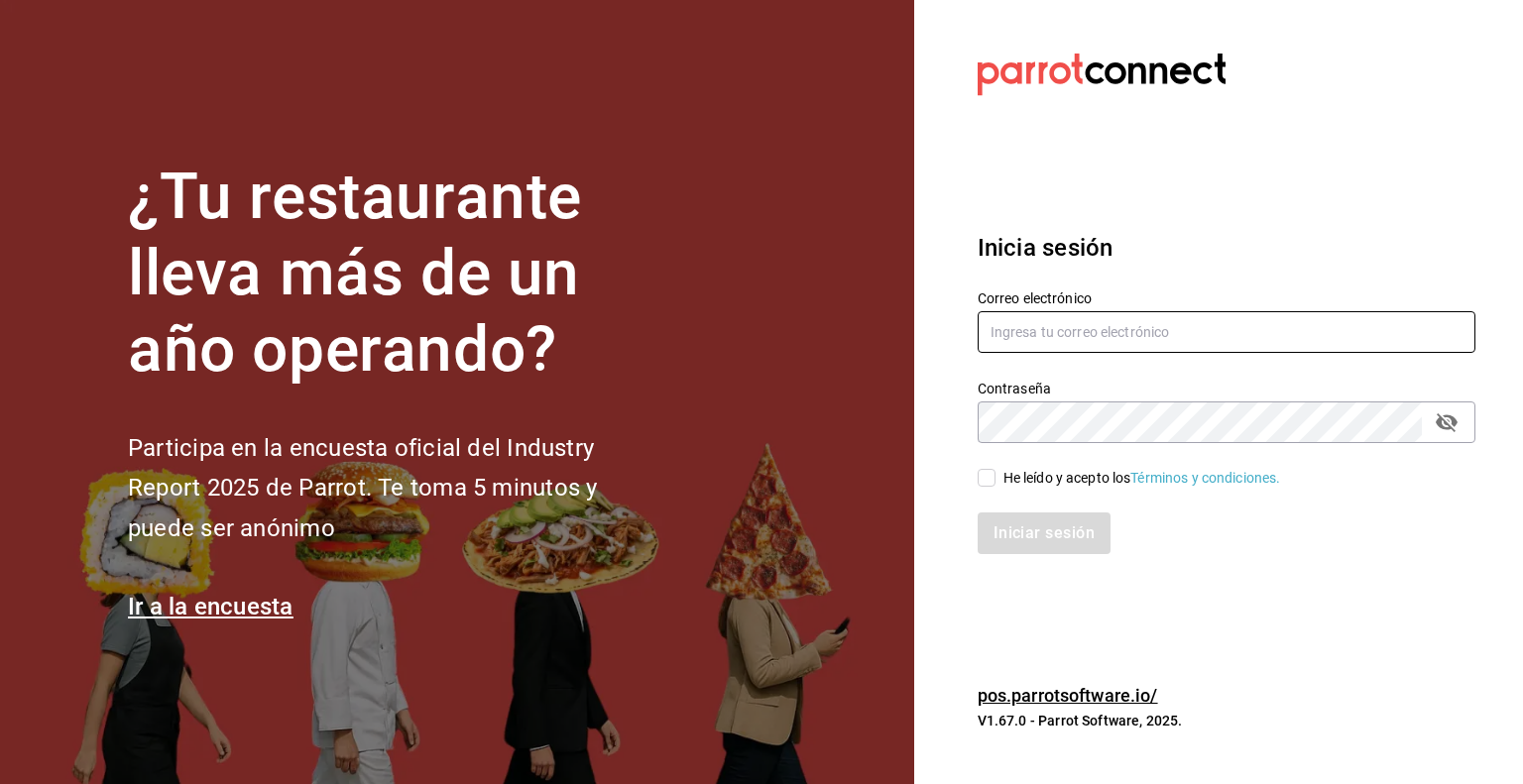 type on "juan.zavala@grupocosteno.com" 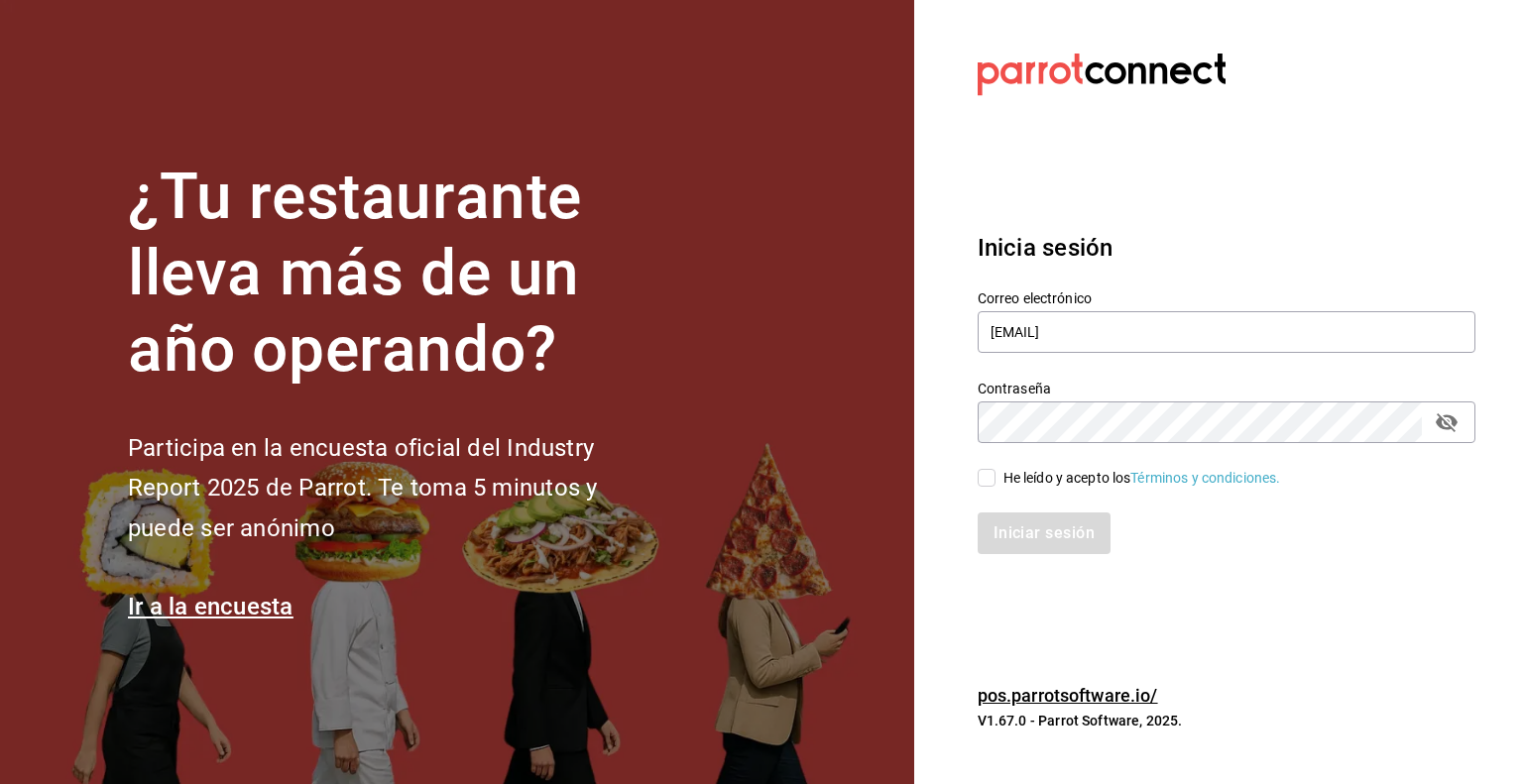 click on "He leído y acepto los  Términos y condiciones." at bounding box center (987, 478) 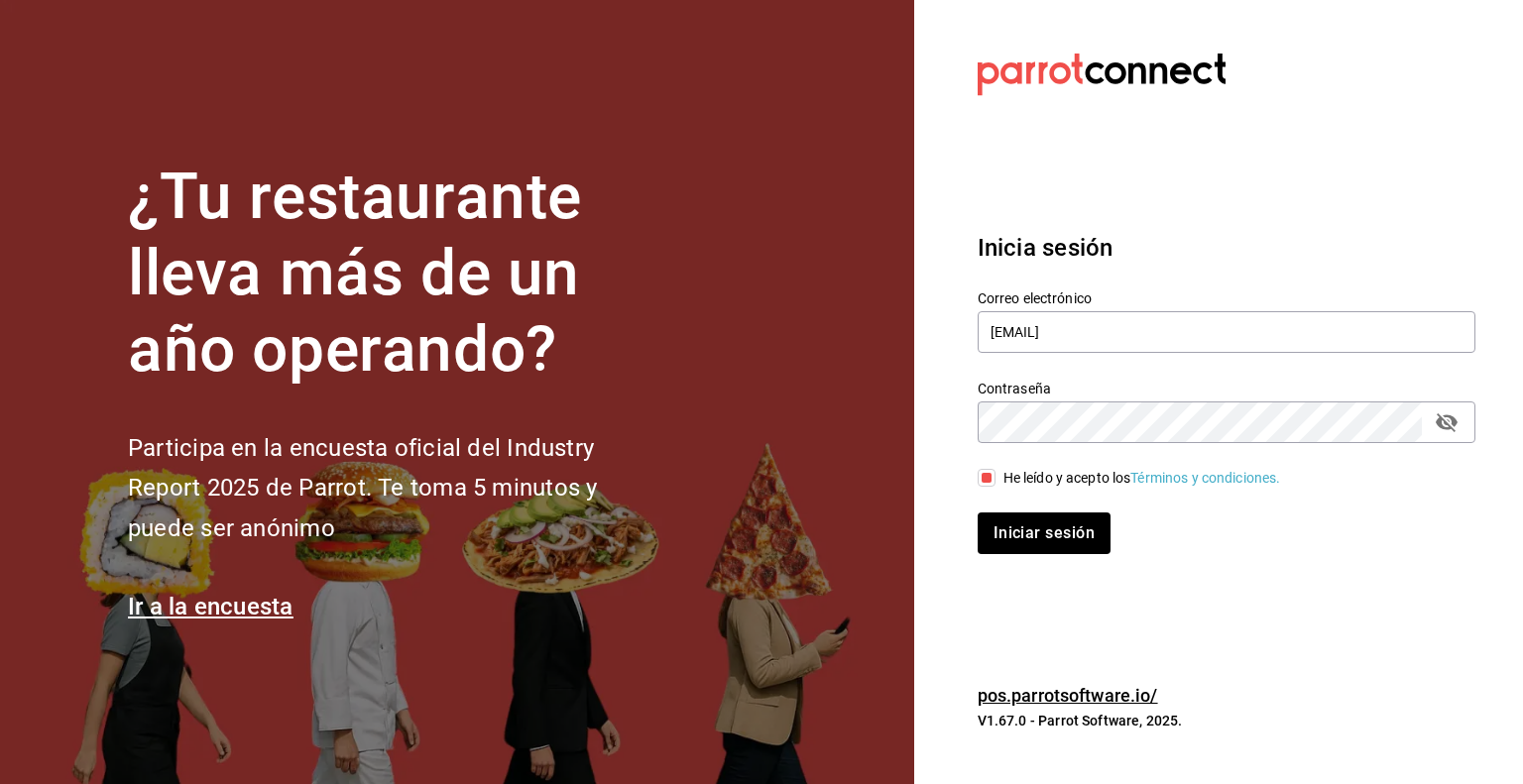 click on "Inicia sesión Correo electrónico juan.zavala@grupocosteno.com Contraseña Contraseña He leído y acepto los  Términos y condiciones. Iniciar sesión" at bounding box center (1227, 392) 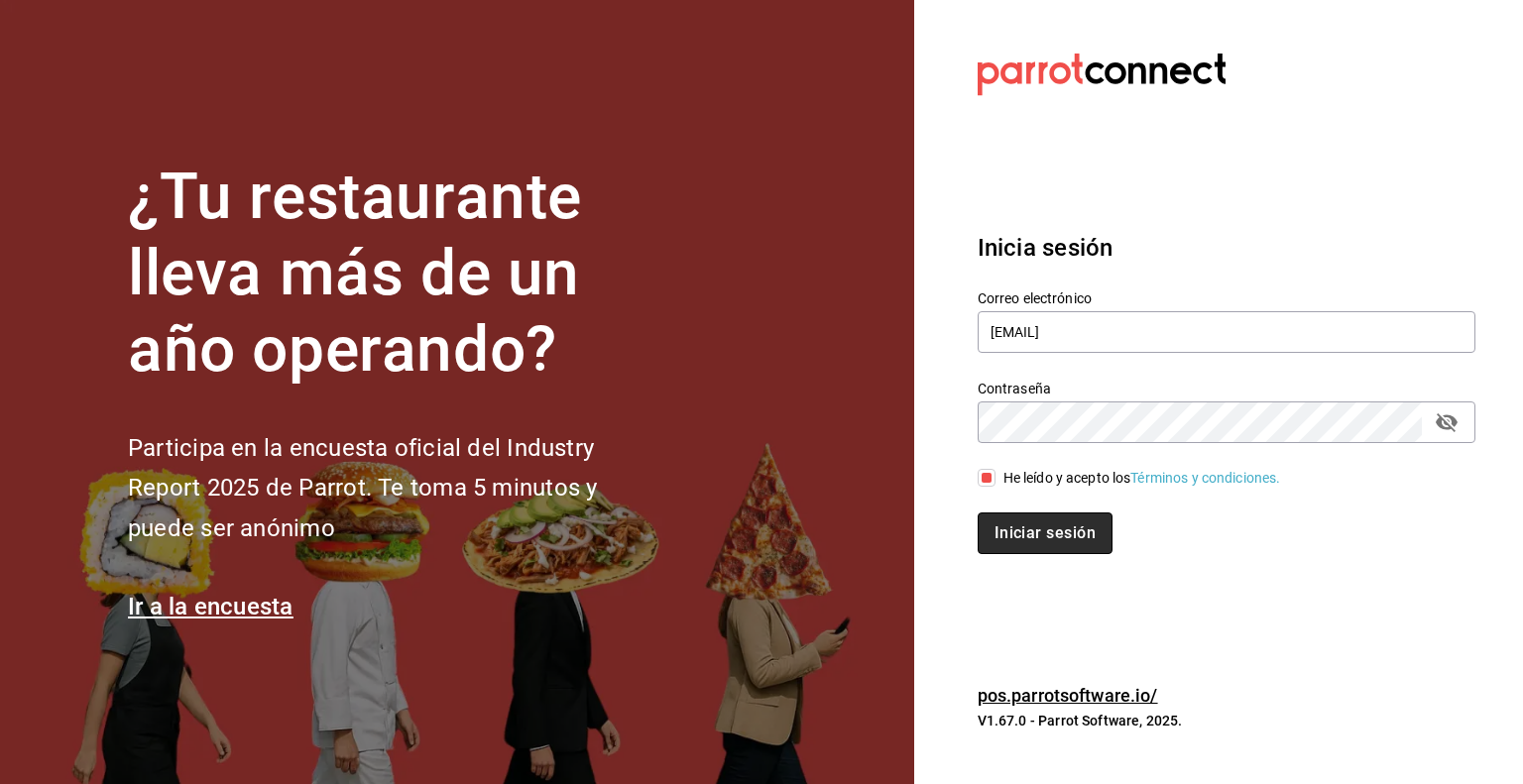 click on "Iniciar sesión" at bounding box center (1045, 533) 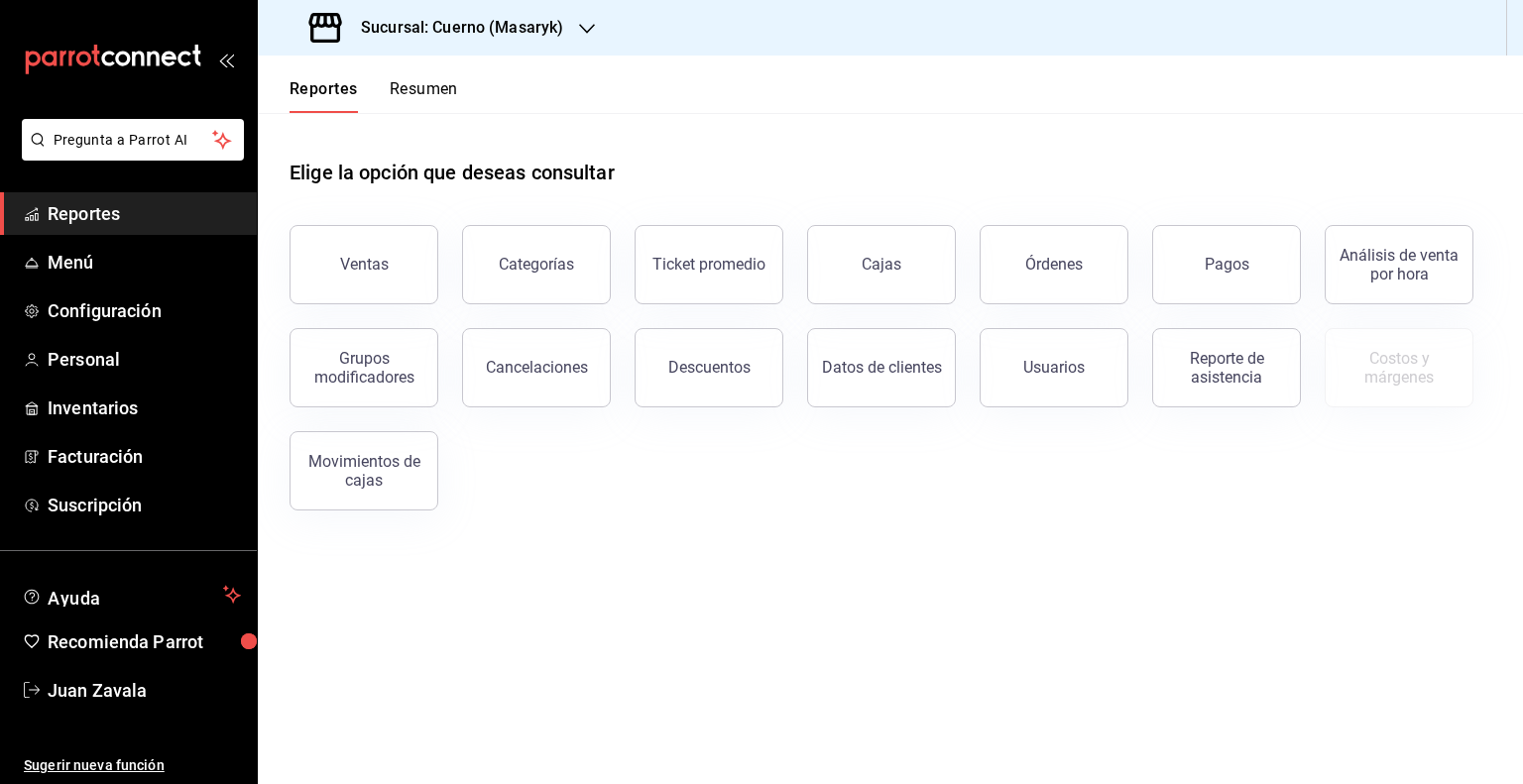 scroll, scrollTop: 0, scrollLeft: 0, axis: both 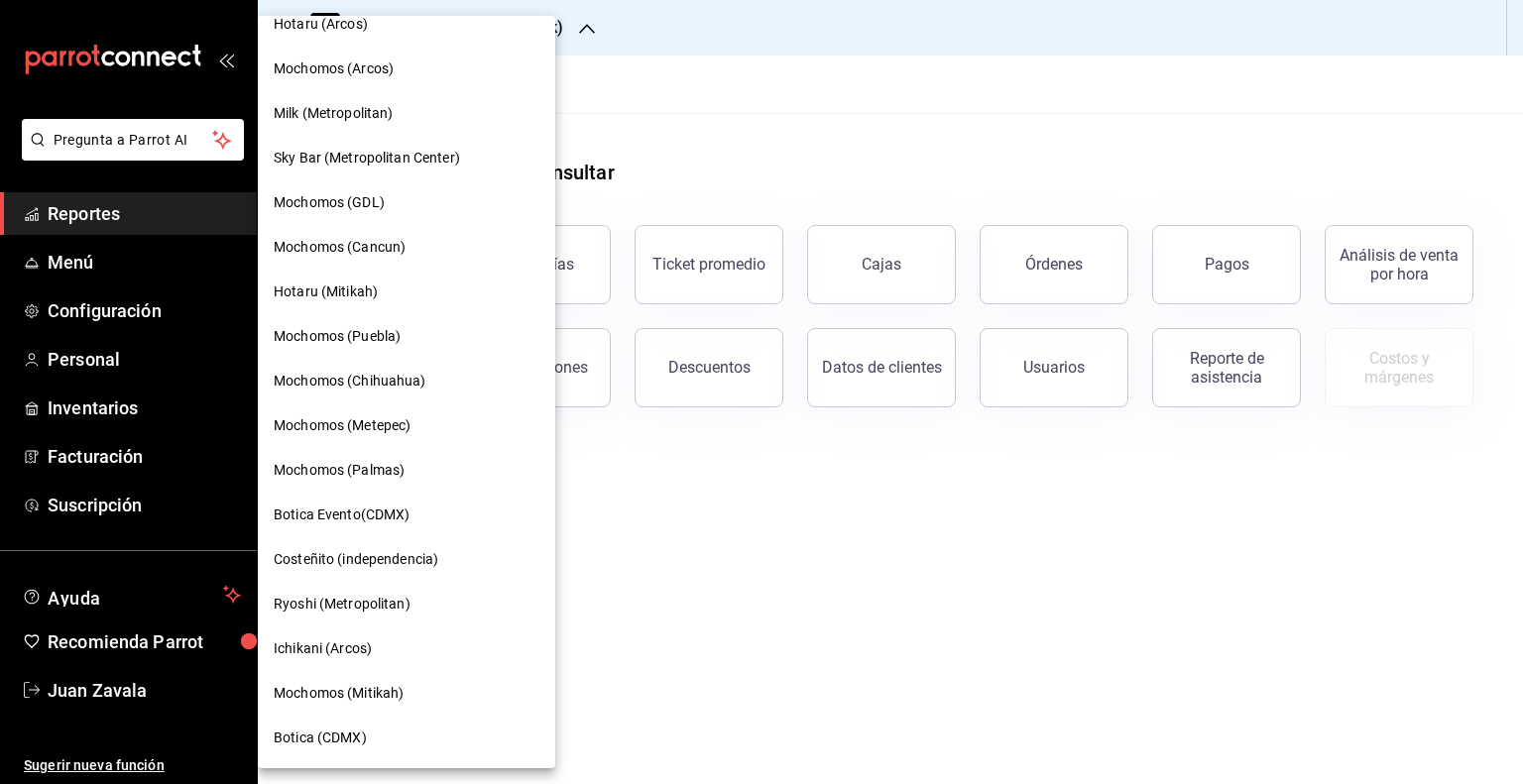 click on "Mochomos (Palmas)" at bounding box center [407, 470] 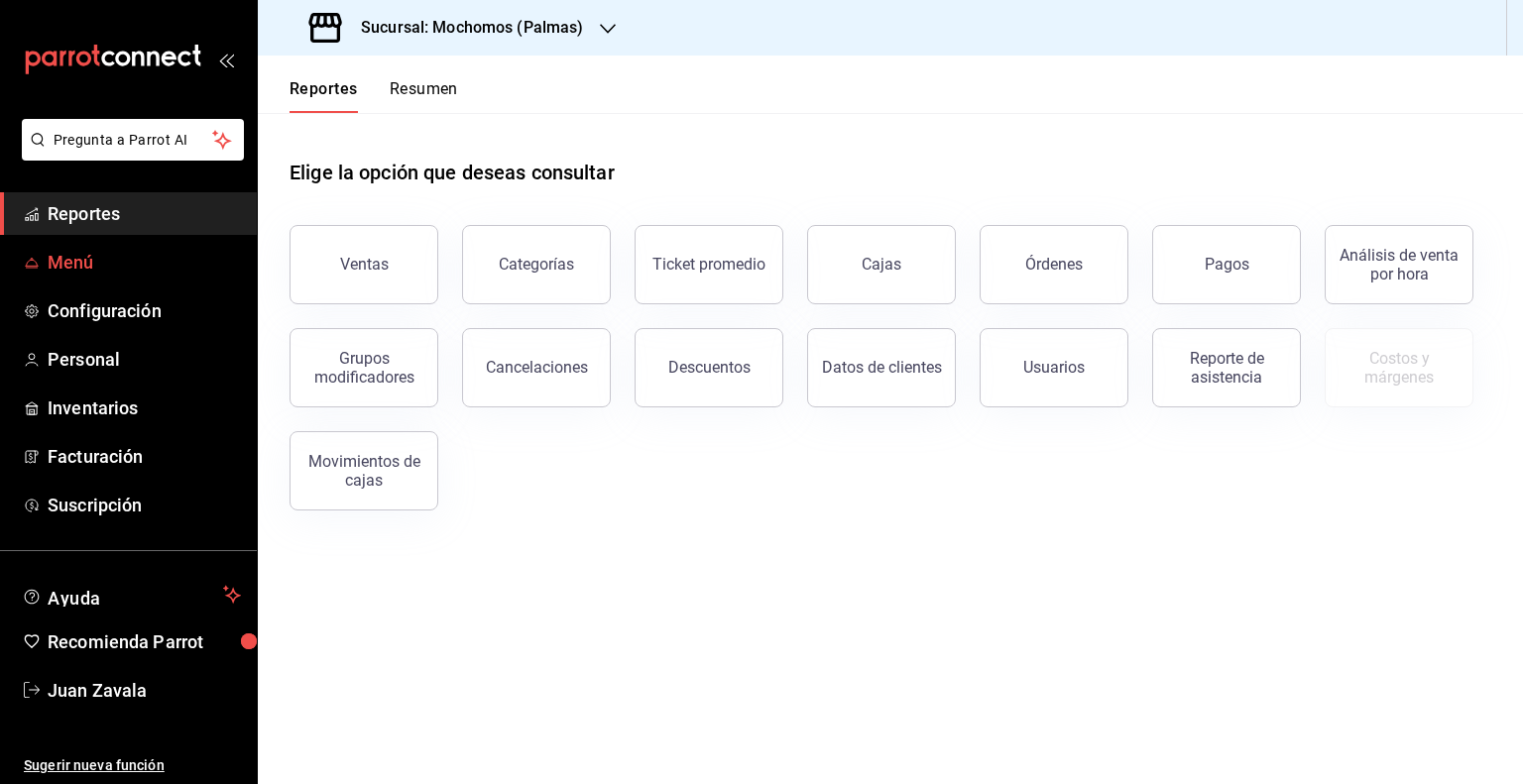 click on "Menú" at bounding box center [144, 262] 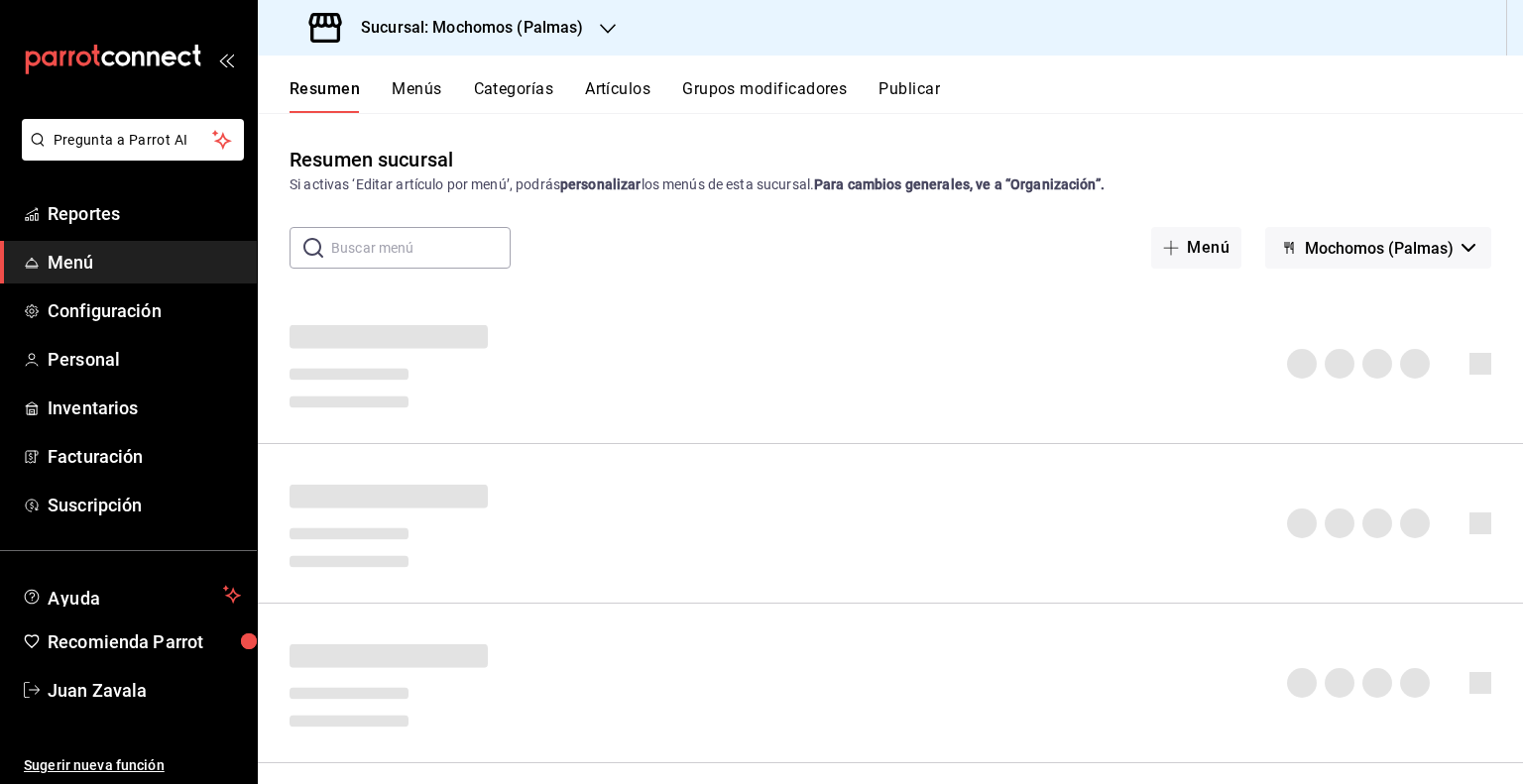 click on "Artículos" at bounding box center (618, 96) 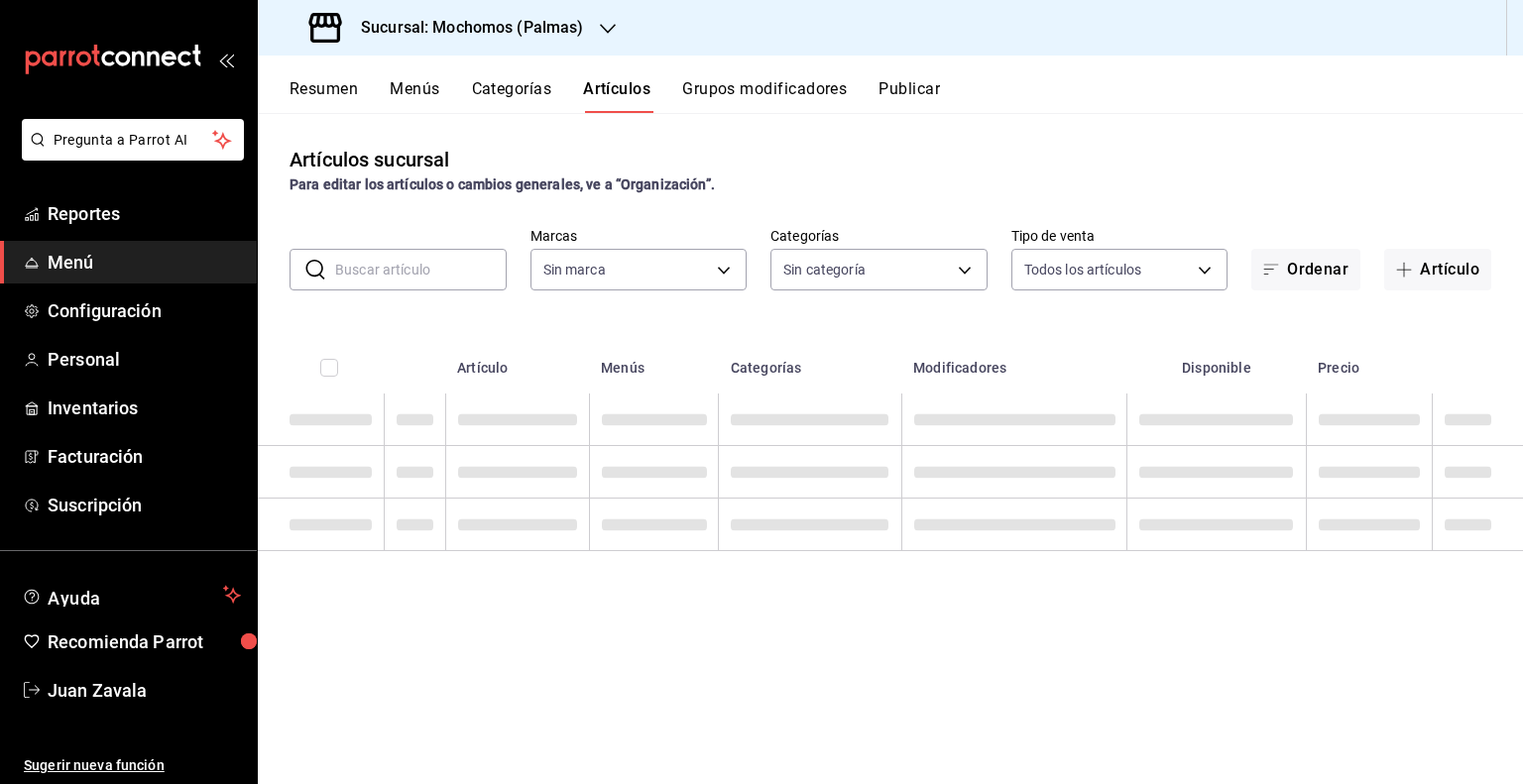type on "70f98016-ab90-4f26-81e6-ab4884d8d8a0" 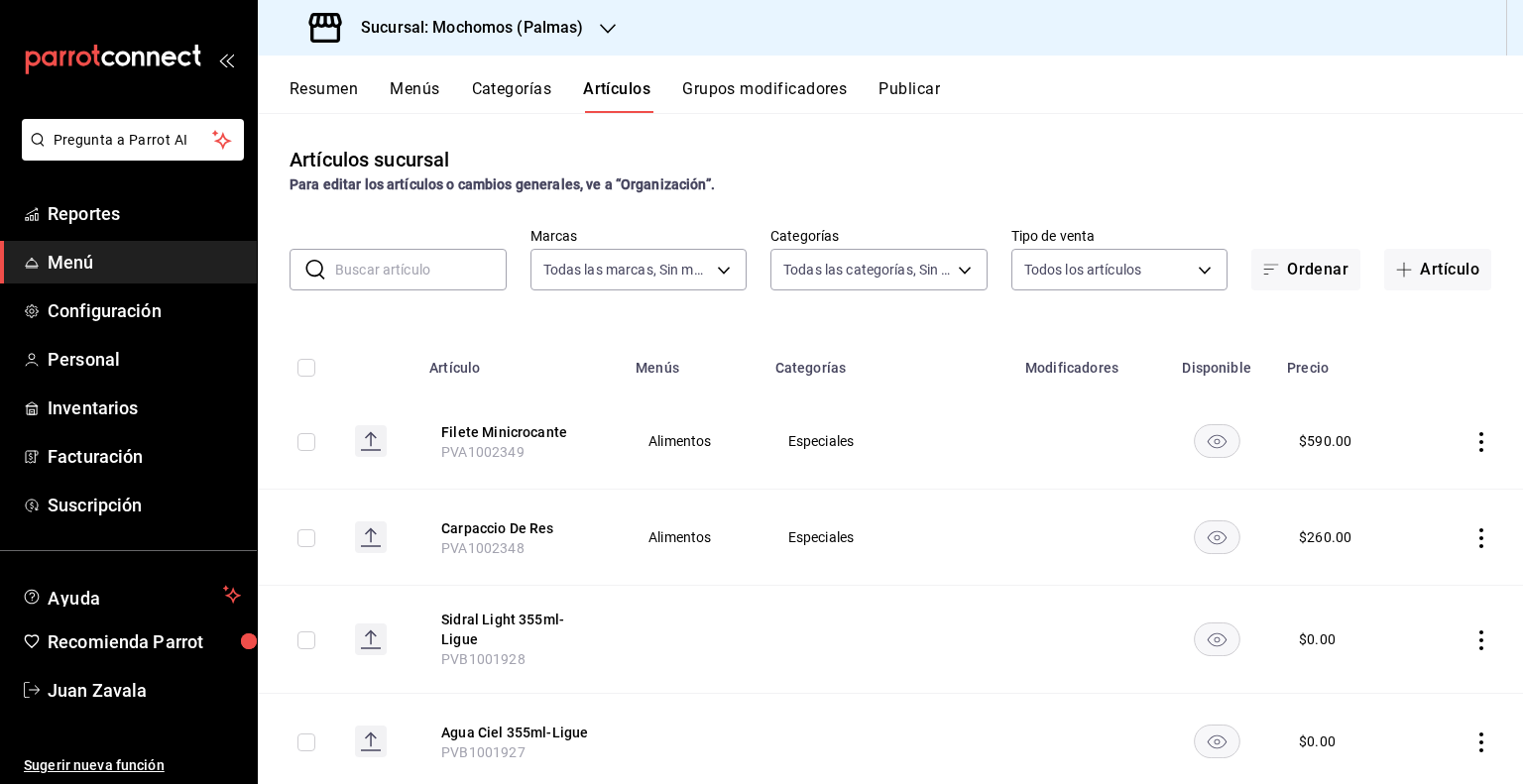 type on "[UUID],[UUID],[UUID],[UUID],[UUID],[UUID],[UUID],[UUID],[UUID],[UUID],[UUID],[UUID],[UUID],[UUID],[UUID],[UUID],[UUID],[UUID],[UUID],[UUID],[UUID],[UUID],[UUID],[UUID],[UUID],[UUID],[UUID]" 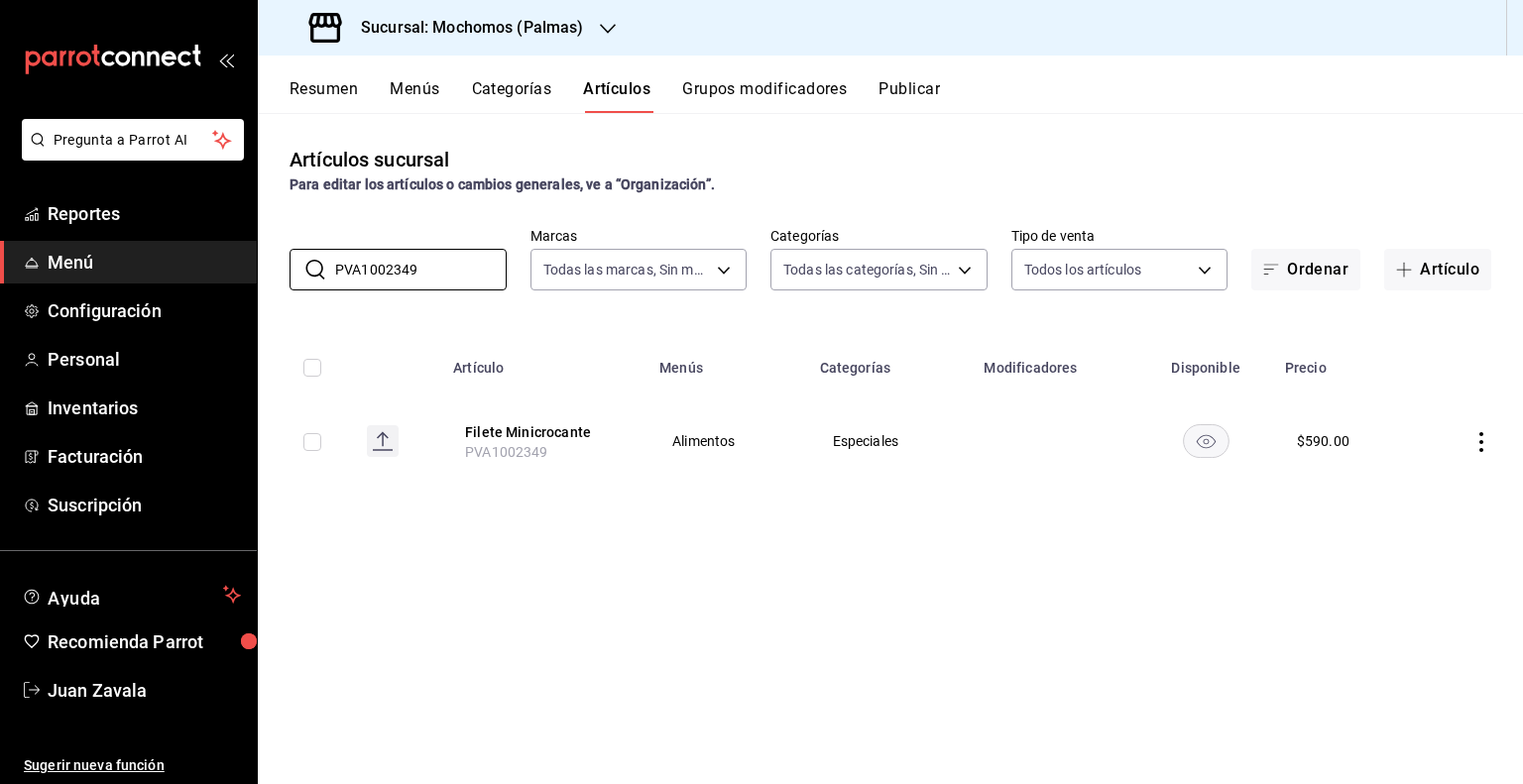 type on "PVA1002349" 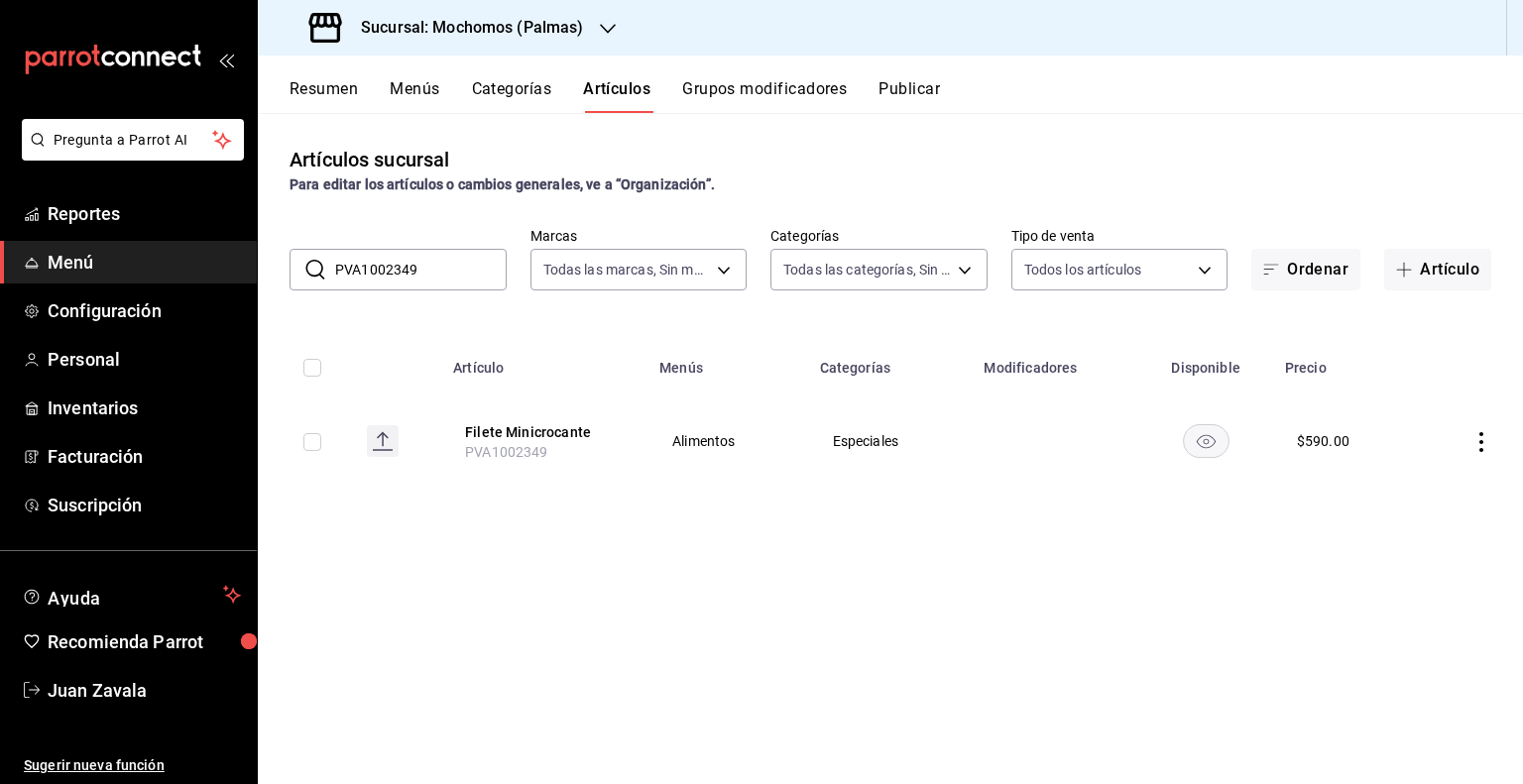 click on "PVA1002349" at bounding box center [420, 270] 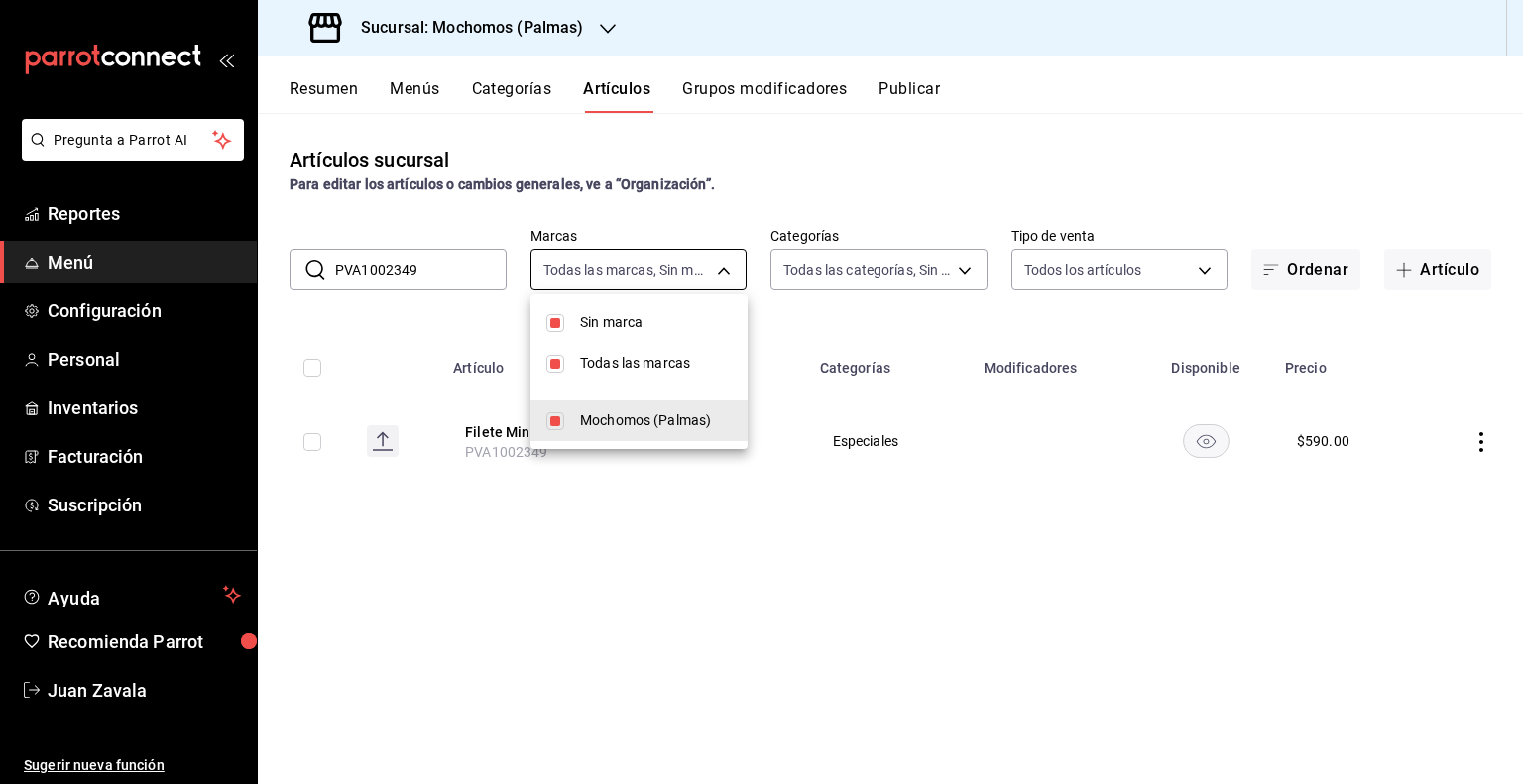 click on "Pregunta a Parrot AI Reportes   Menú   Configuración   Personal   Inventarios   Facturación   Suscripción   Ayuda Recomienda Parrot   [FIRST] [LAST]   Sugerir nueva función   Sucursal: Mochomos (Palmas) Resumen Menús Categorías Artículos Grupos modificadores Publicar Artículos sucursal Para editar los artículos o cambios generales, ve a “Organización”. ​ [PRODUCT_CODE] ​ Marcas Todas las marcas, Sin marca [UUID] Categorías Todas las categorías, Sin categoría Tipo de venta Todos los artículos ALL Ordenar Artículo Artículo Menús Categorías Modificadores Disponible Precio Filete Minicrocante [PRODUCT_CODE] Alimentos Especiales $ 590.00 Guardar GANA 1 MES GRATIS EN TU SUSCRIPCIÓN AQUÍ ¿Recuerdas cómo empezó tu restaurante?
Hoy puedes ayudar a un colega a tener el mismo cambio que tú viviste.
Recomienda Parrot directamente desde tu Portal Administrador.
Es fácil y rápido.
🎁 Por cada restaurante que se una, ganas 1 mes gratis. Ver video tutorial Ir a video" at bounding box center (762, 392) 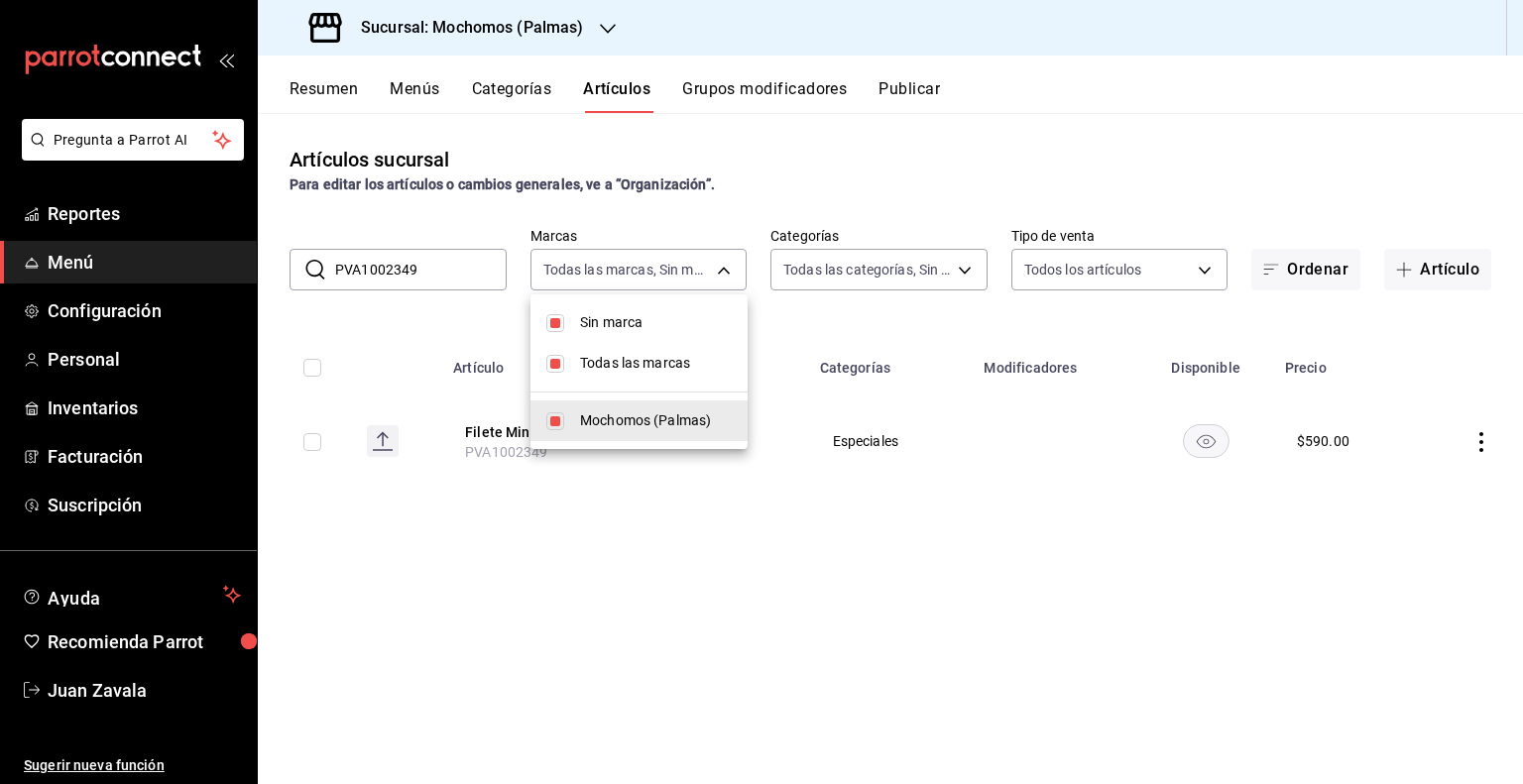 click at bounding box center (762, 392) 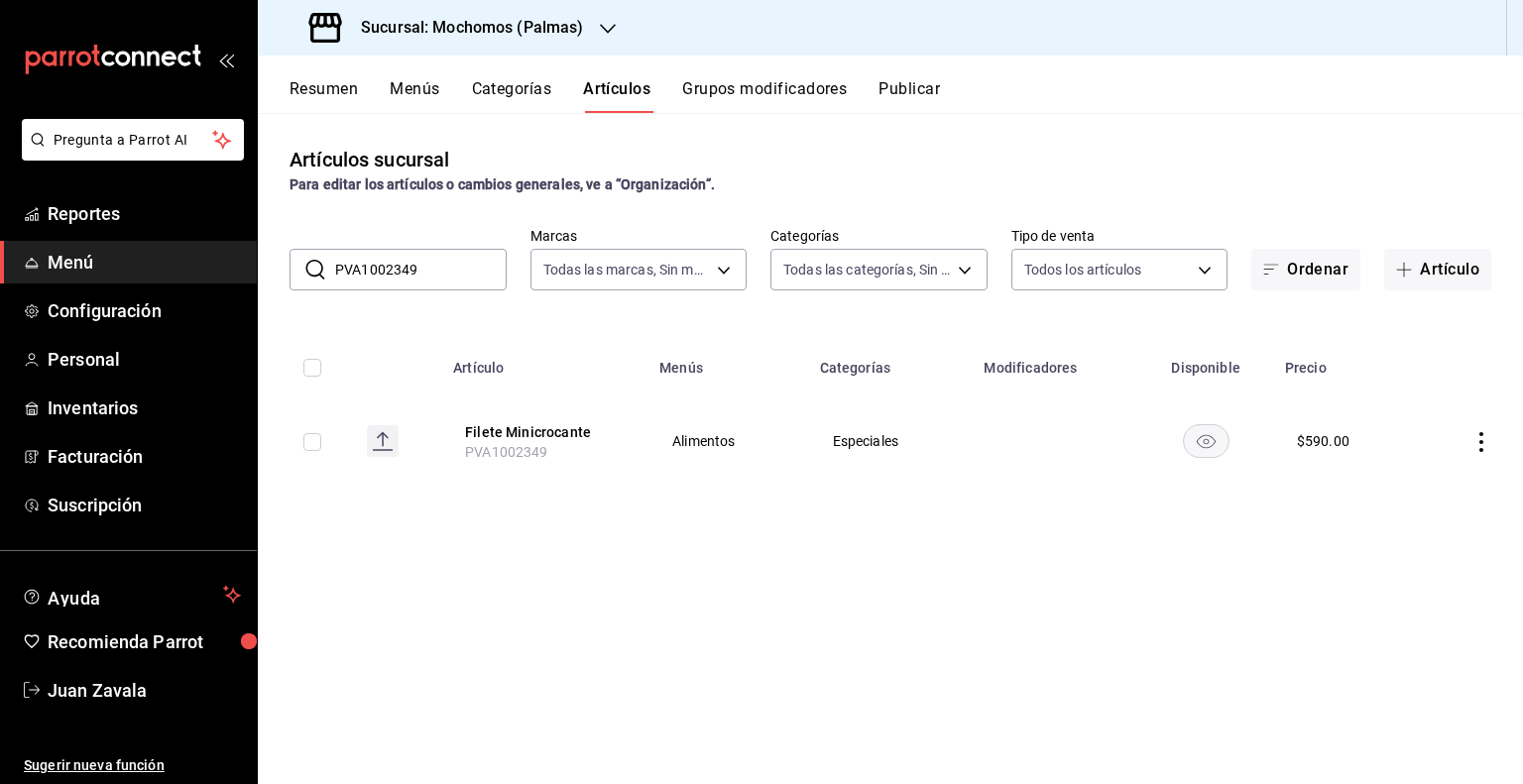 click on "PVA1002349" at bounding box center [420, 270] 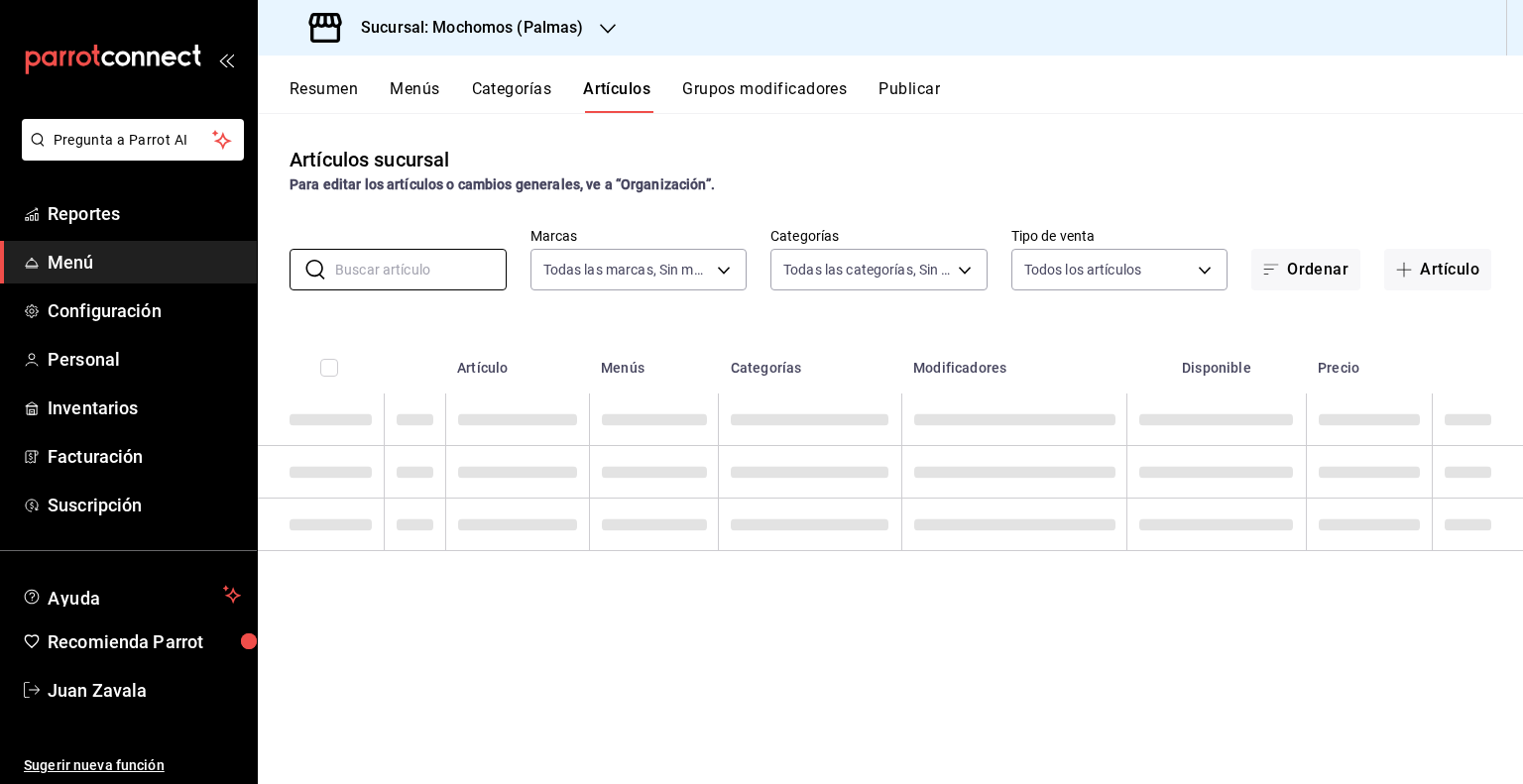 type 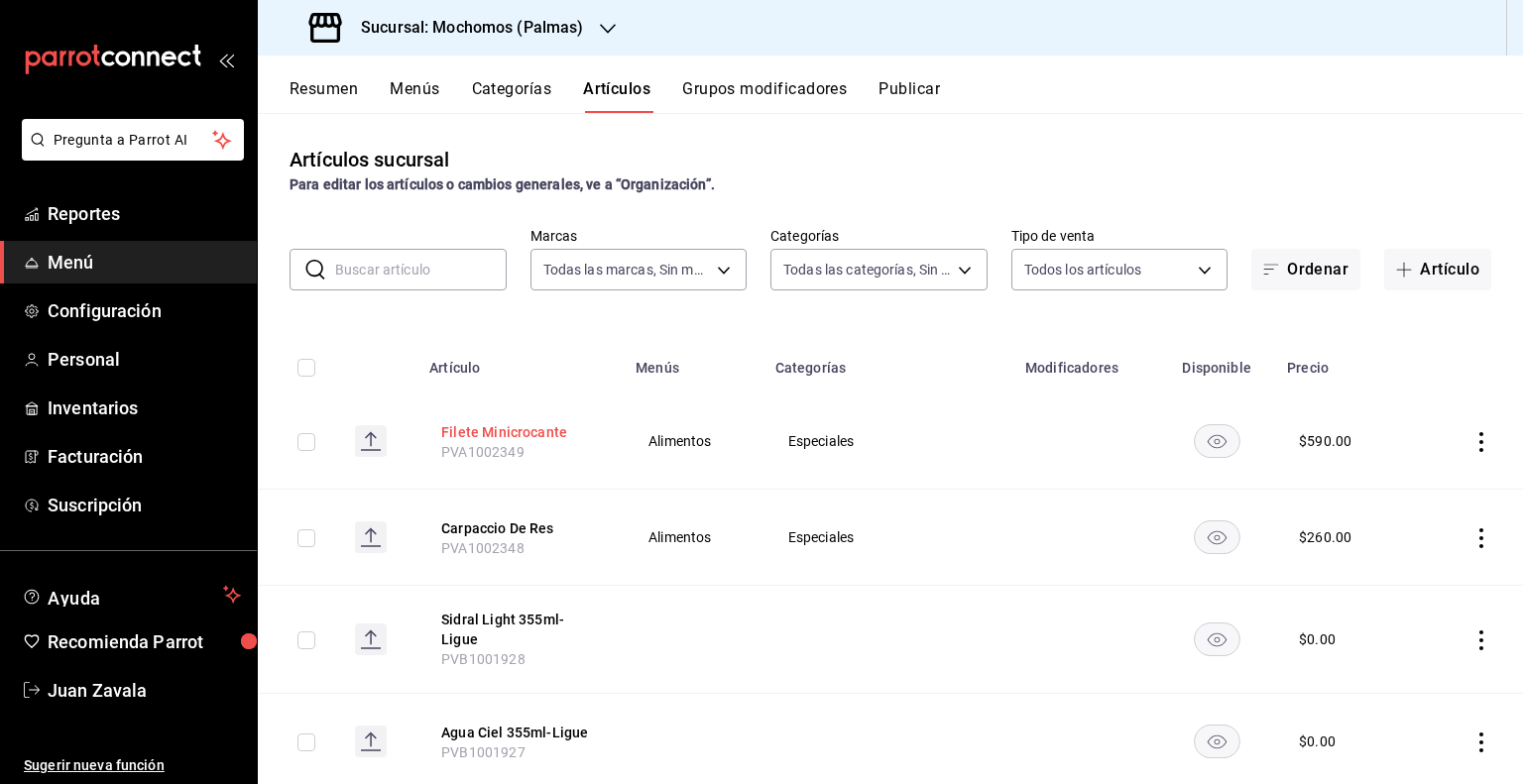 click on "Filete Minicrocante" at bounding box center (521, 432) 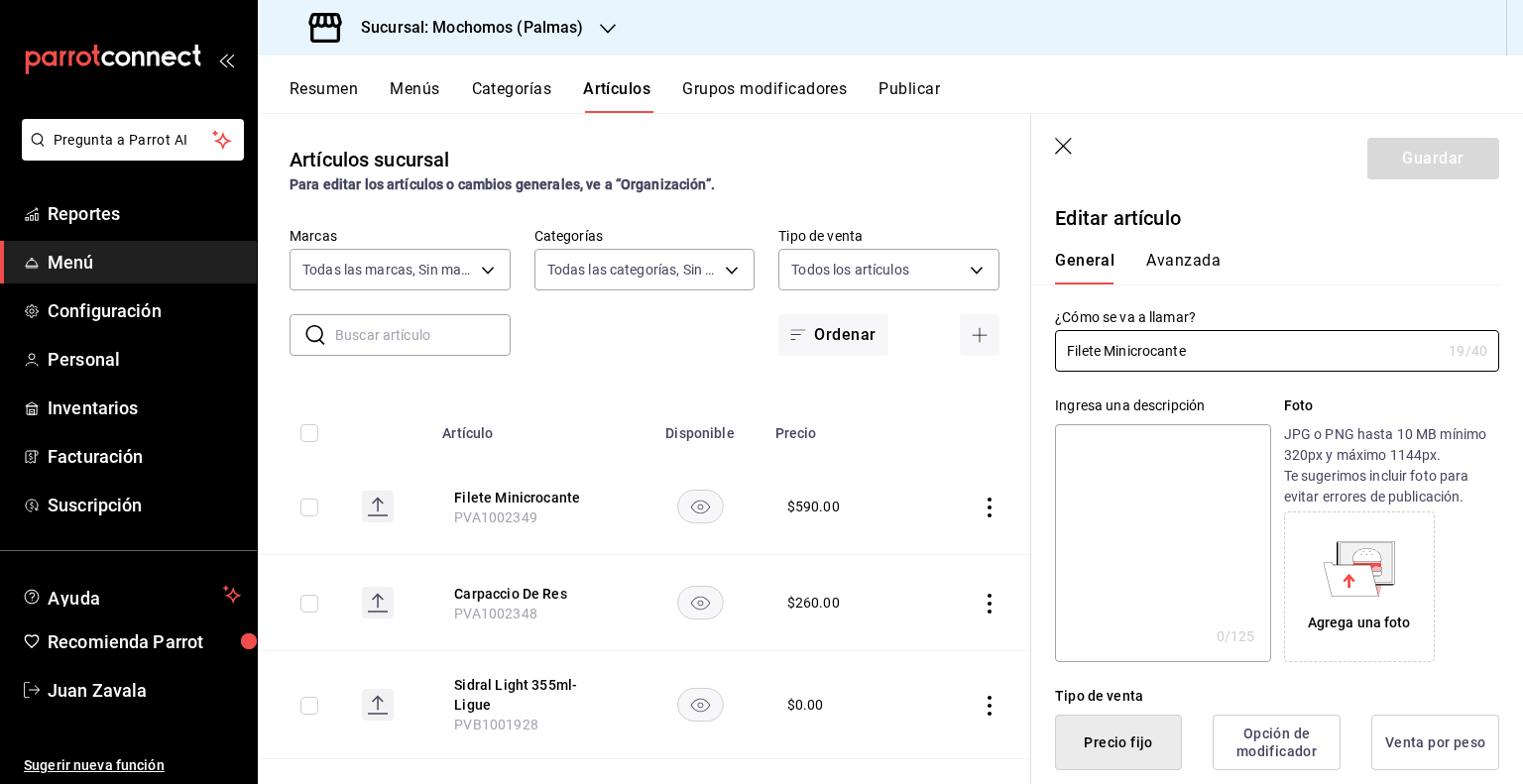 type on "$590.00" 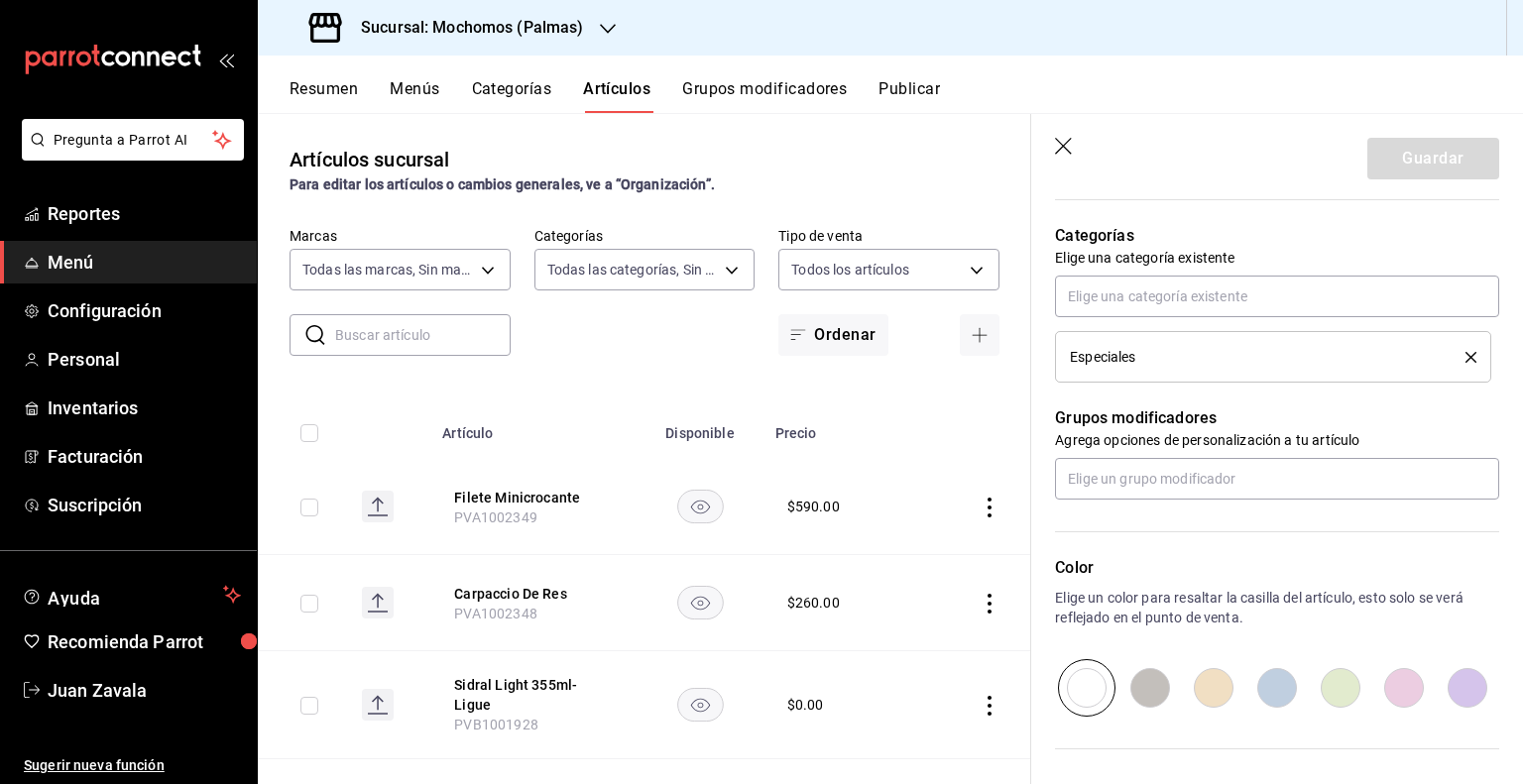 scroll, scrollTop: 694, scrollLeft: 0, axis: vertical 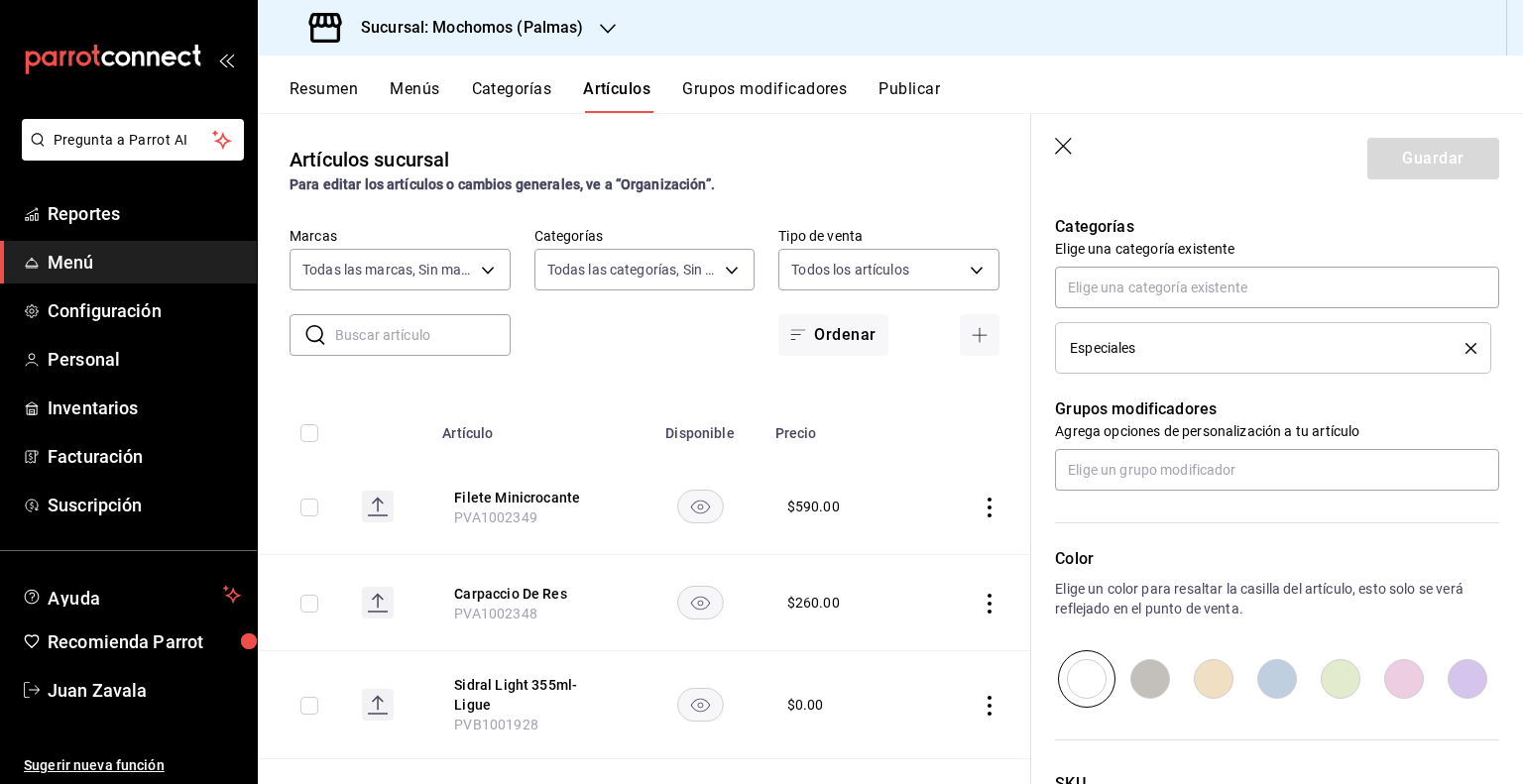 click 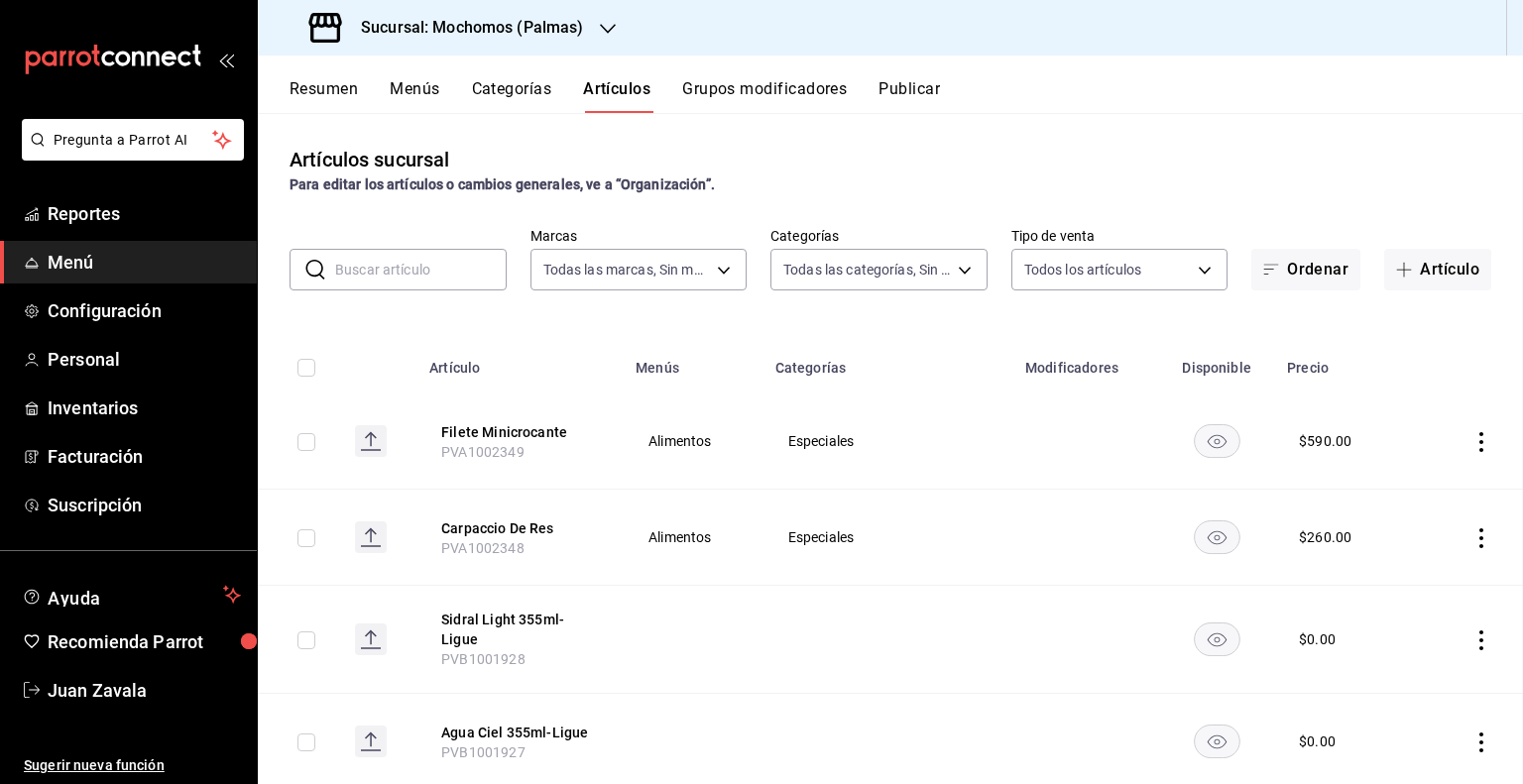 scroll, scrollTop: 0, scrollLeft: 0, axis: both 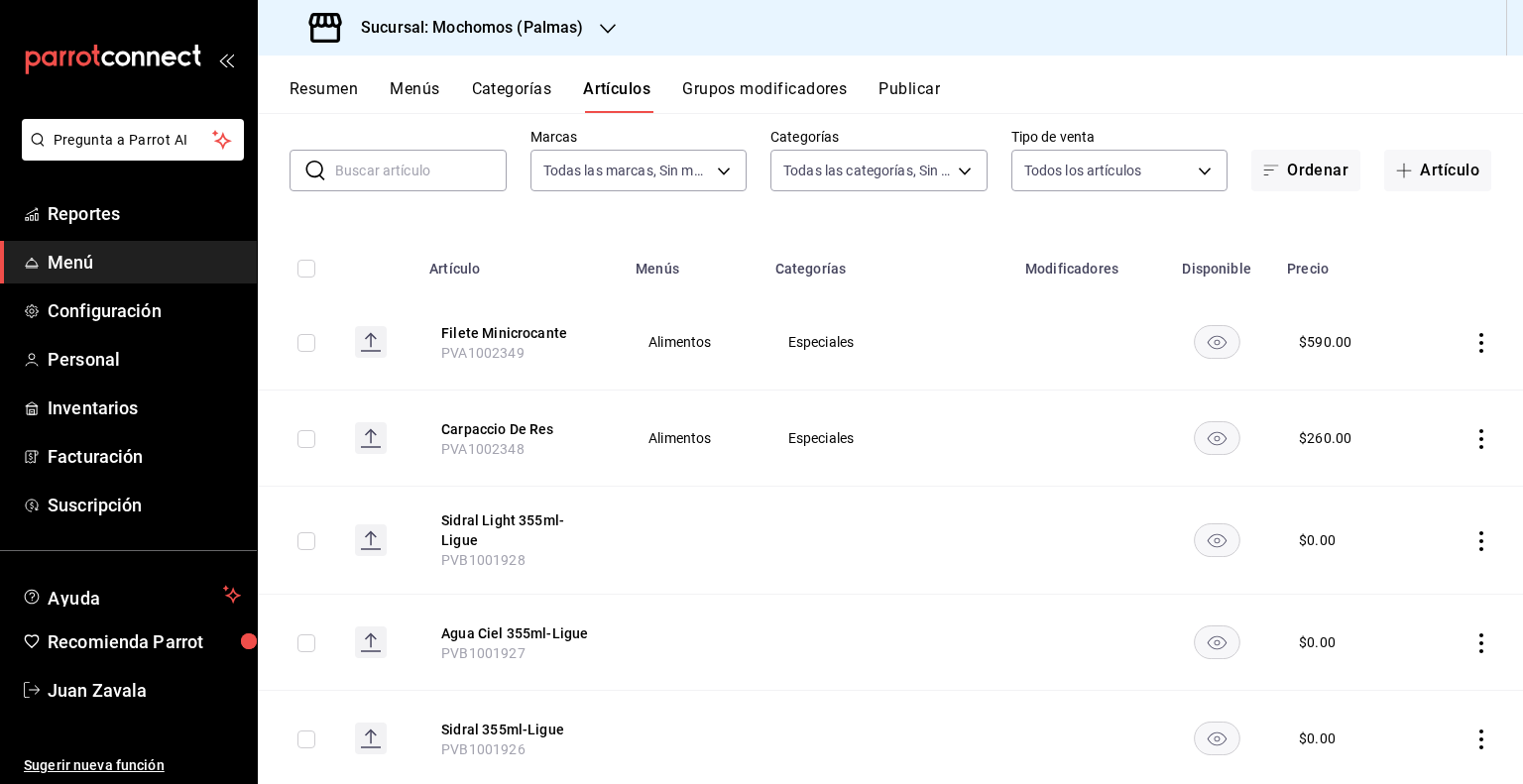 click at bounding box center (420, 170) 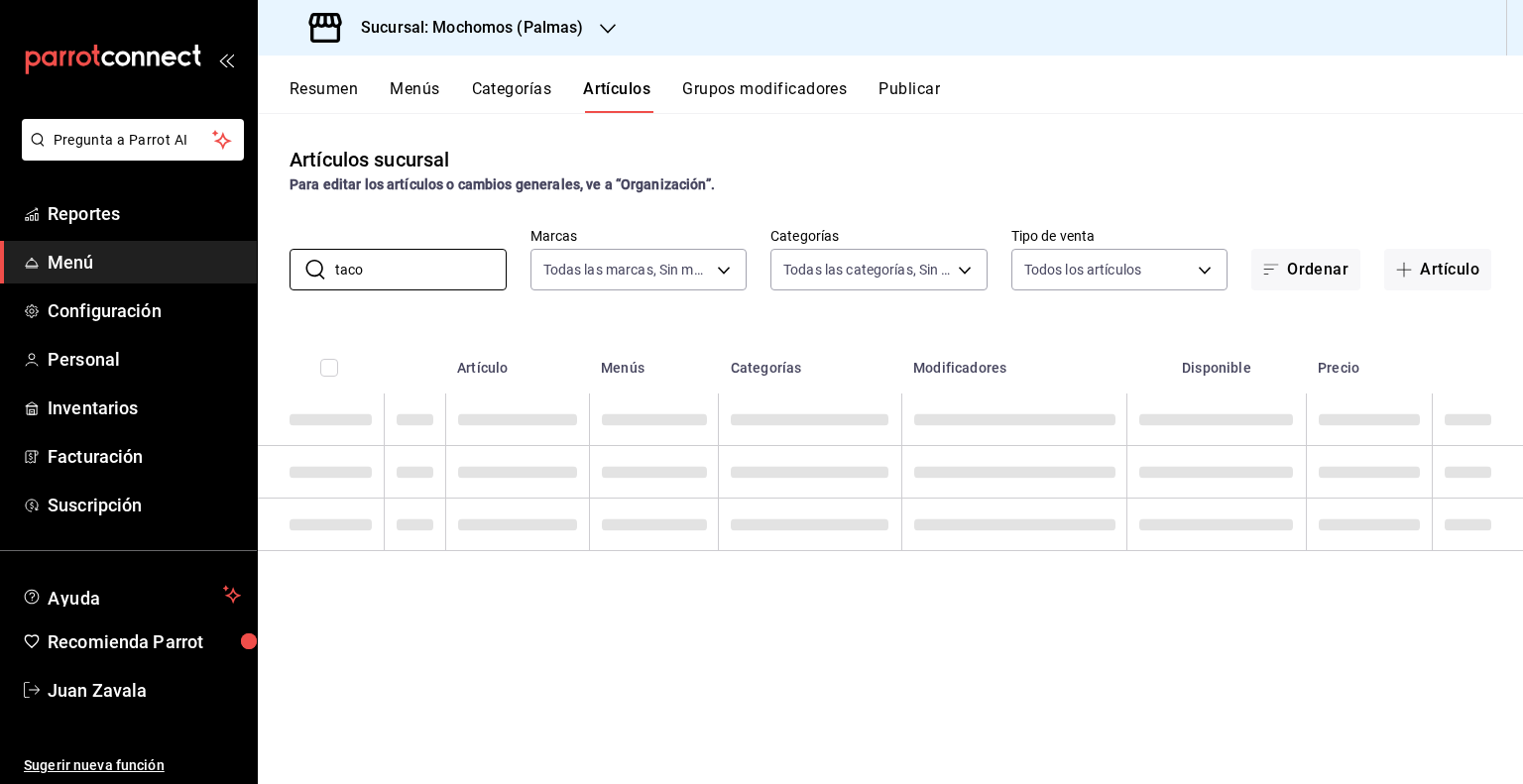 scroll, scrollTop: 0, scrollLeft: 0, axis: both 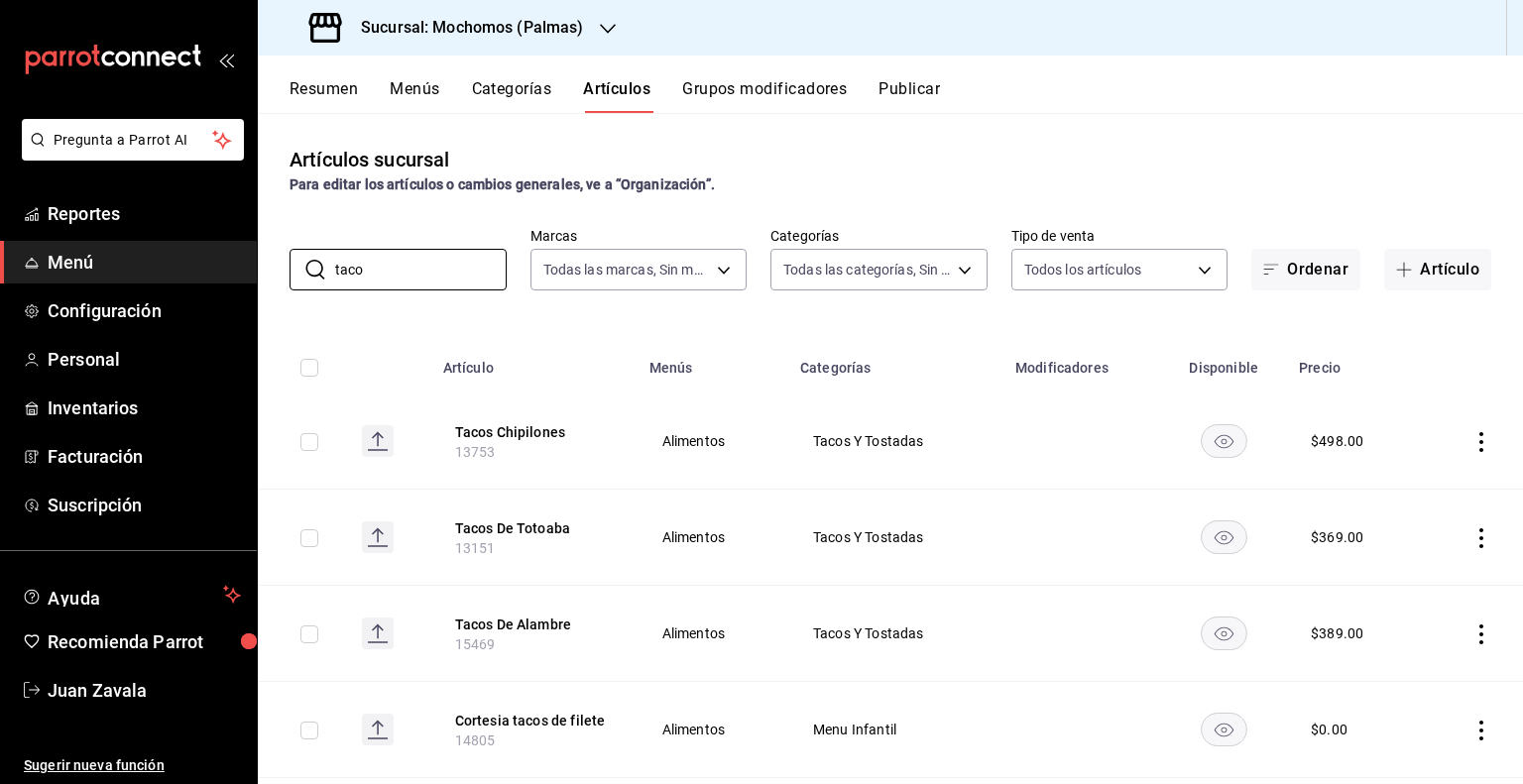 type on "taco" 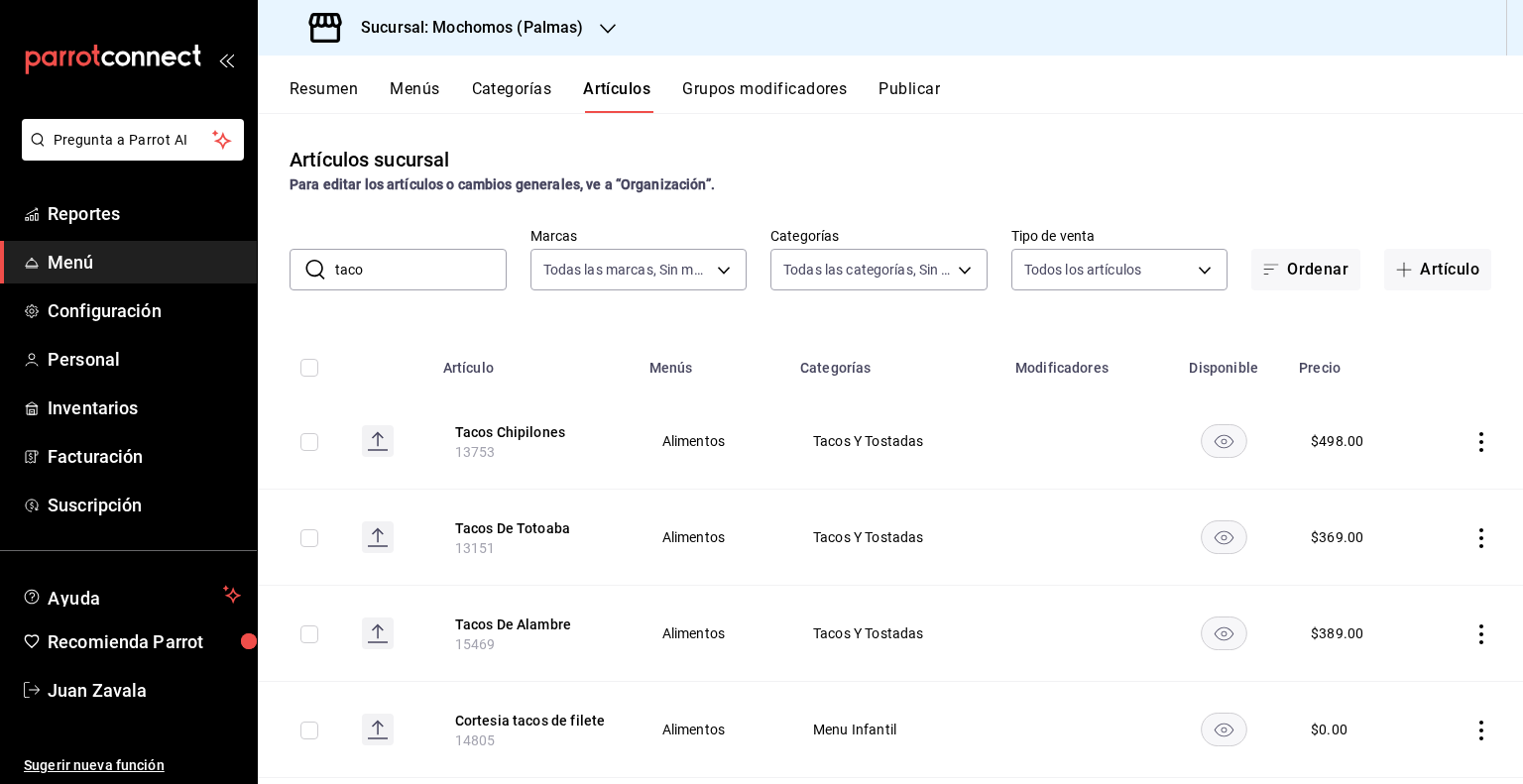 click on "Alimentos" at bounding box center [713, 441] 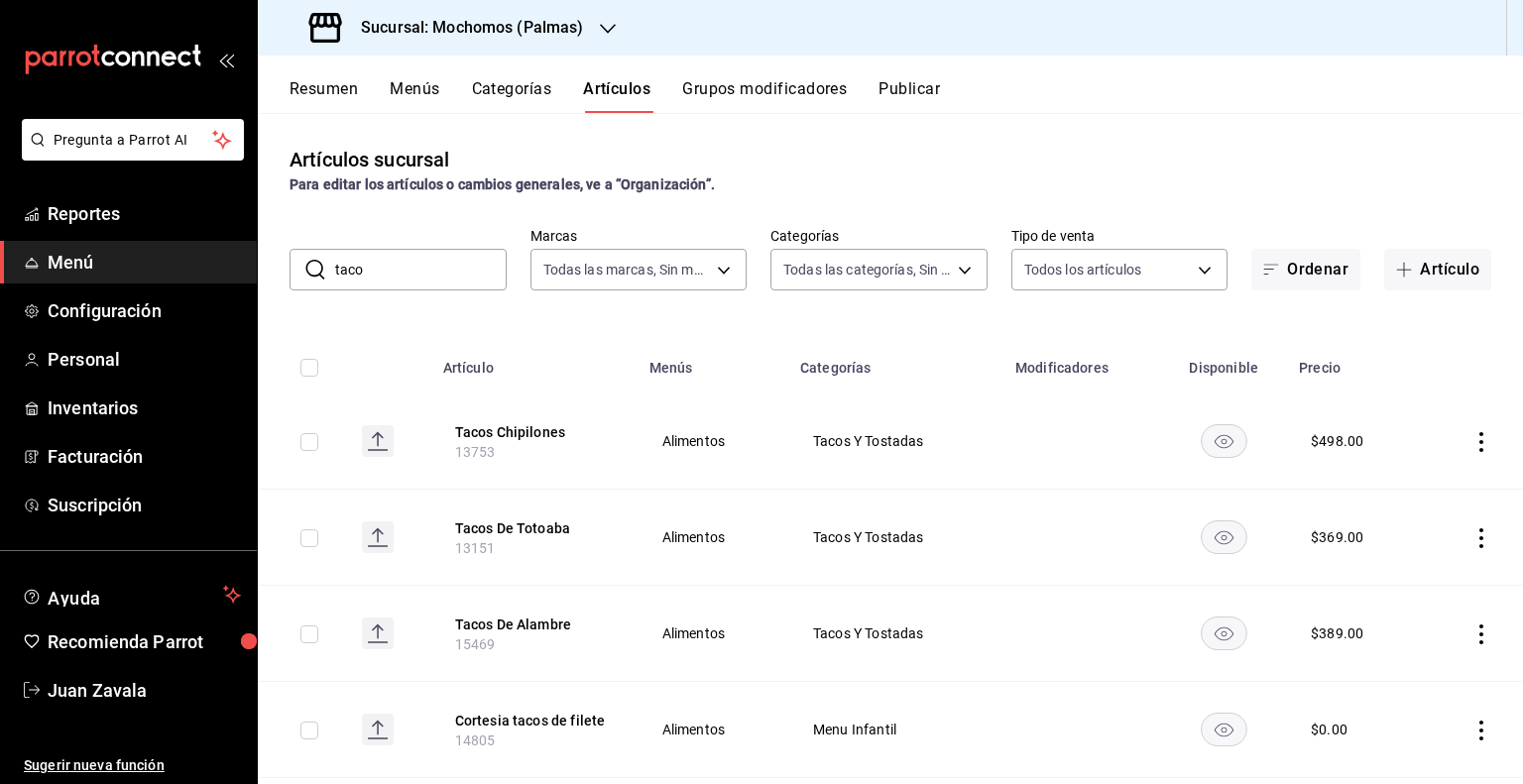 click on "13151" at bounding box center [475, 548] 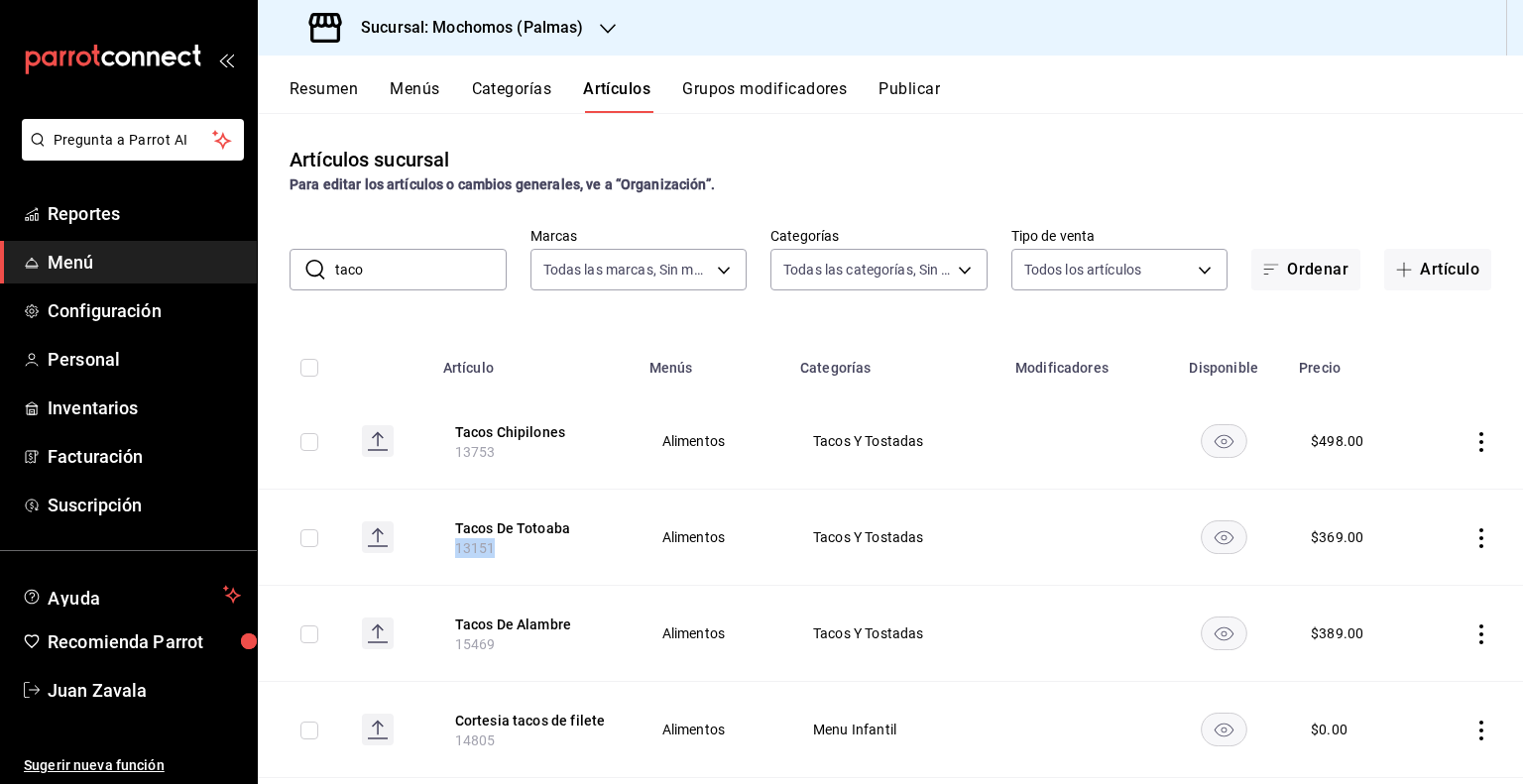 click on "13151" at bounding box center (475, 548) 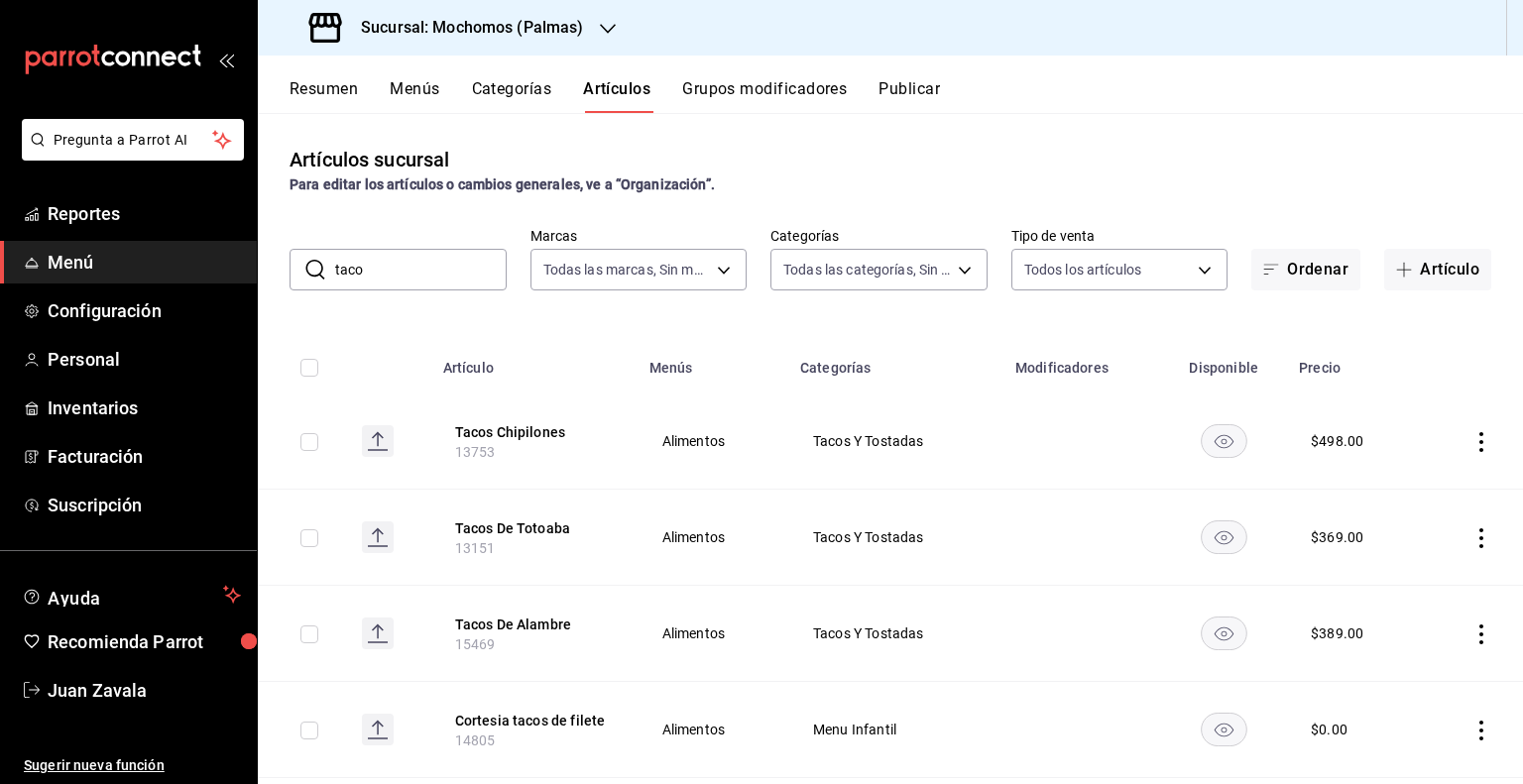 click on "Tacos De Totoaba 13151" at bounding box center [534, 537] 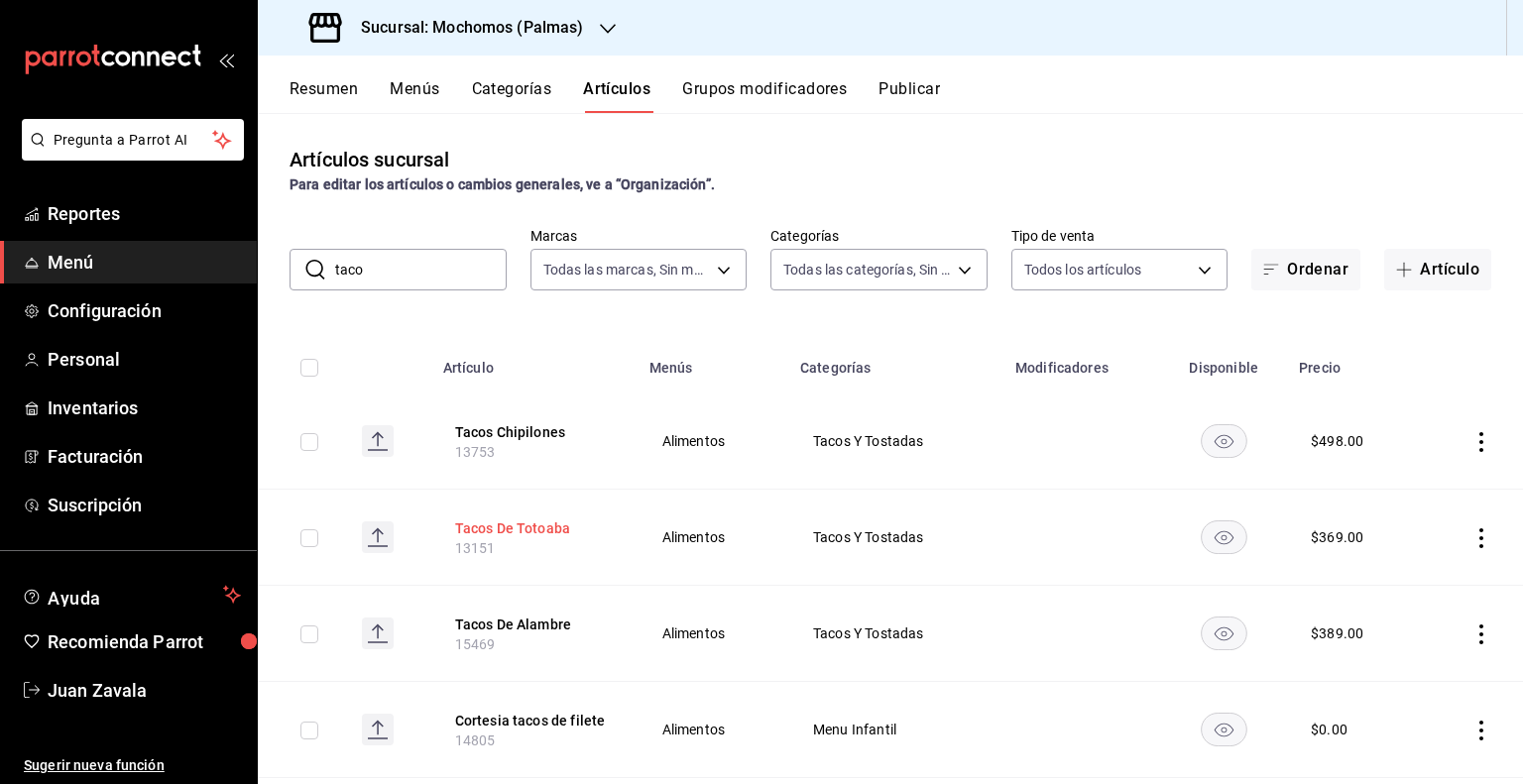 click on "Tacos De Totoaba" at bounding box center (534, 528) 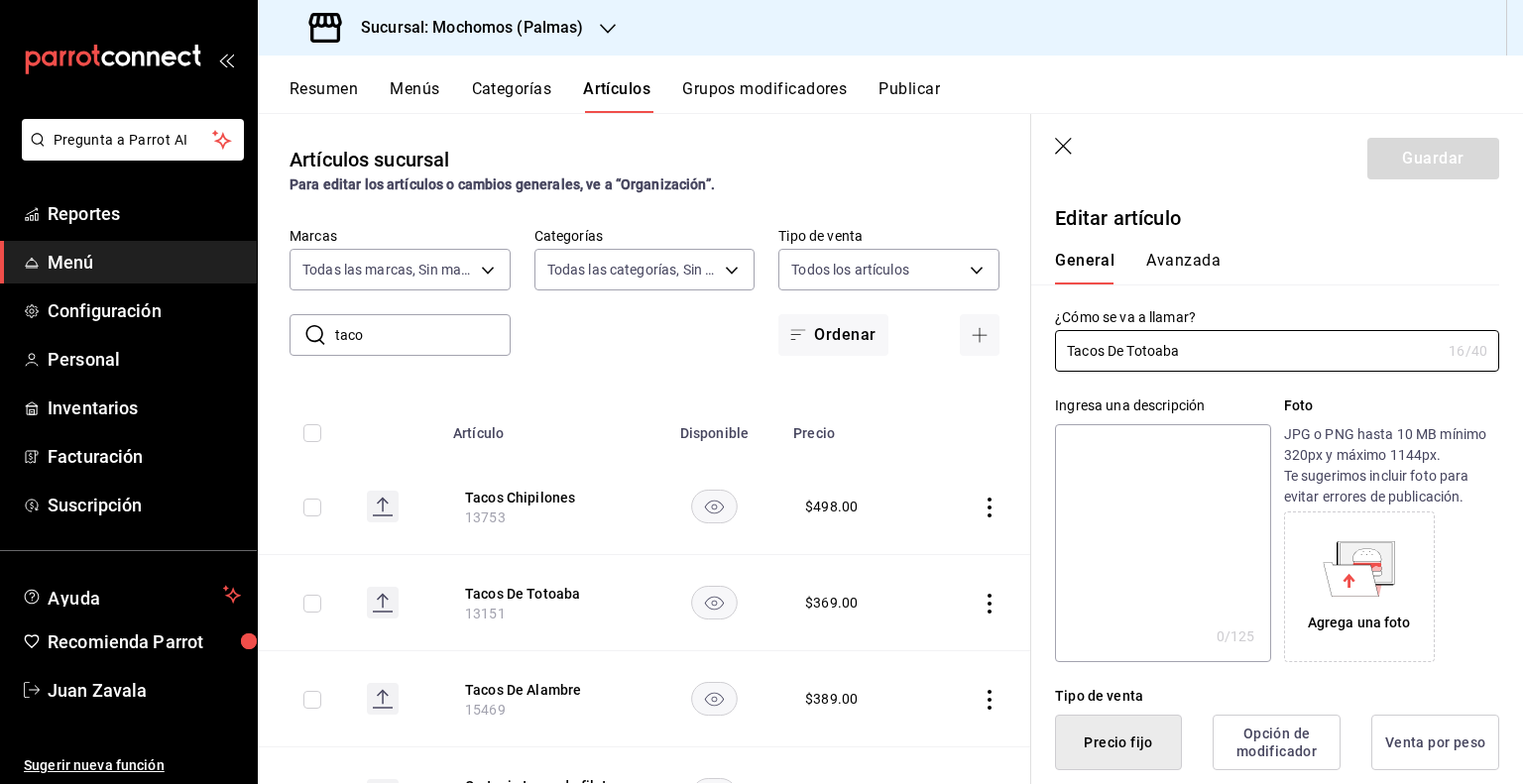 type on "$369.00" 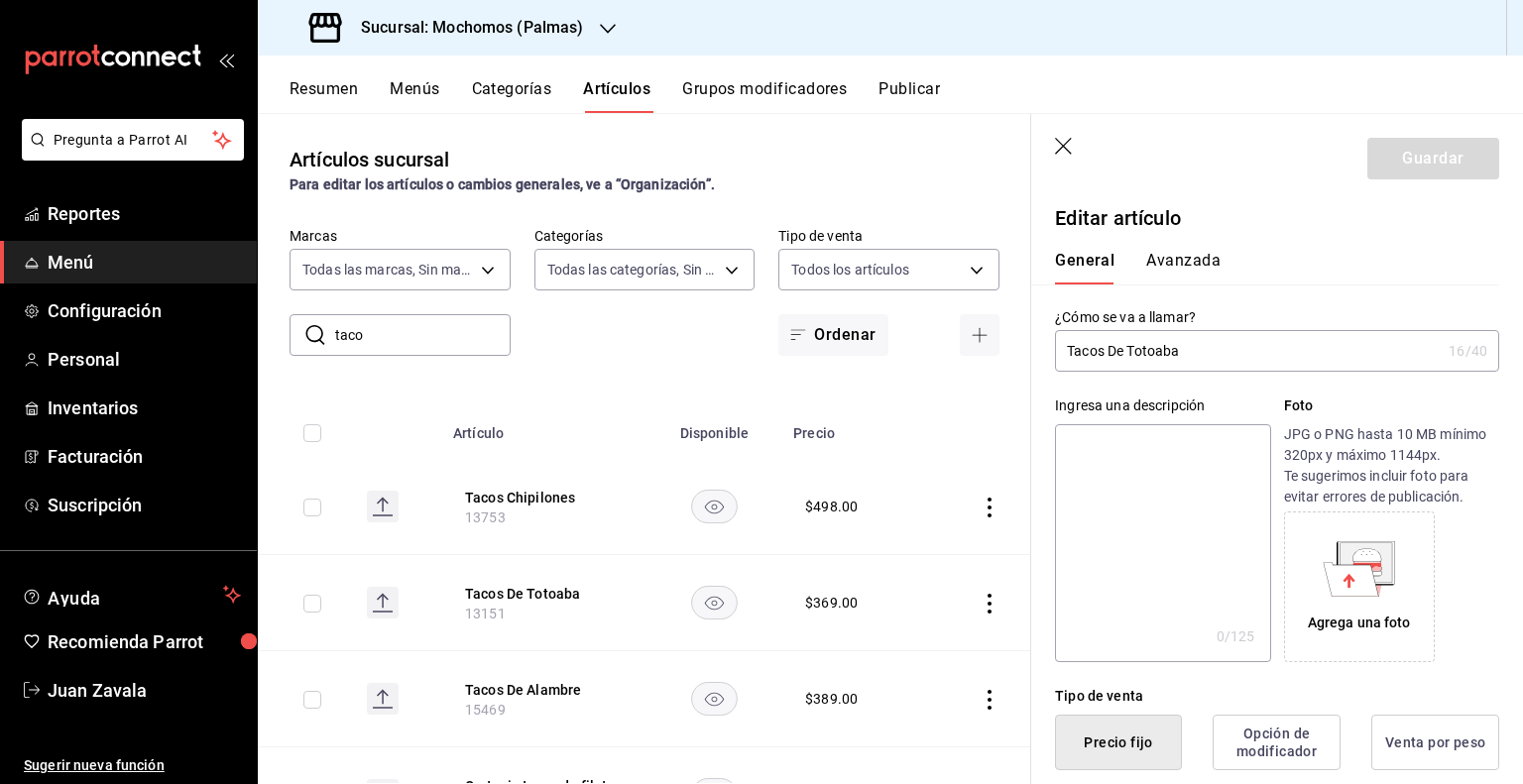 click on "Tacos De Totoaba" at bounding box center [1247, 351] 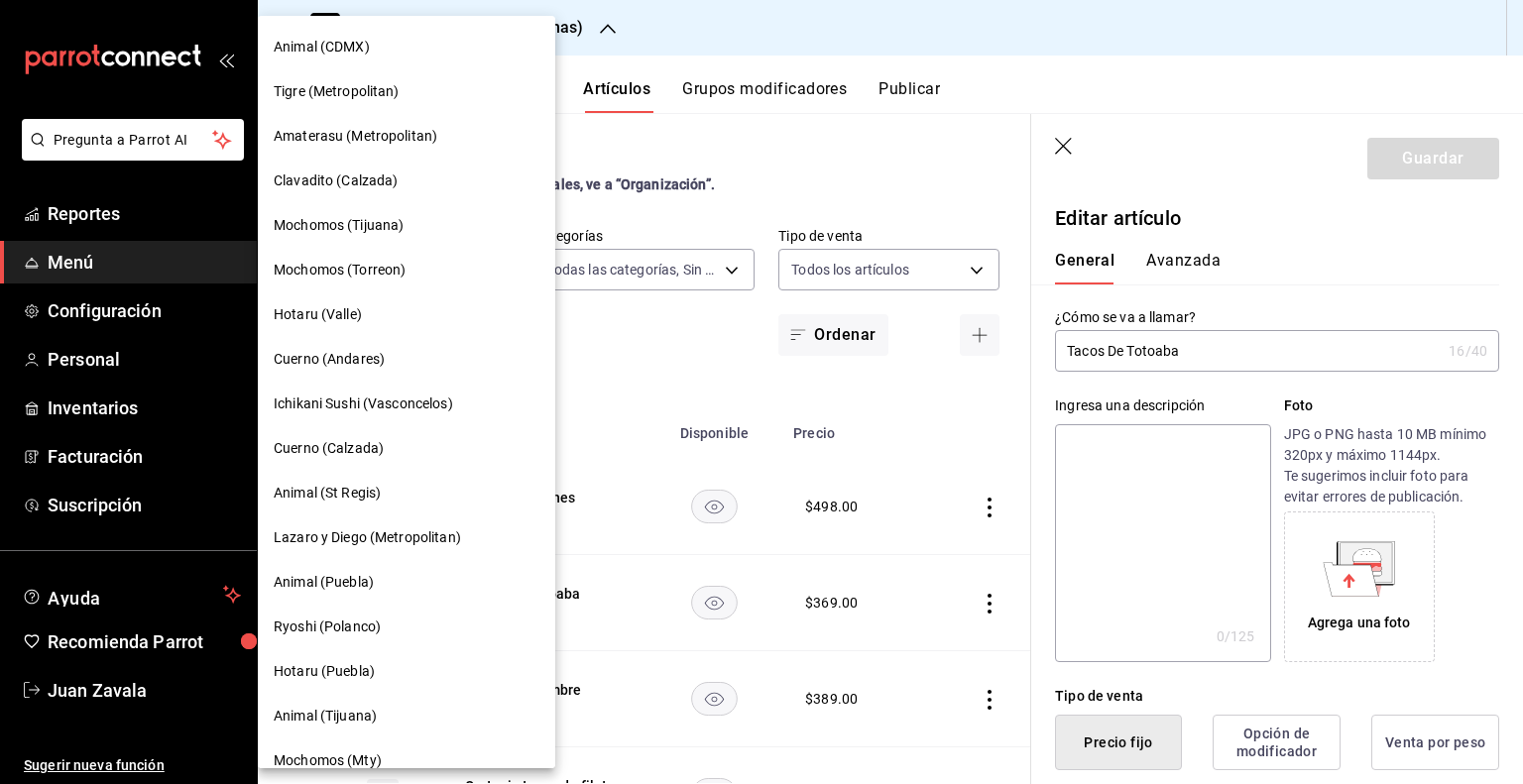 scroll, scrollTop: 297, scrollLeft: 0, axis: vertical 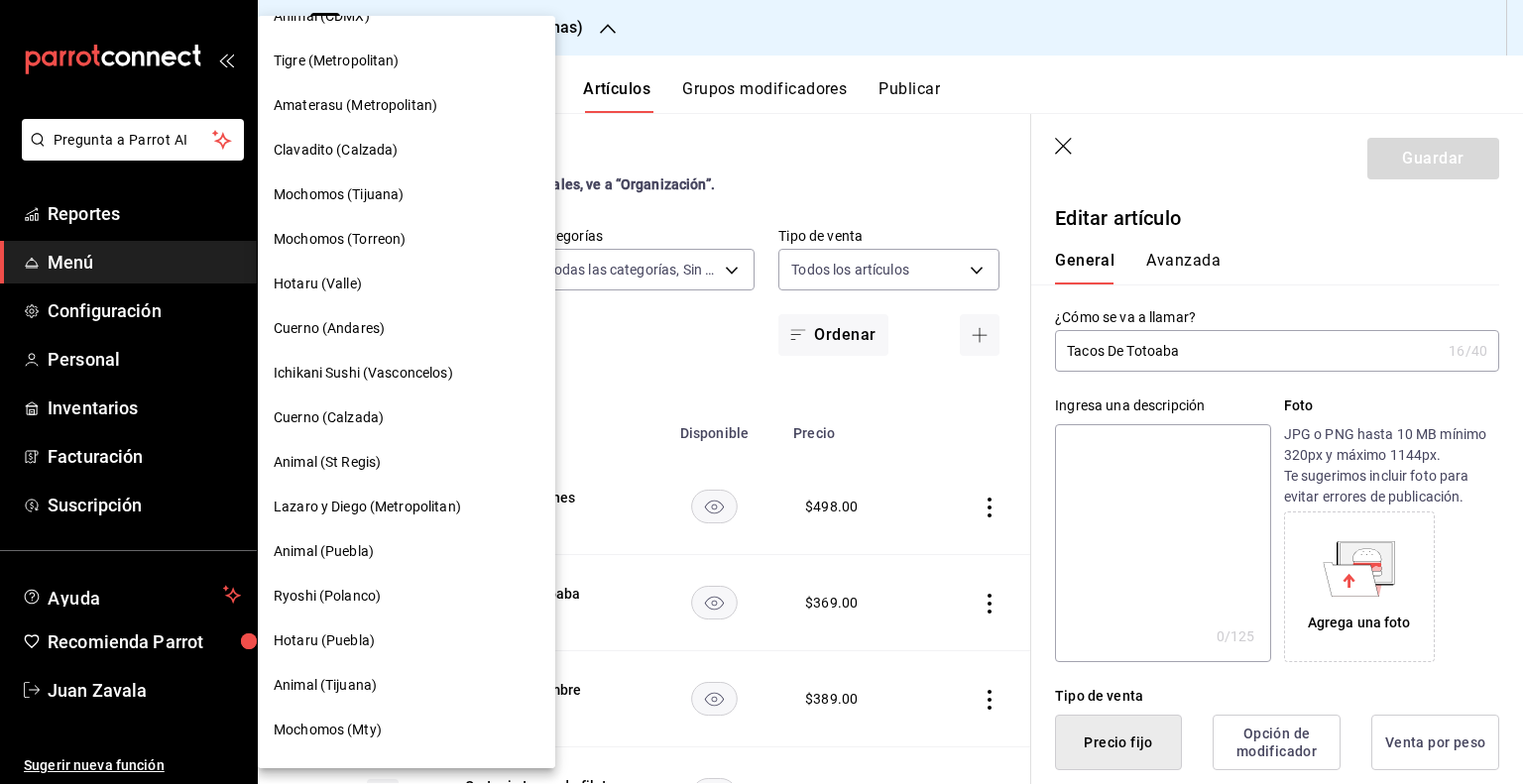 click on "Mochomos (Mty)" at bounding box center (407, 729) 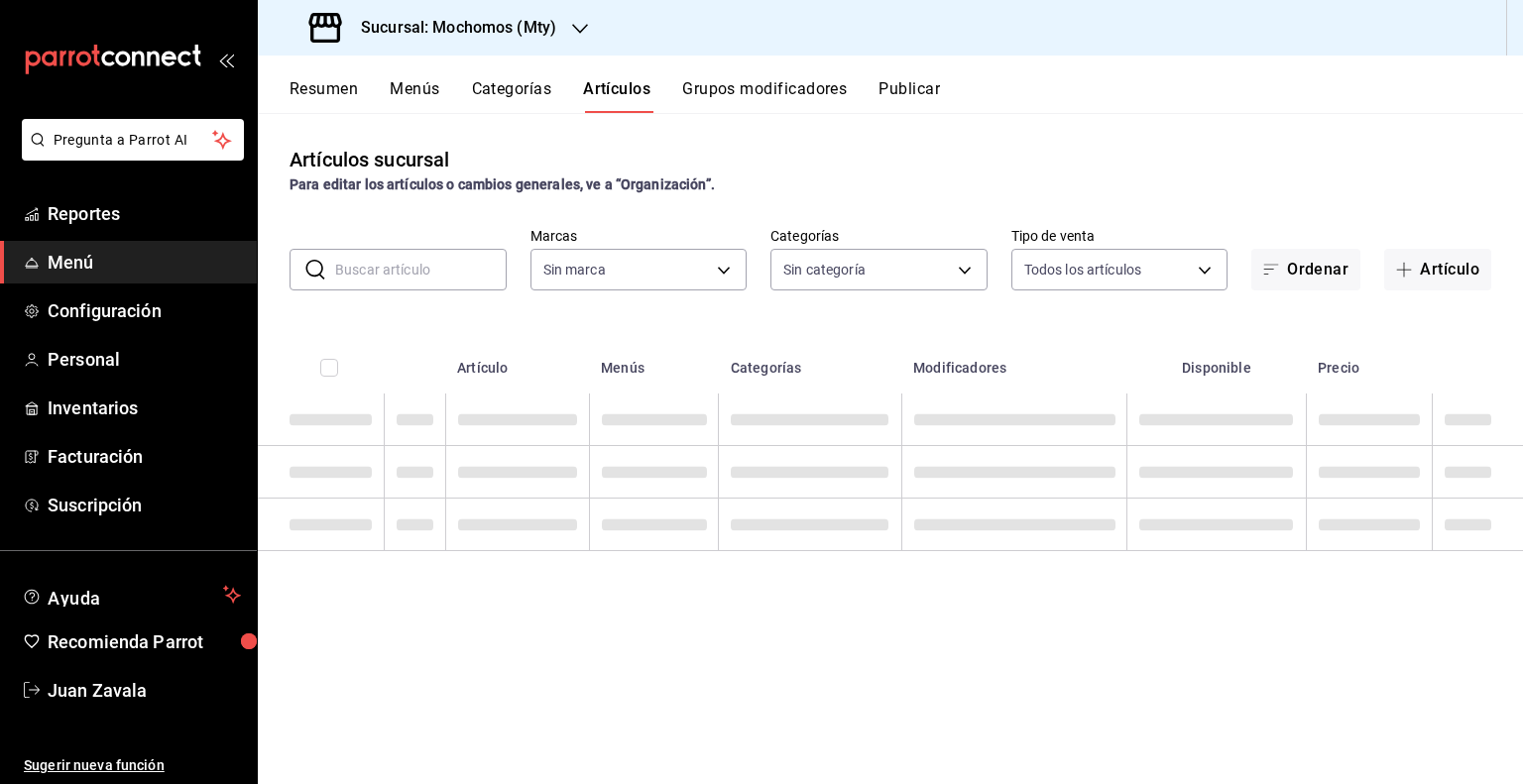 type on "b352ad34-a903-4246-b8b1-197398375429" 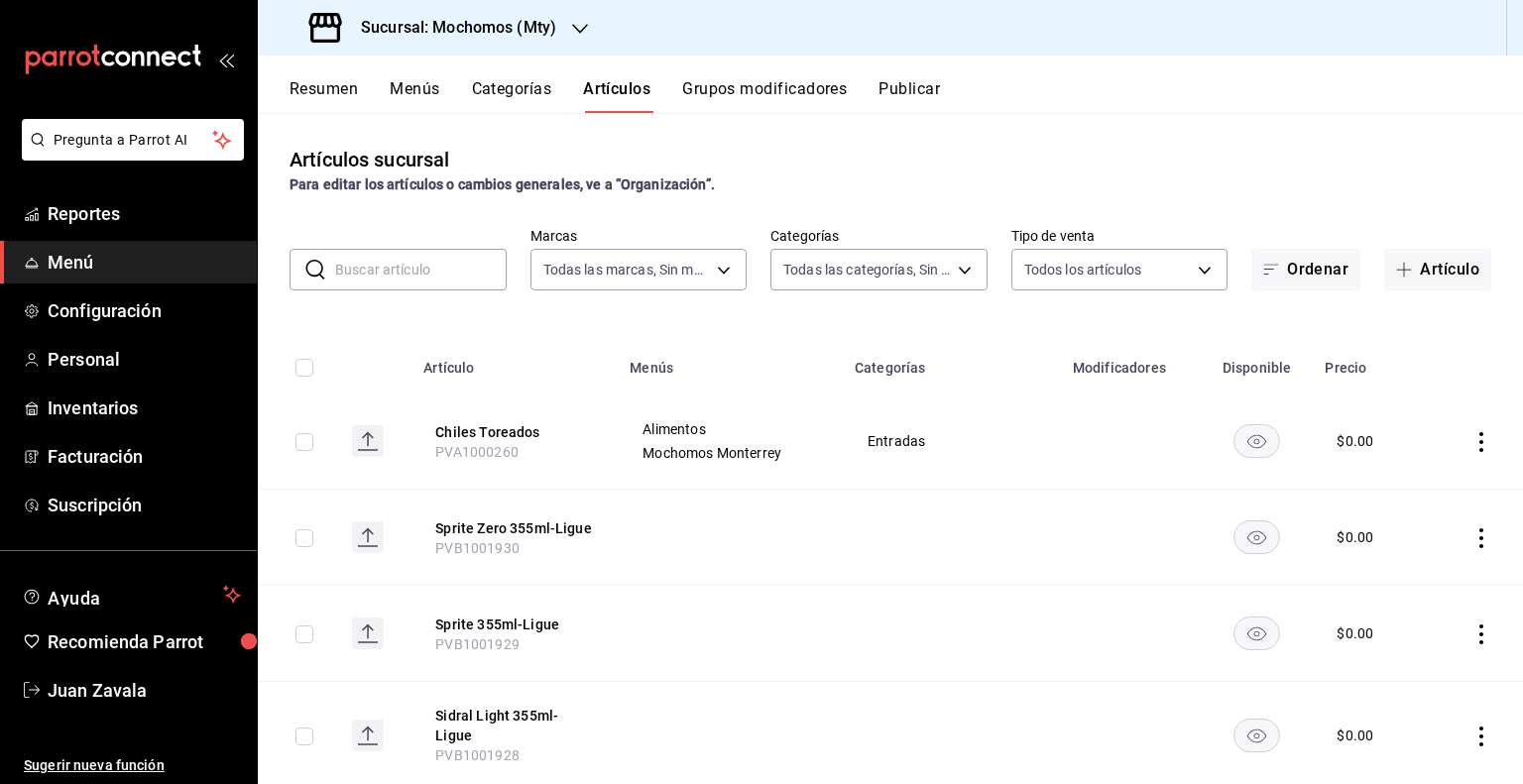 type on "ca062f0f-28a6-4a2e-835a-bf626b46f614,ff02f0f8-cf27-4ea8-b513-1d5c0356e4fc,aaf977b2-a437-48fd-b3ed-ae352f130560,16415bf1-51b1-4453-8465-b11e478bda17,380b415a-0ecd-4d86-abd7-049b182abfe6,9143f4bc-c86d-4944-88d2-b0408b31ee07,601cca7d-fc70-4eb8-b96b-da7a4ae64553,9490ce83-574e-43d9-8459-1ef40399e86b,a228796c-0fe1-4bfa-80e7-4797c0353581,232f82cb-4fb2-4bed-ac8d-3628fe338d6a,de239cb0-213c-4f3a-afb5-a1b8a00c7052,4de5fc57-0adf-4774-8022-d47f1aeaad1b,0f63d0f1-7044-4211-beee-9d505d0bccd6,5a367fab-e0b7-4942-b679-38e19910c258,0d48770e-1618-477a-b463-cd2a32affaa3,92a4a68e-b007-4298-acb2-ed54b0413877,86ad05ee-a35b-42ab-bc8c-d2a3d5c02bee,43682246-1837-4df7-81af-9d301f2dc58f,fd9bea2c-3ca4-4316-8f06-7d5765afdfd2,f977ed61-68b2-40ff-9a57-7ee6414b5cf3,6cff3102-a2ea-4cea-94e2-74e35046f9bf,3199a536-79f9-4aa3-b71f-1b87ab67b89f,3b4651f6-817c-408f-9f5f-4ea44739af39,8629d2f8-83e4-4a16-987f-a4d69394a062,a1401f84-7743-49fe-957a-bcf39998613d,4d68249c-140d-4c66-a42e-3f087e61731f,f092057f-b606-43ad-8c30-ae4f2c223fbf,d58b2869-1d50-416e-ace..." 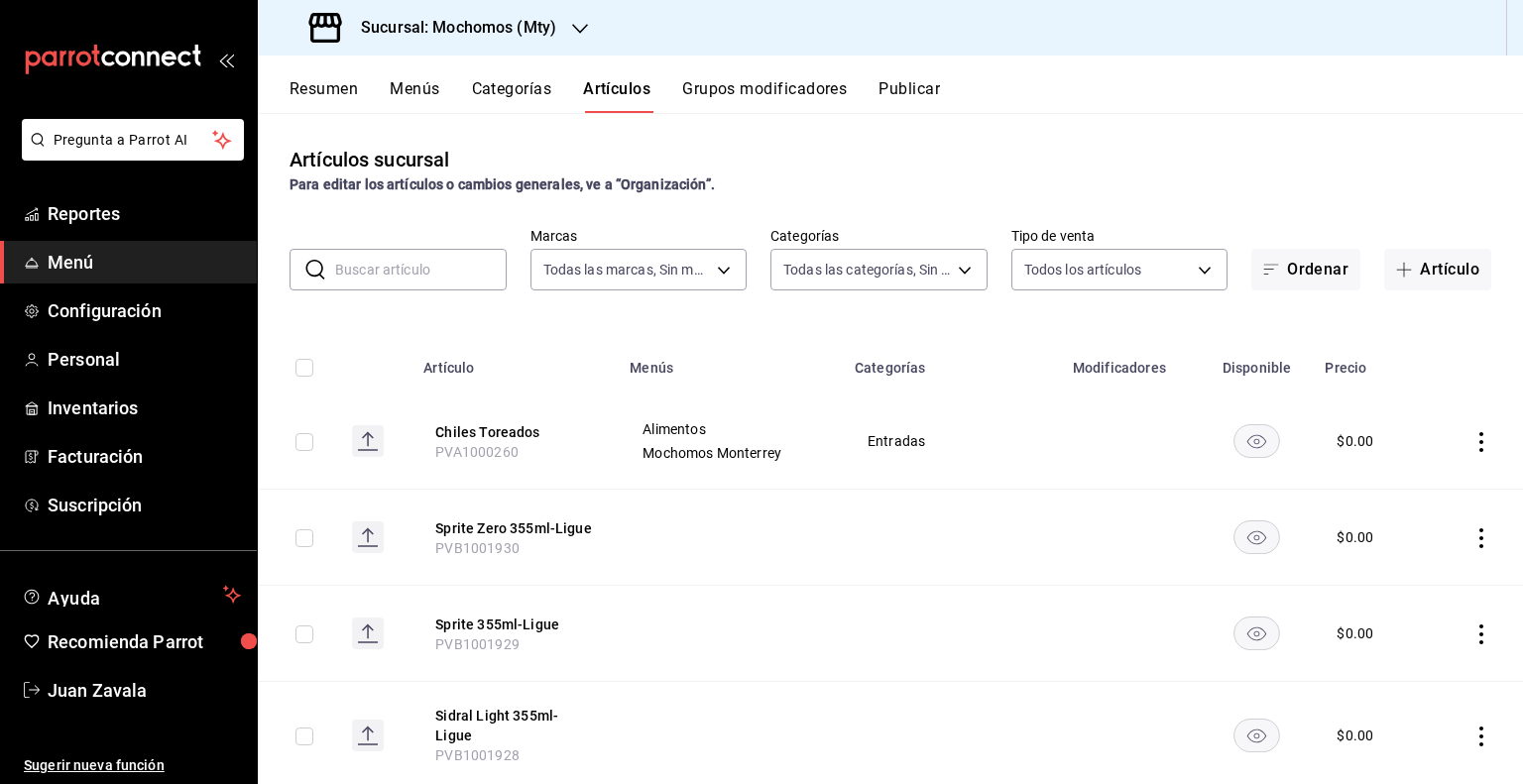 click at bounding box center [420, 270] 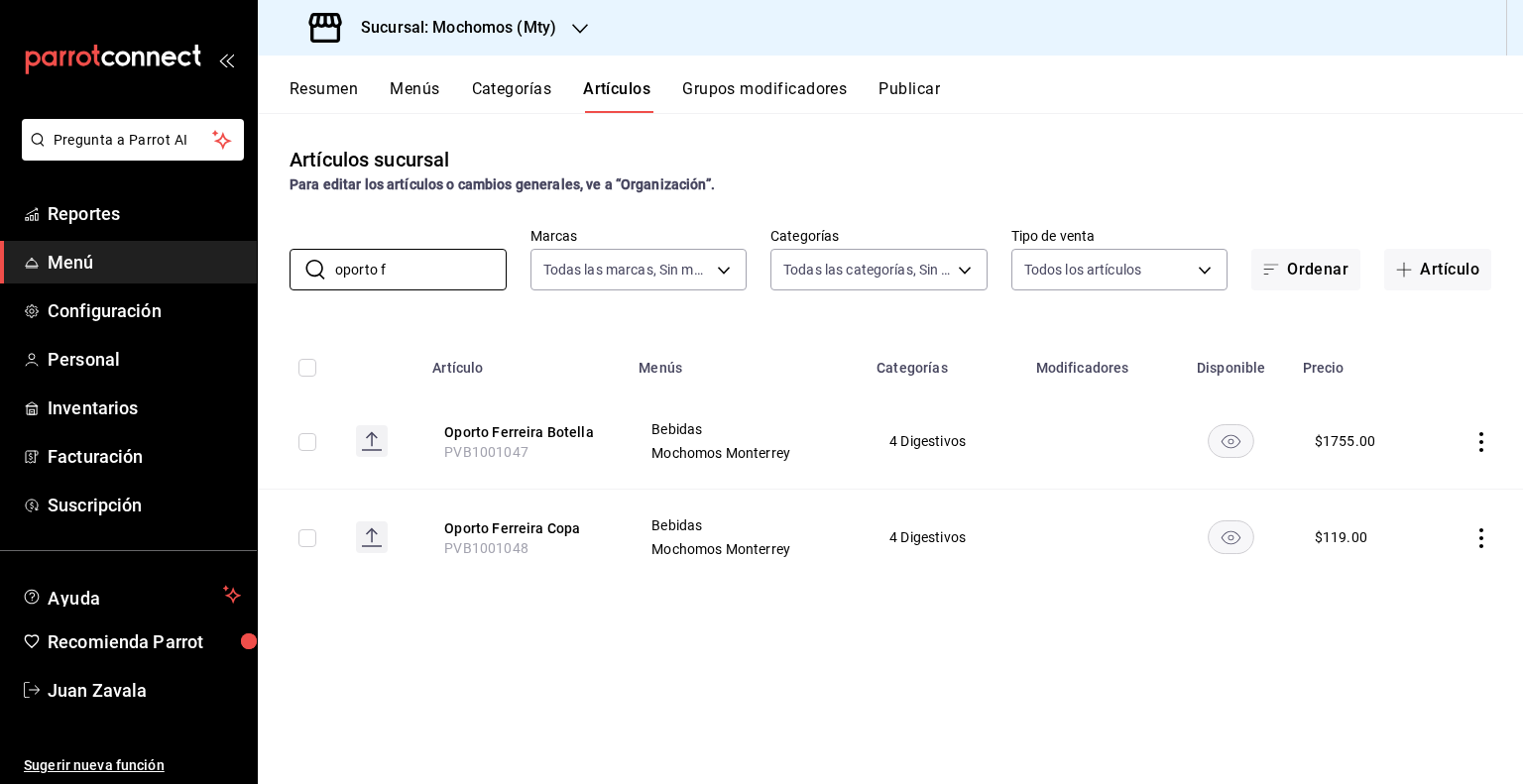 type on "oporto f" 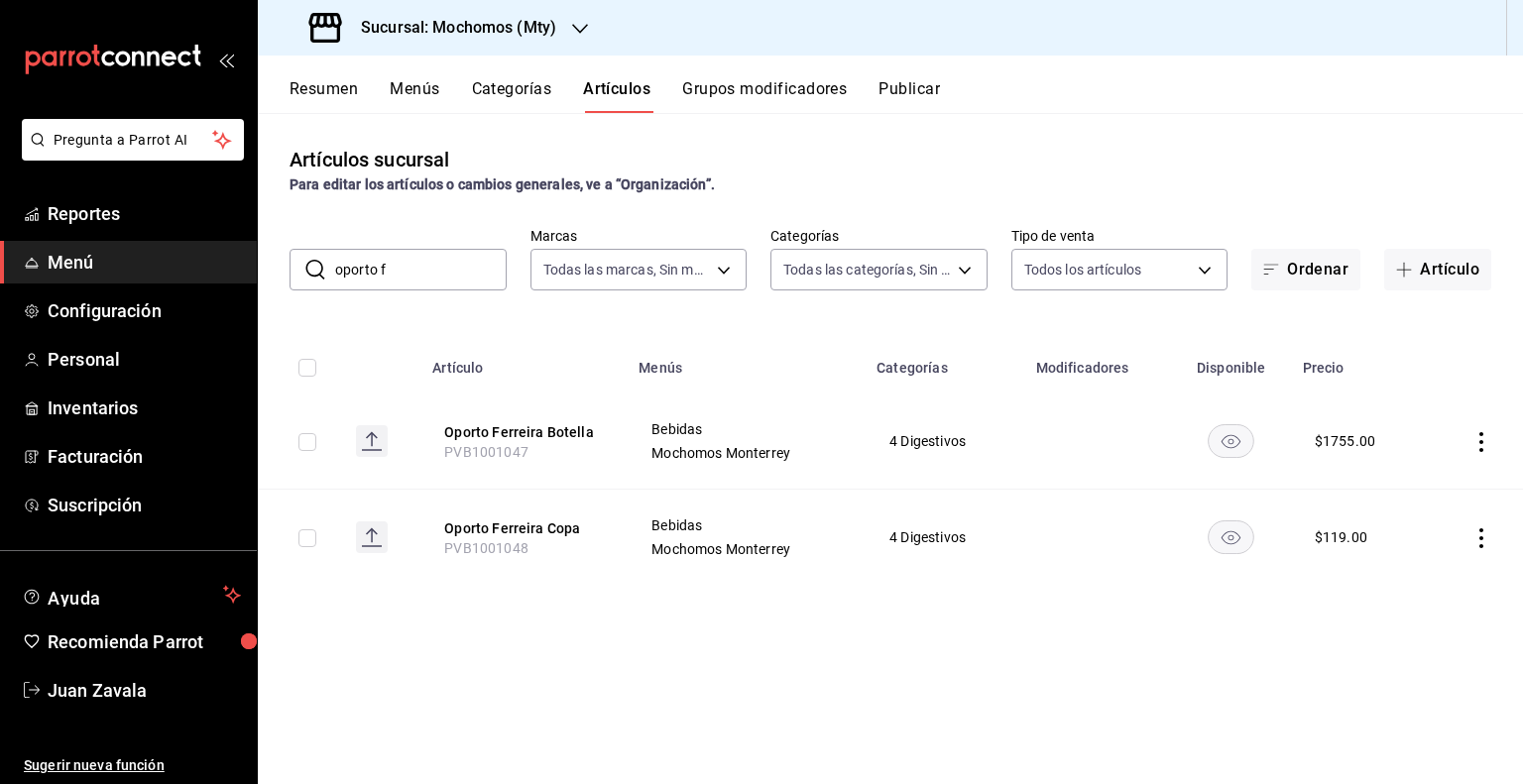 click 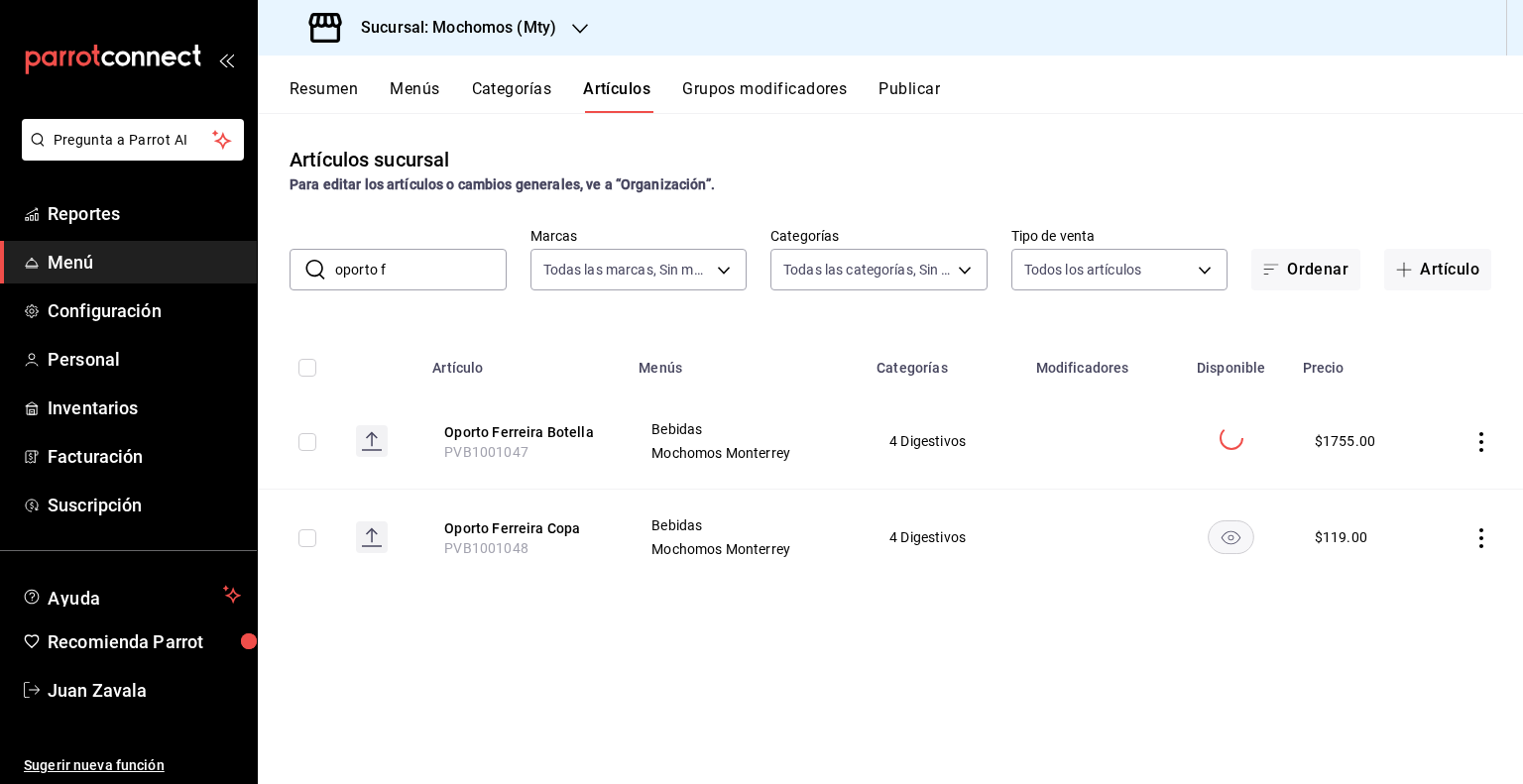 click 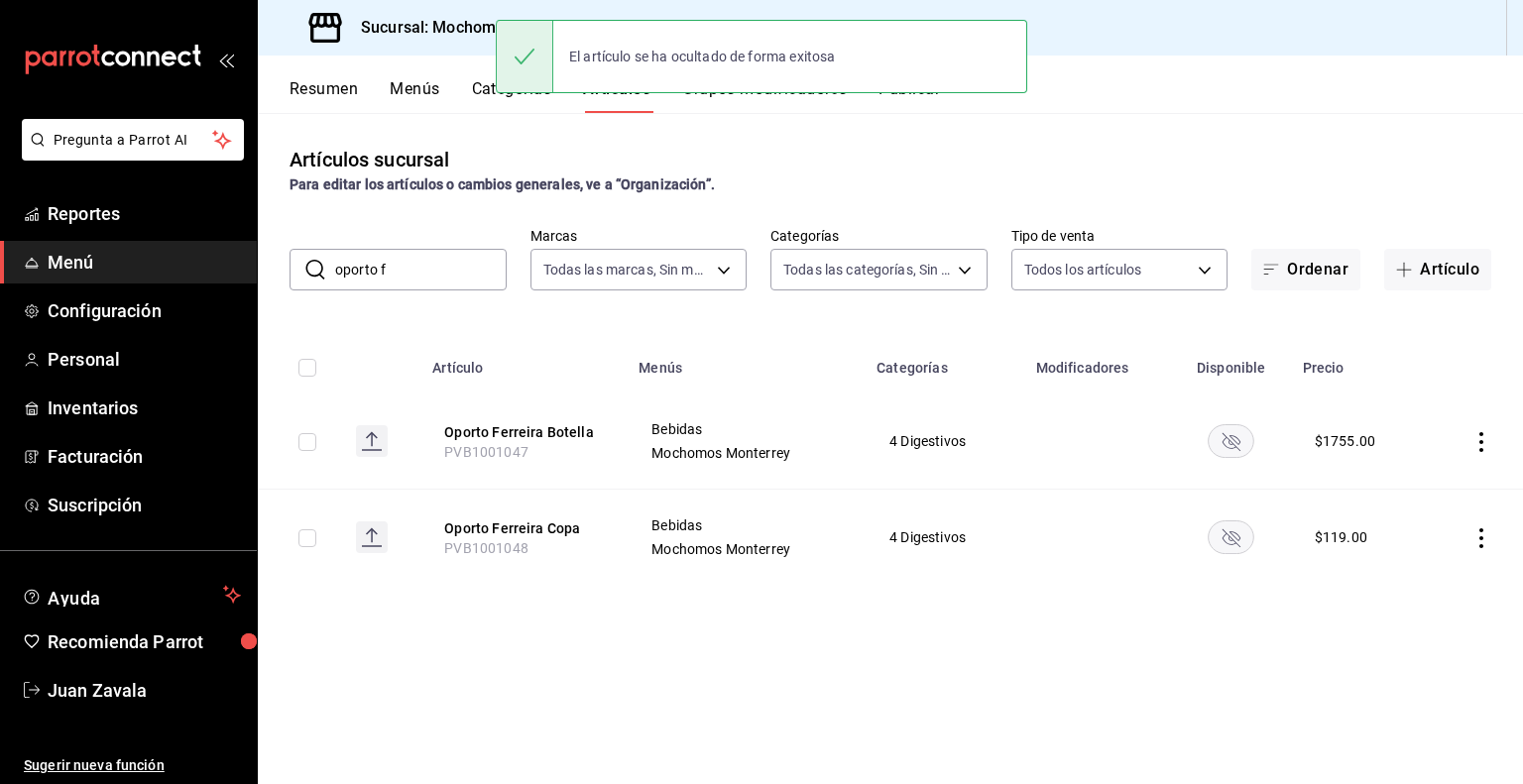 click on "Publicar" at bounding box center (909, 96) 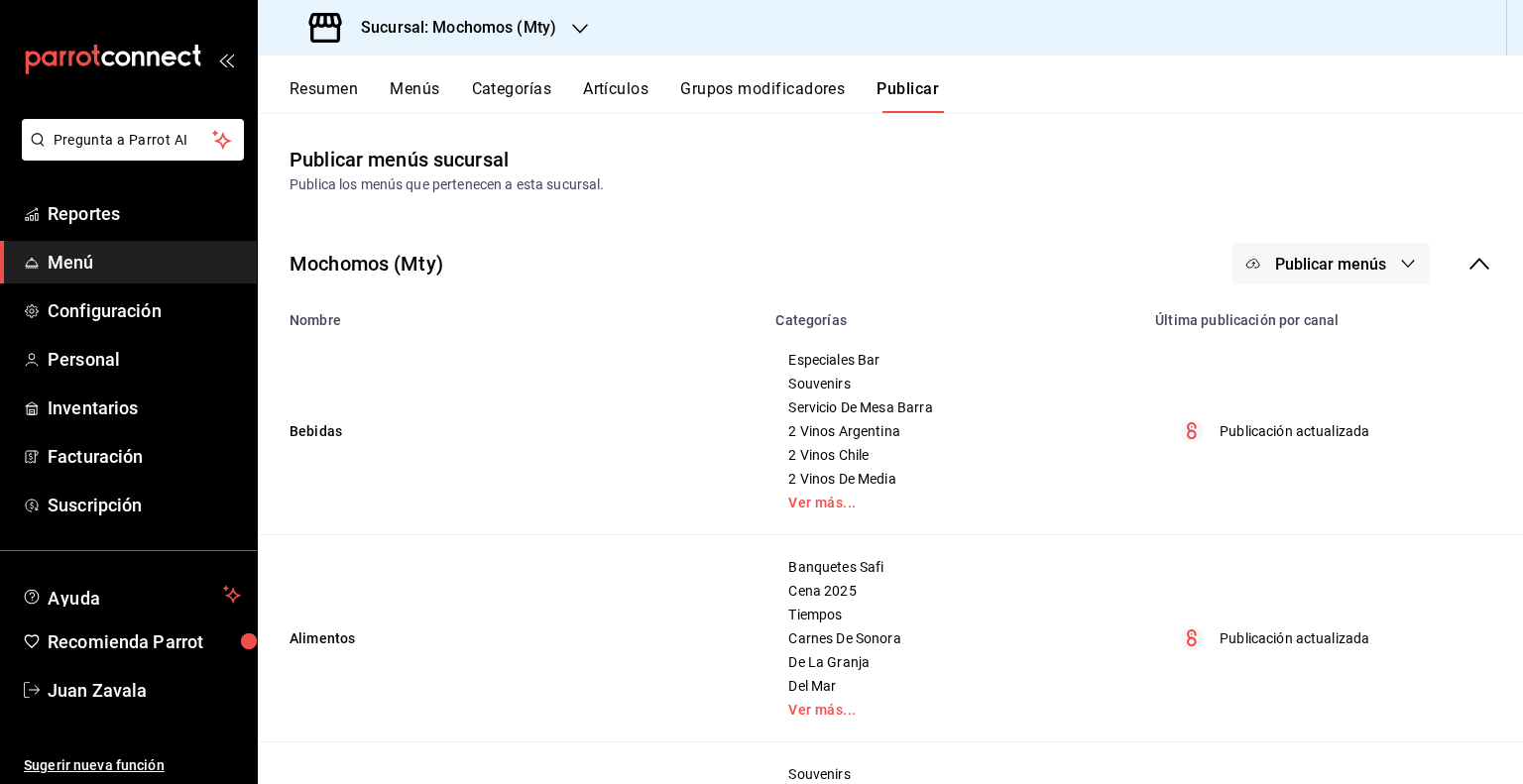 click on "Publicar menús" at bounding box center [1331, 264] 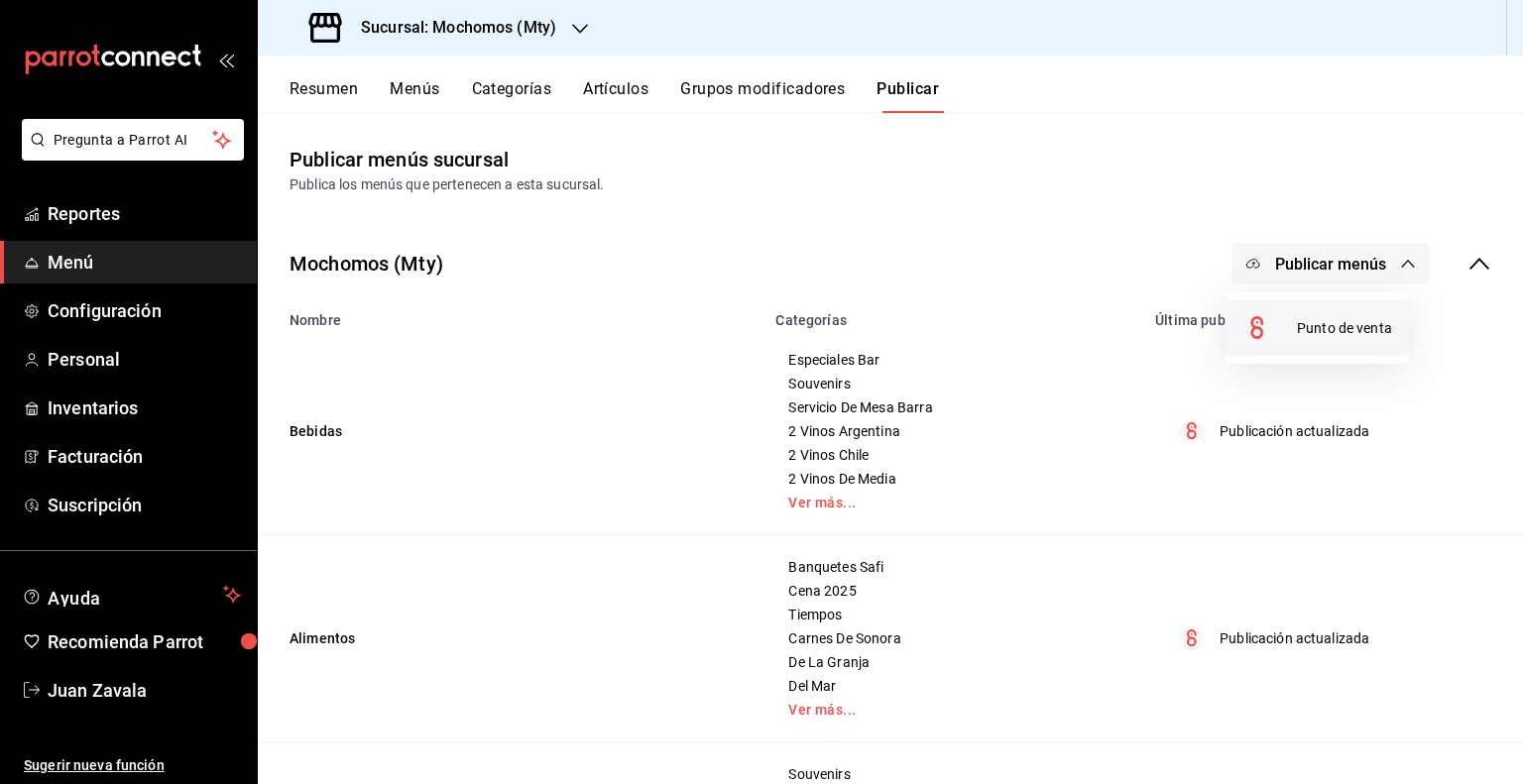 click at bounding box center (1269, 328) 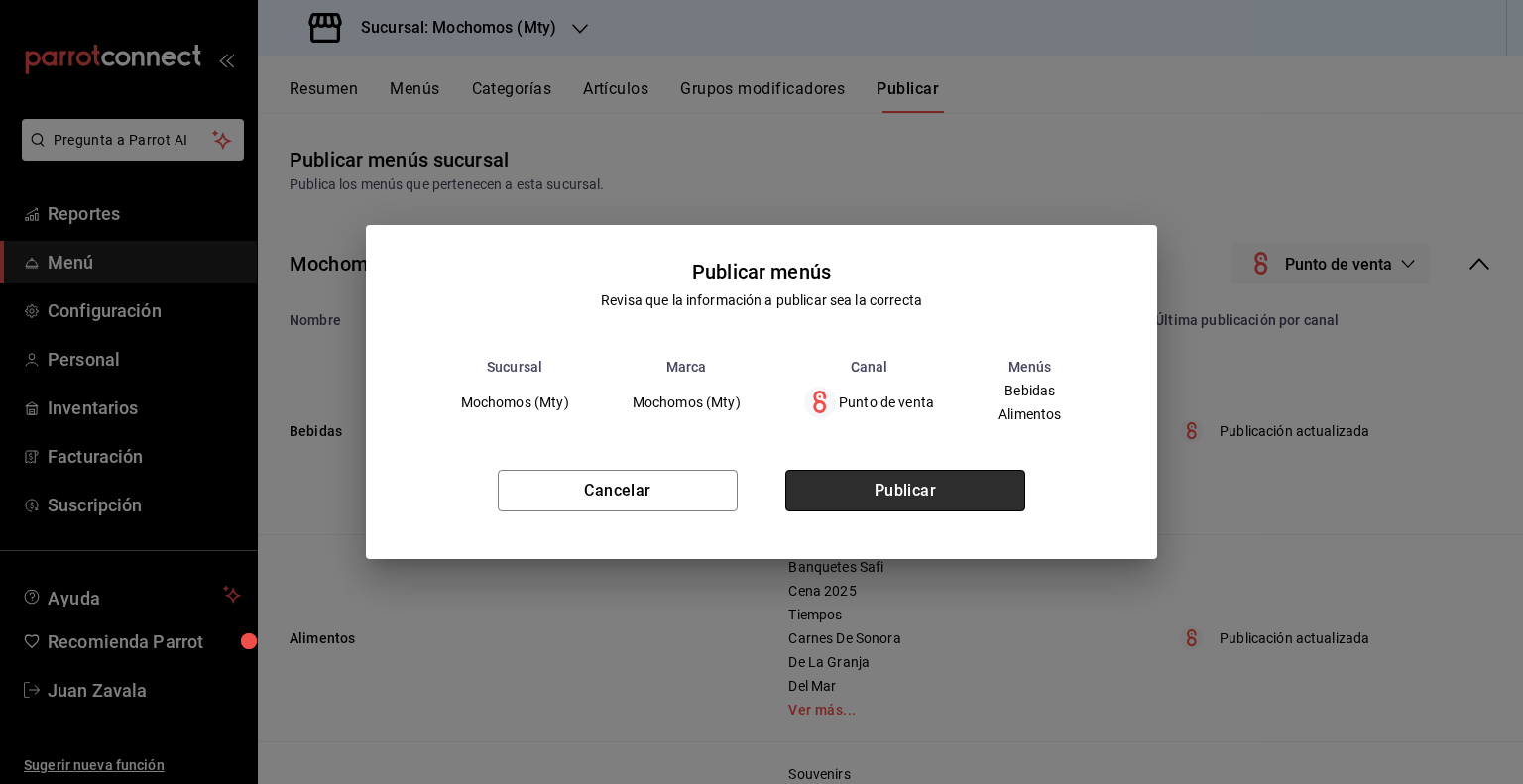 click on "Publicar" at bounding box center [905, 491] 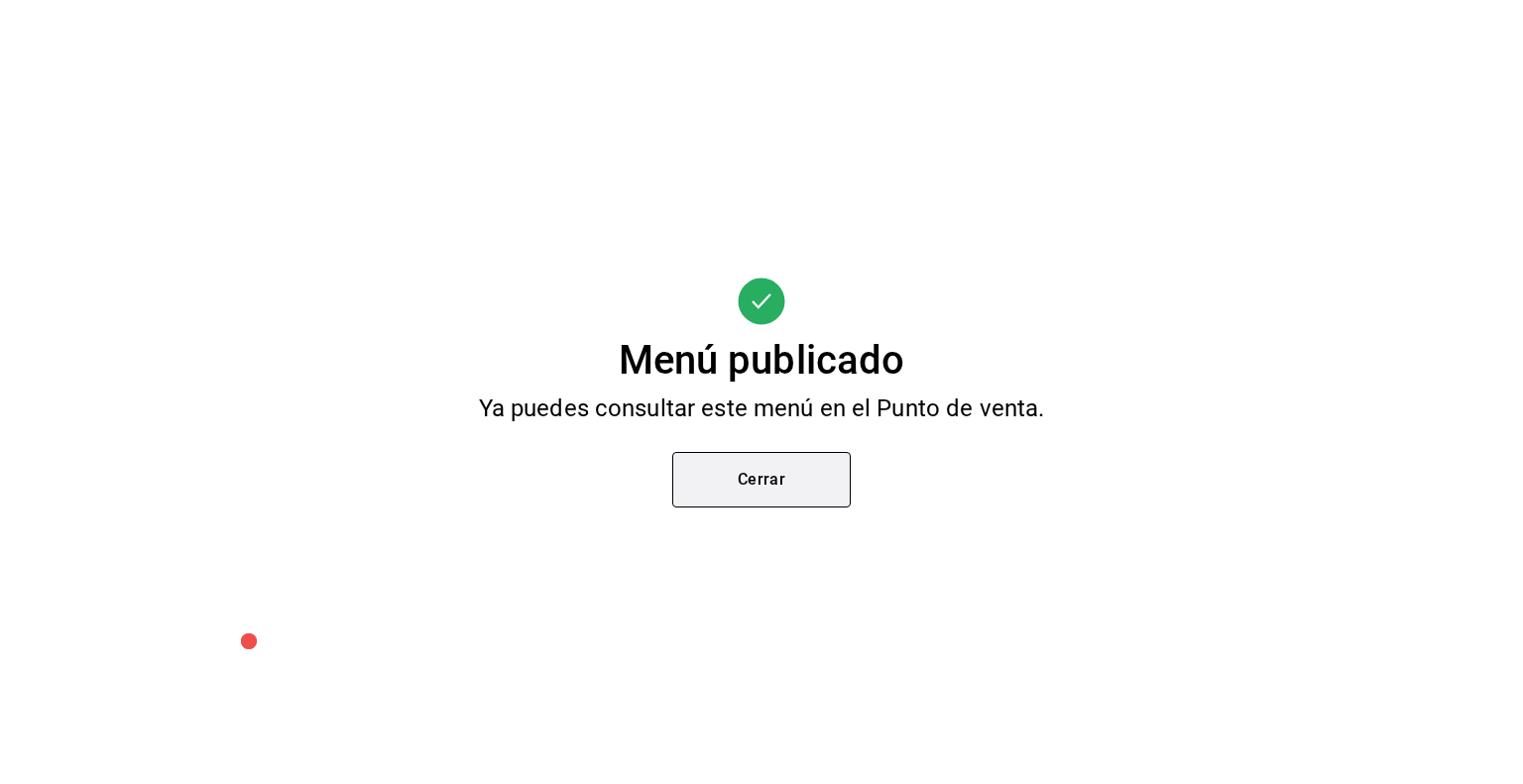 click on "Cerrar" at bounding box center (762, 480) 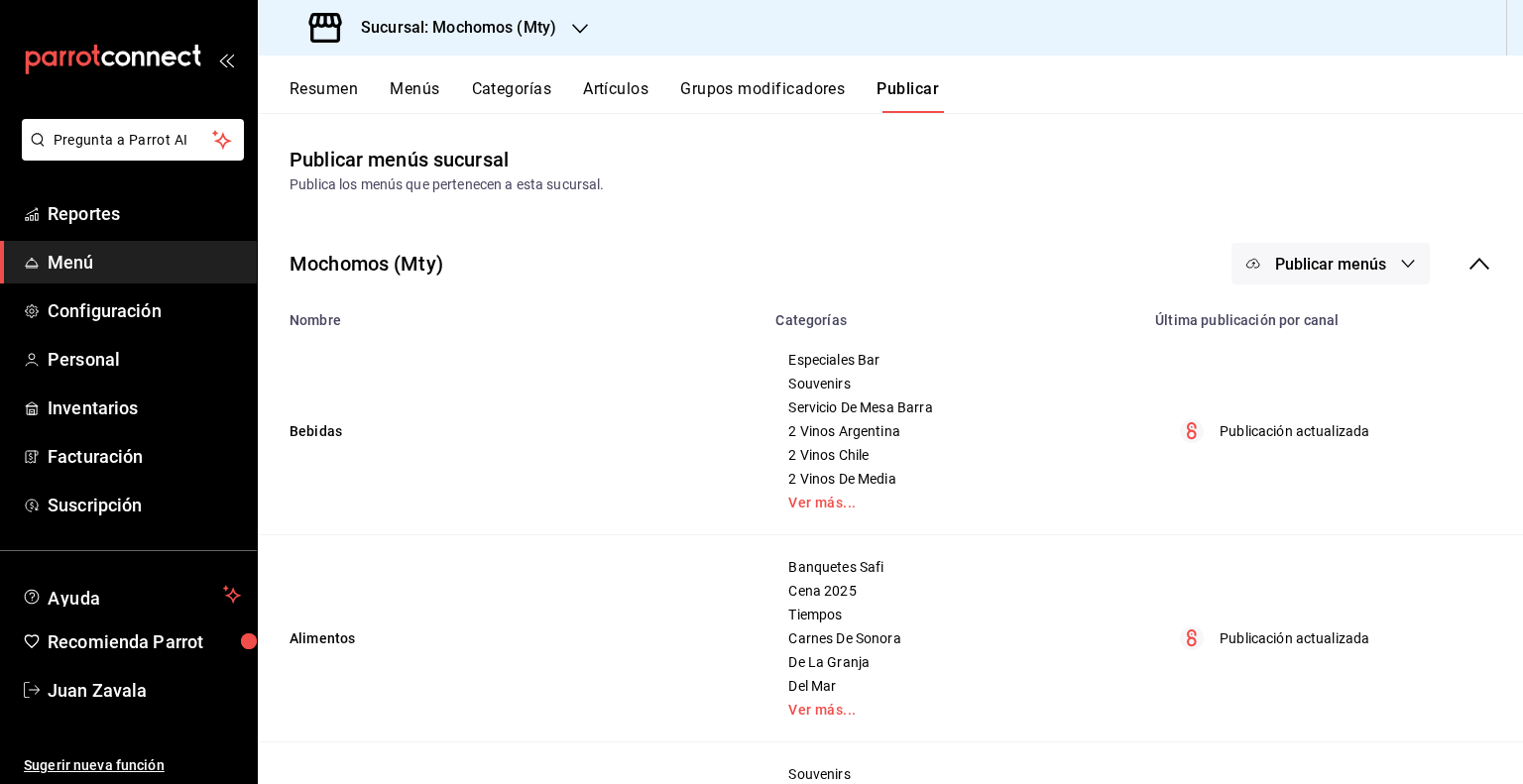 click on "Artículos" at bounding box center [616, 96] 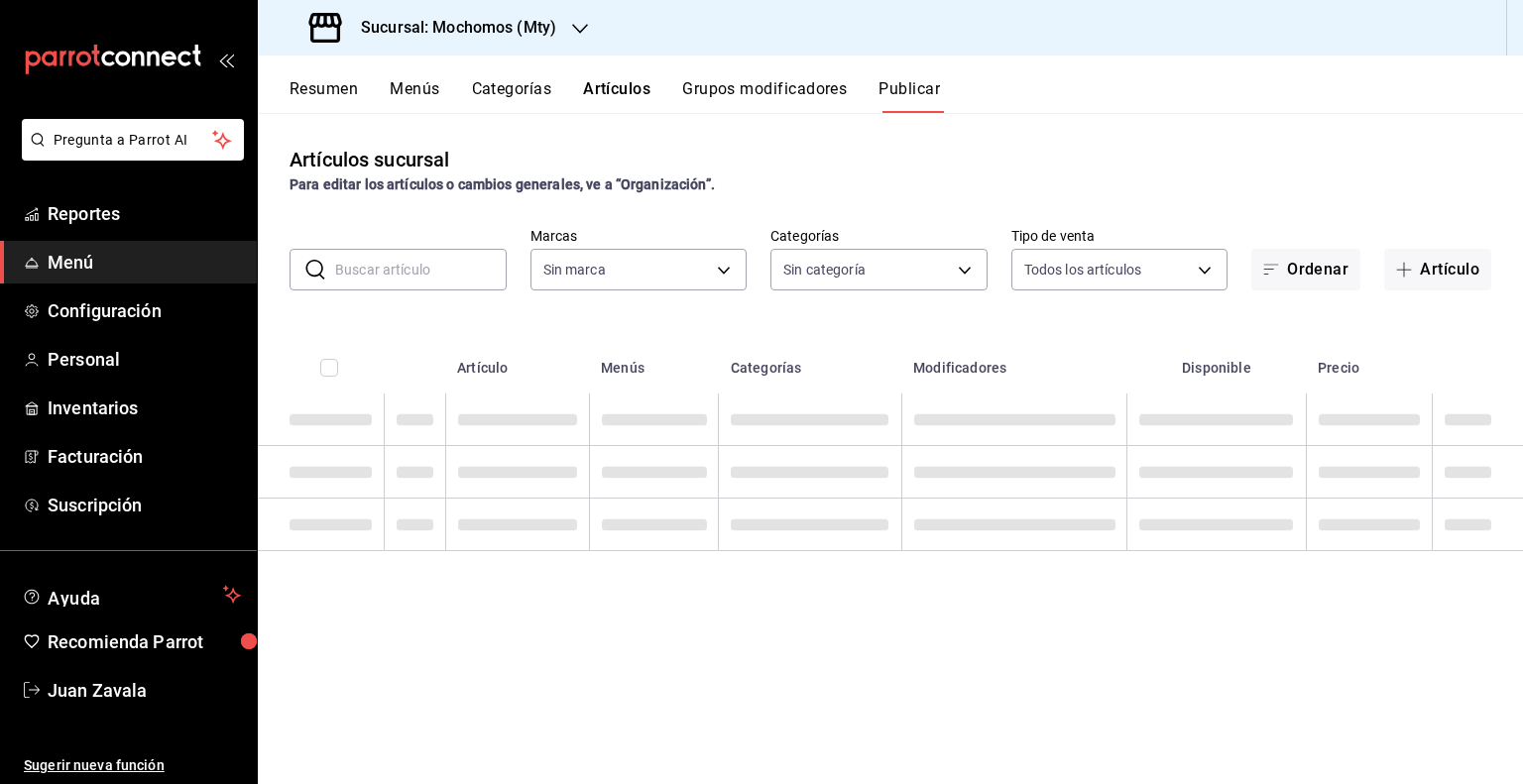 type on "b352ad34-a903-4246-b8b1-197398375429" 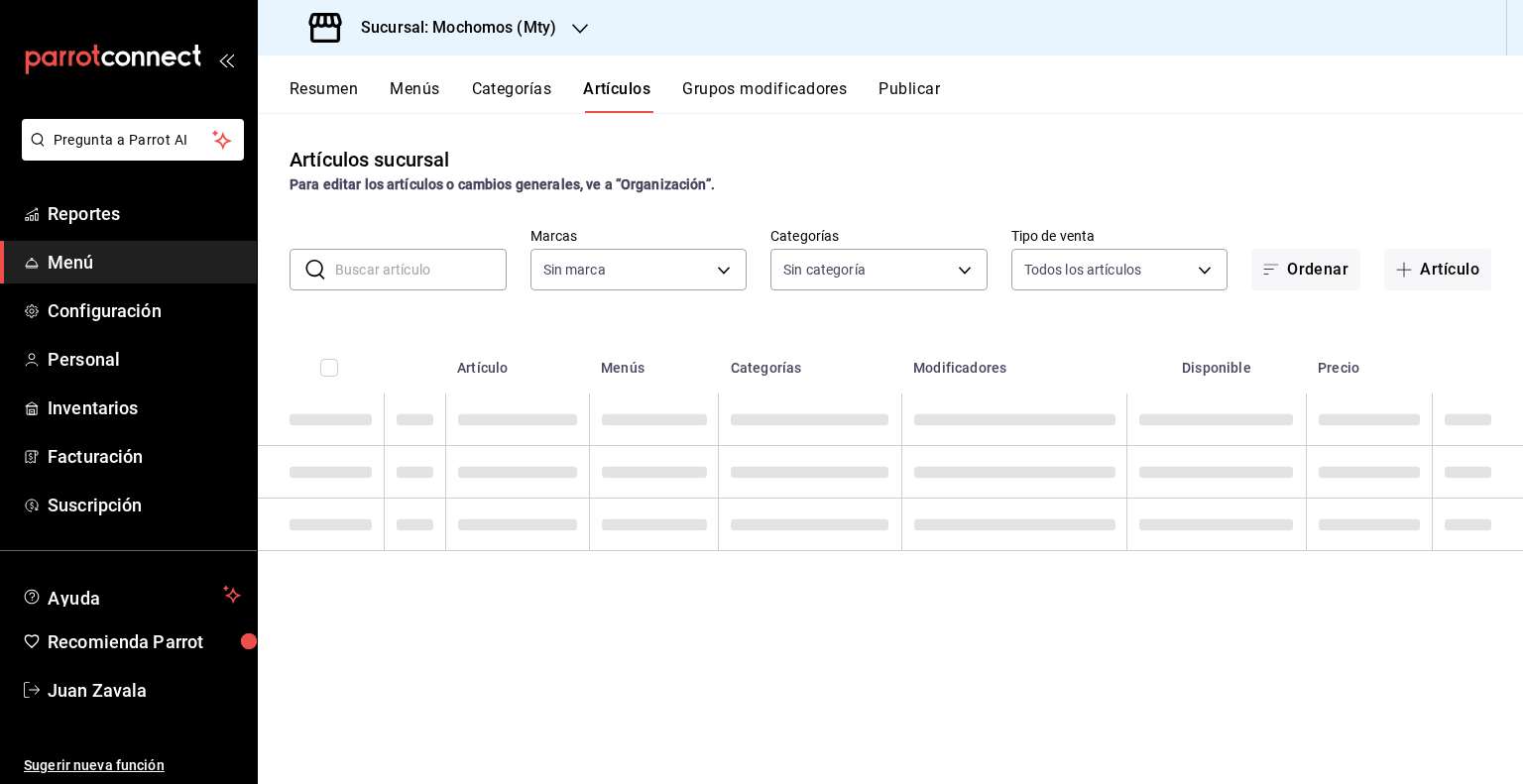 type on "b352ad34-a903-4246-b8b1-197398375429" 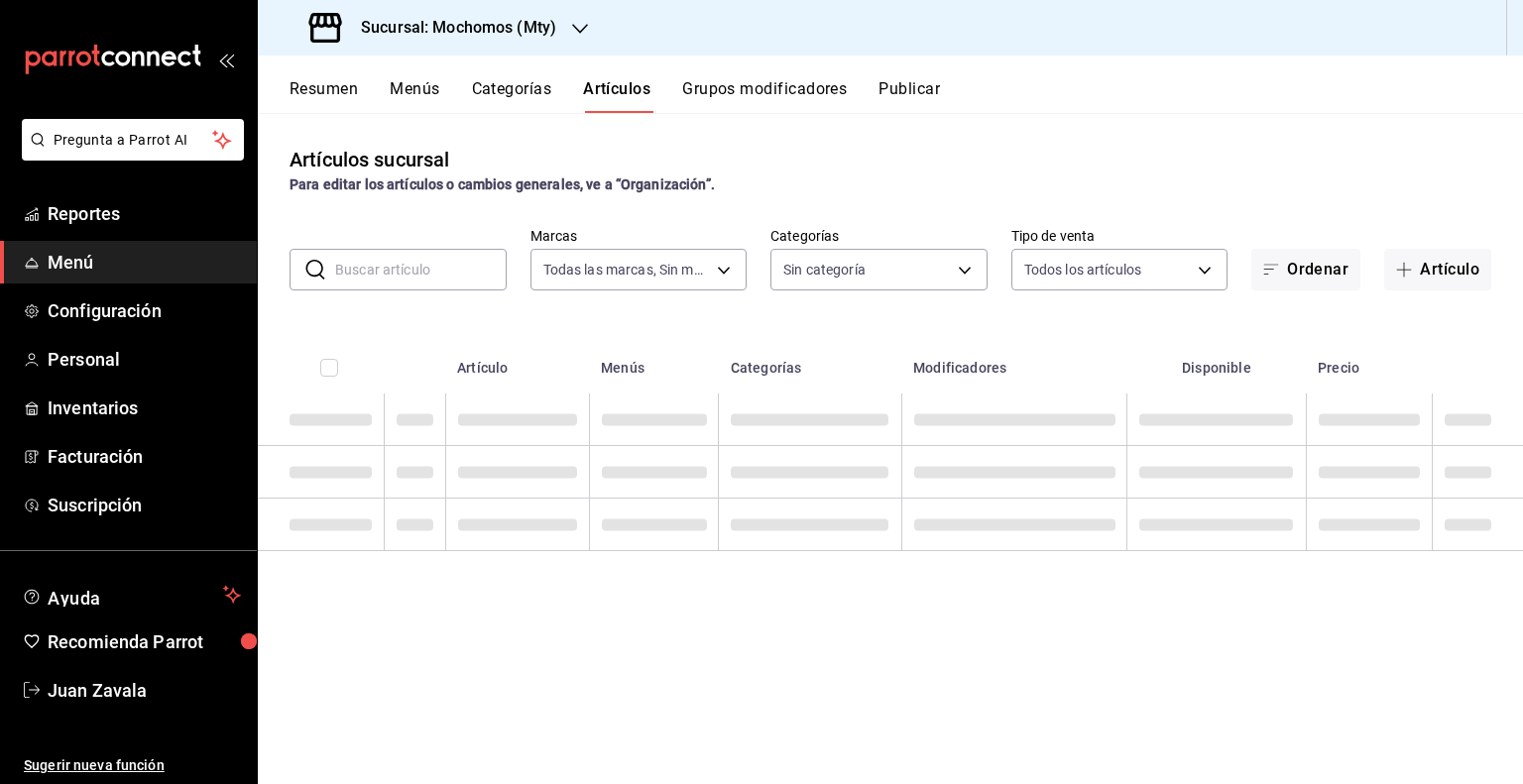 drag, startPoint x: 520, startPoint y: 636, endPoint x: 503, endPoint y: 633, distance: 17.262677 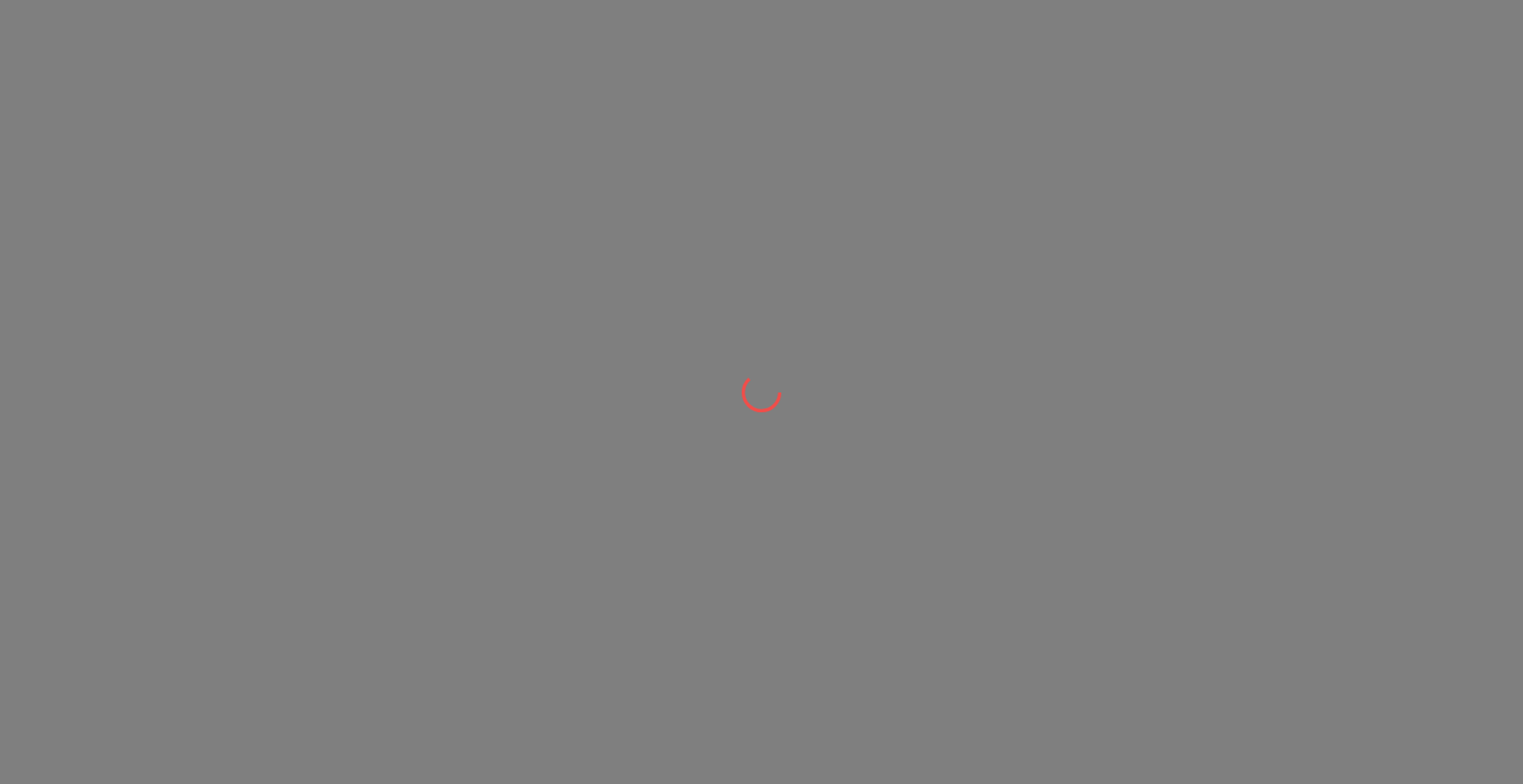 scroll, scrollTop: 0, scrollLeft: 0, axis: both 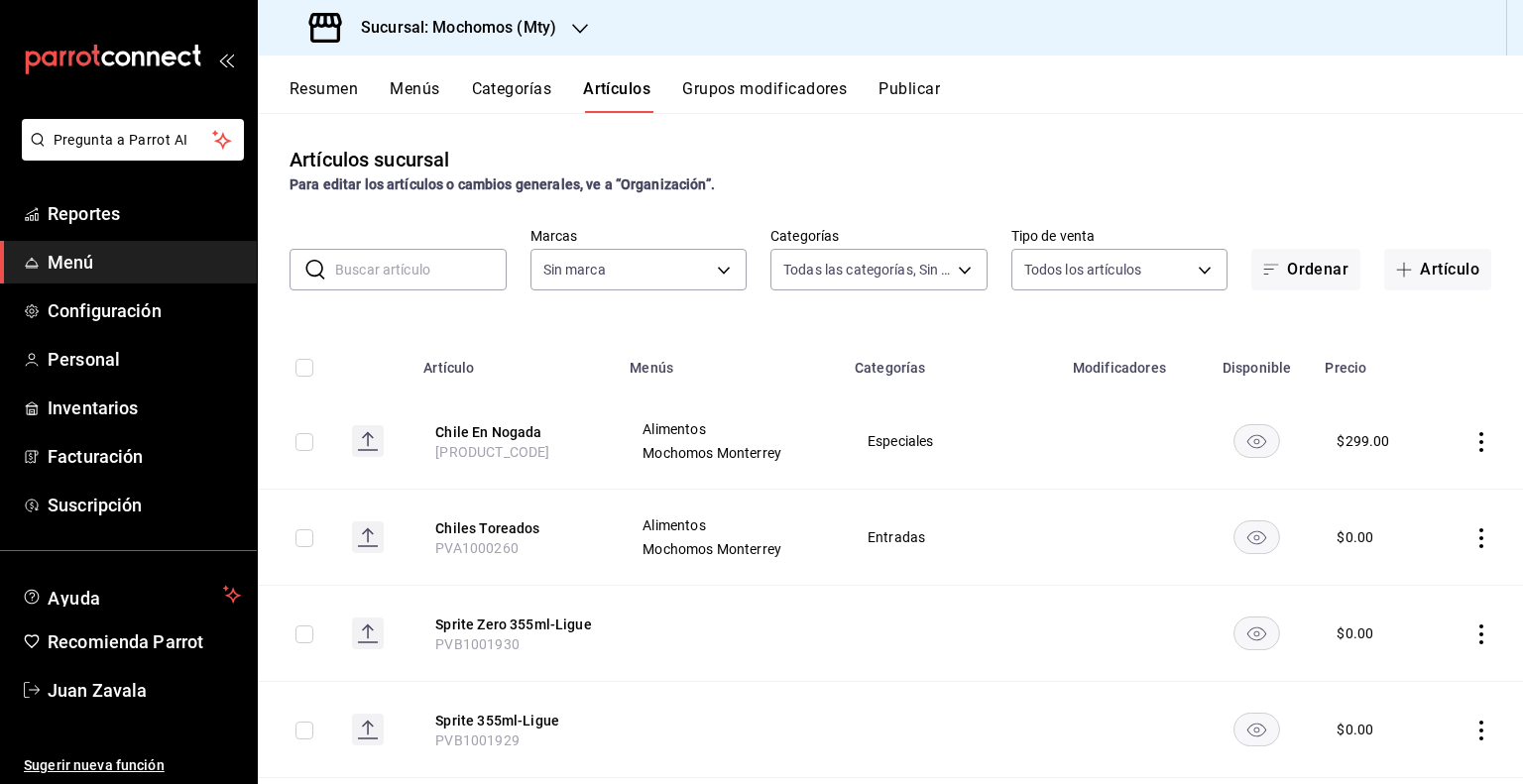 type on "ca062f0f-28a6-4a2e-835a-bf626b46f614,ff02f0f8-cf27-4ea8-b513-1d5c0356e4fc,aaf977b2-a437-48fd-b3ed-ae352f130560,16415bf1-51b1-4453-8465-b11e478bda17,380b415a-0ecd-4d86-abd7-049b182abfe6,9143f4bc-c86d-4944-88d2-b0408b31ee07,601cca7d-fc70-4eb8-b96b-da7a4ae64553,9490ce83-574e-43d9-8459-1ef40399e86b,a228796c-0fe1-4bfa-80e7-4797c0353581,232f82cb-4fb2-4bed-ac8d-3628fe338d6a,de239cb0-213c-4f3a-afb5-a1b8a00c7052,4de5fc57-0adf-4774-8022-d47f1aeaad1b,0f63d0f1-7044-4211-beee-9d505d0bccd6,5a367fab-e0b7-4942-b679-38e19910c258,0d48770e-1618-477a-b463-cd2a32affaa3,92a4a68e-b007-4298-acb2-ed54b0413877,86ad05ee-a35b-42ab-bc8c-d2a3d5c02bee,43682246-1837-4df7-81af-9d301f2dc58f,fd9bea2c-3ca4-4316-8f06-7d5765afdfd2,f977ed61-68b2-40ff-9a57-7ee6414b5cf3,6cff3102-a2ea-4cea-94e2-74e35046f9bf,3199a536-79f9-4aa3-b71f-1b87ab67b89f,3b4651f6-817c-408f-9f5f-4ea44739af39,8629d2f8-83e4-4a16-987f-a4d69394a062,a1401f84-7743-49fe-957a-bcf39998613d,4d68249c-140d-4c66-a42e-3f087e61731f,f092057f-b606-43ad-8c30-ae4f2c223fbf,d58b2869-1d50-416e-ace..." 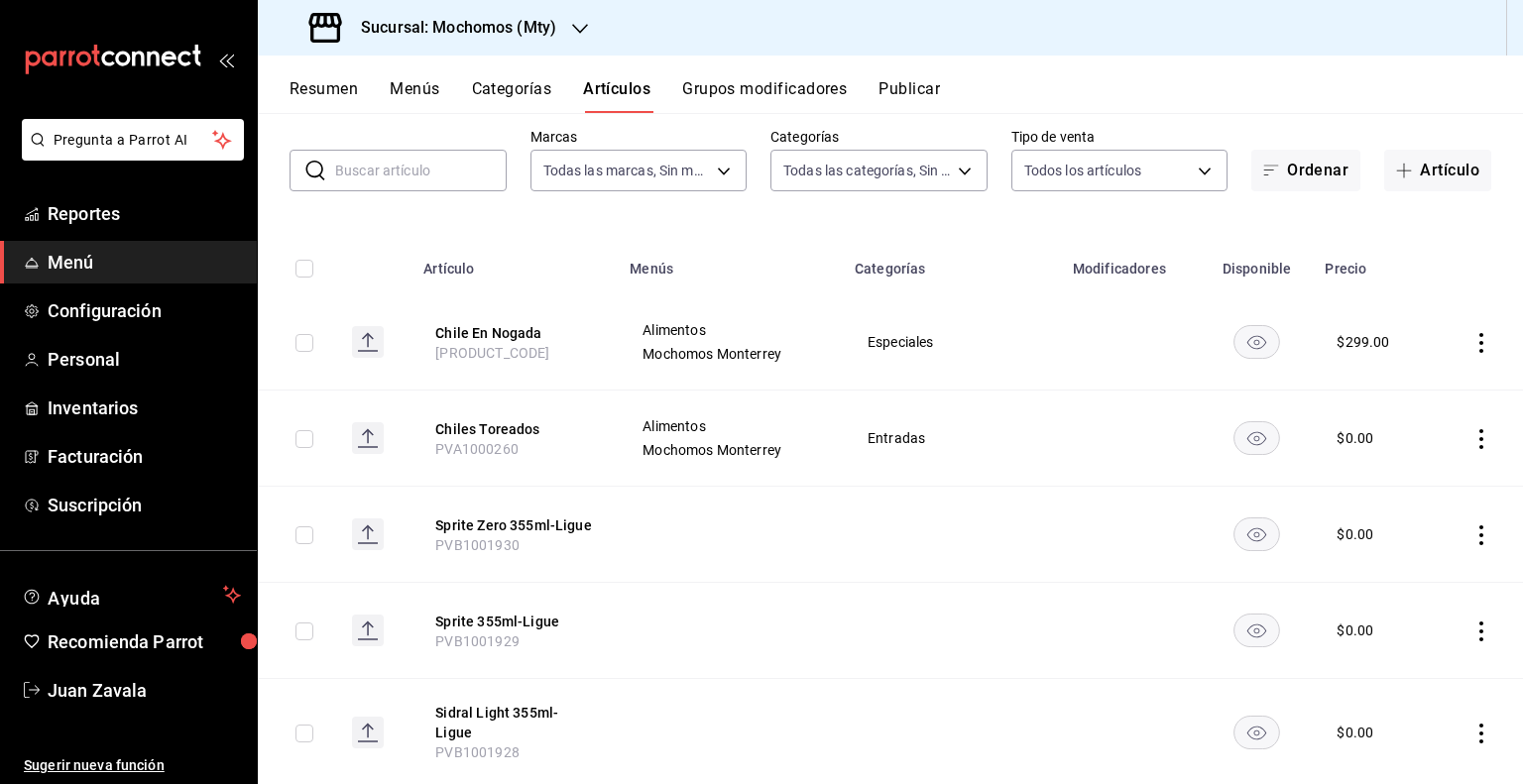scroll, scrollTop: 0, scrollLeft: 0, axis: both 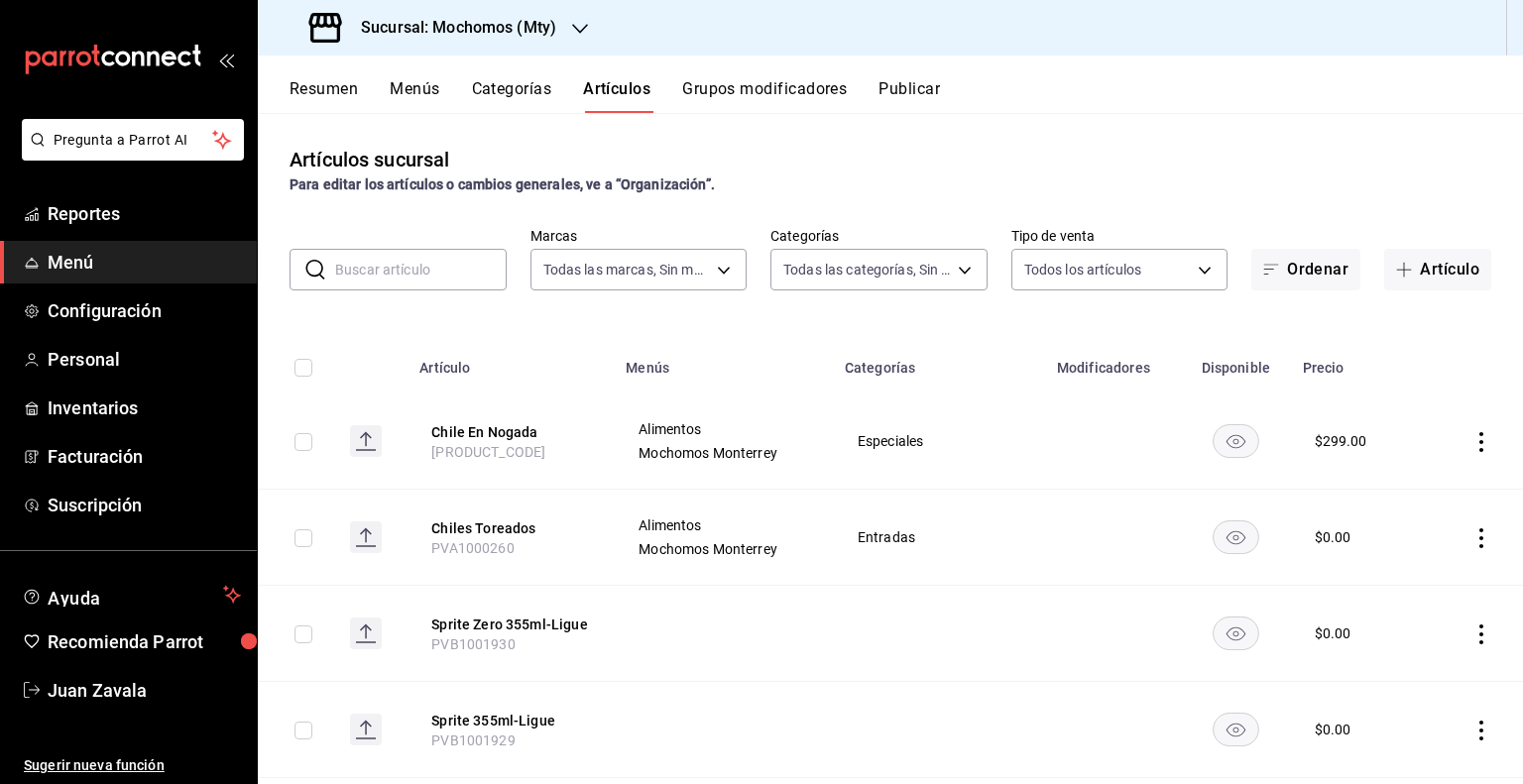 click on "Sucursal: Mochomos (Mty)" at bounding box center [434, 28] 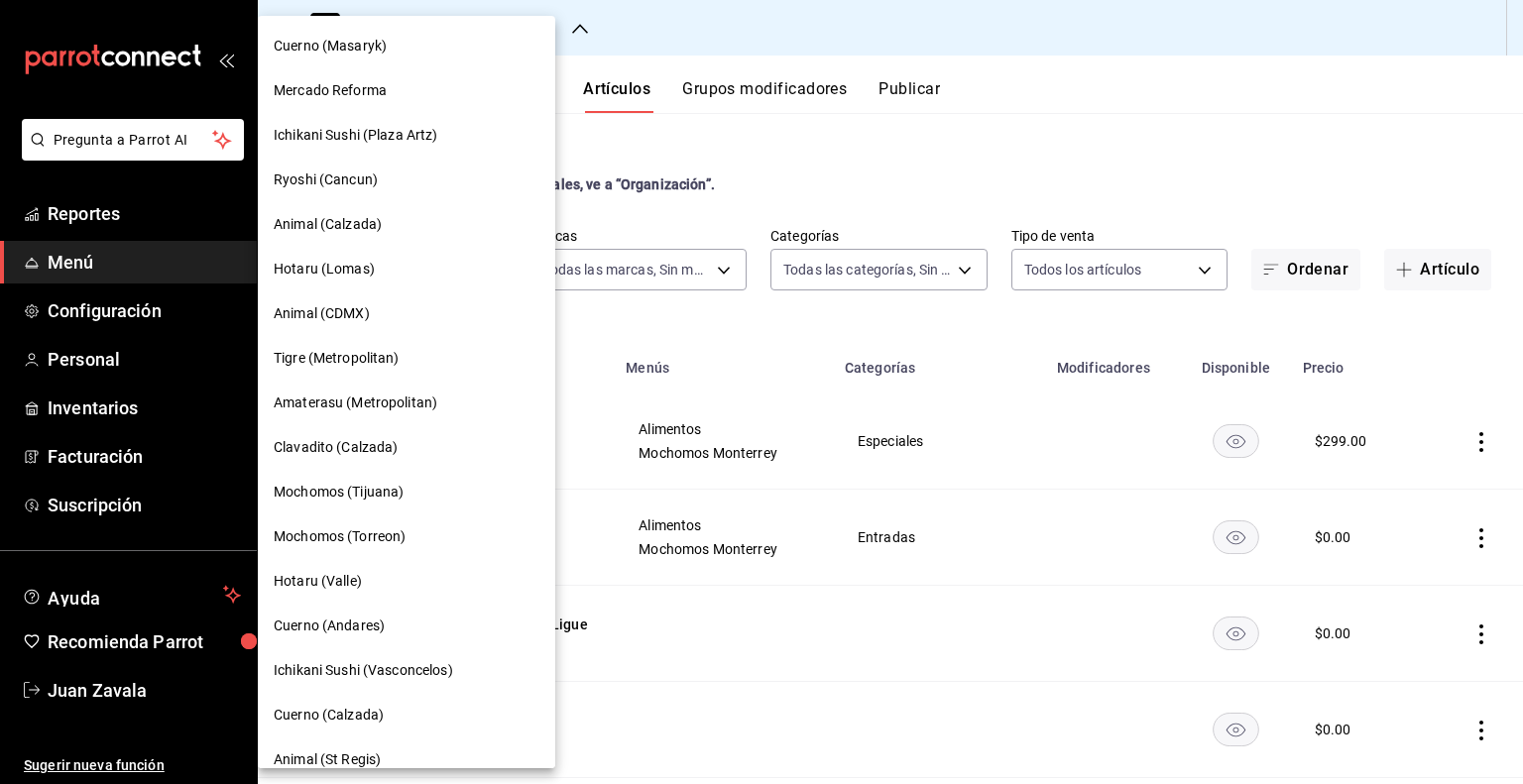 click at bounding box center [762, 392] 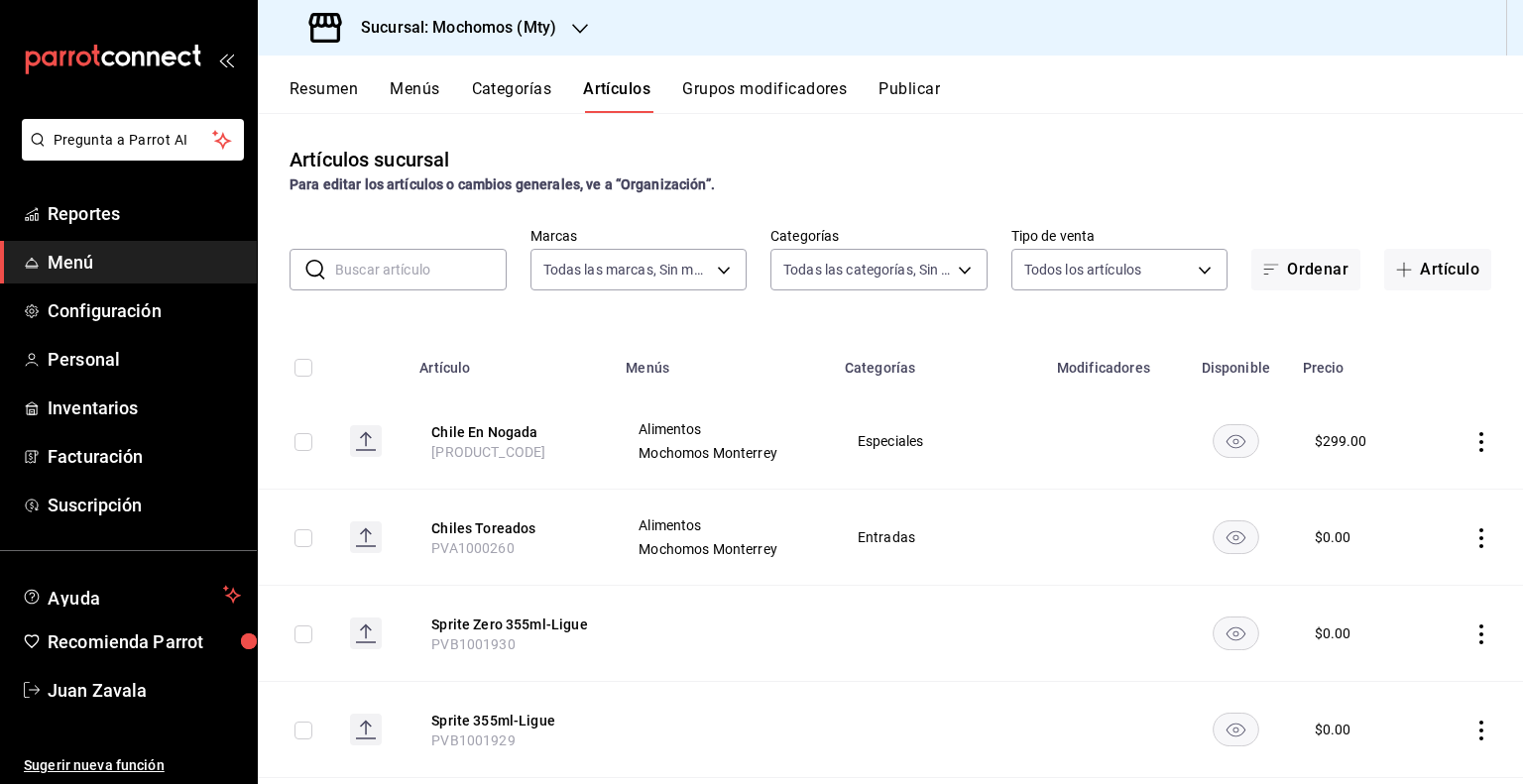 click on "Sucursal: Mochomos (Mty)" at bounding box center (450, 28) 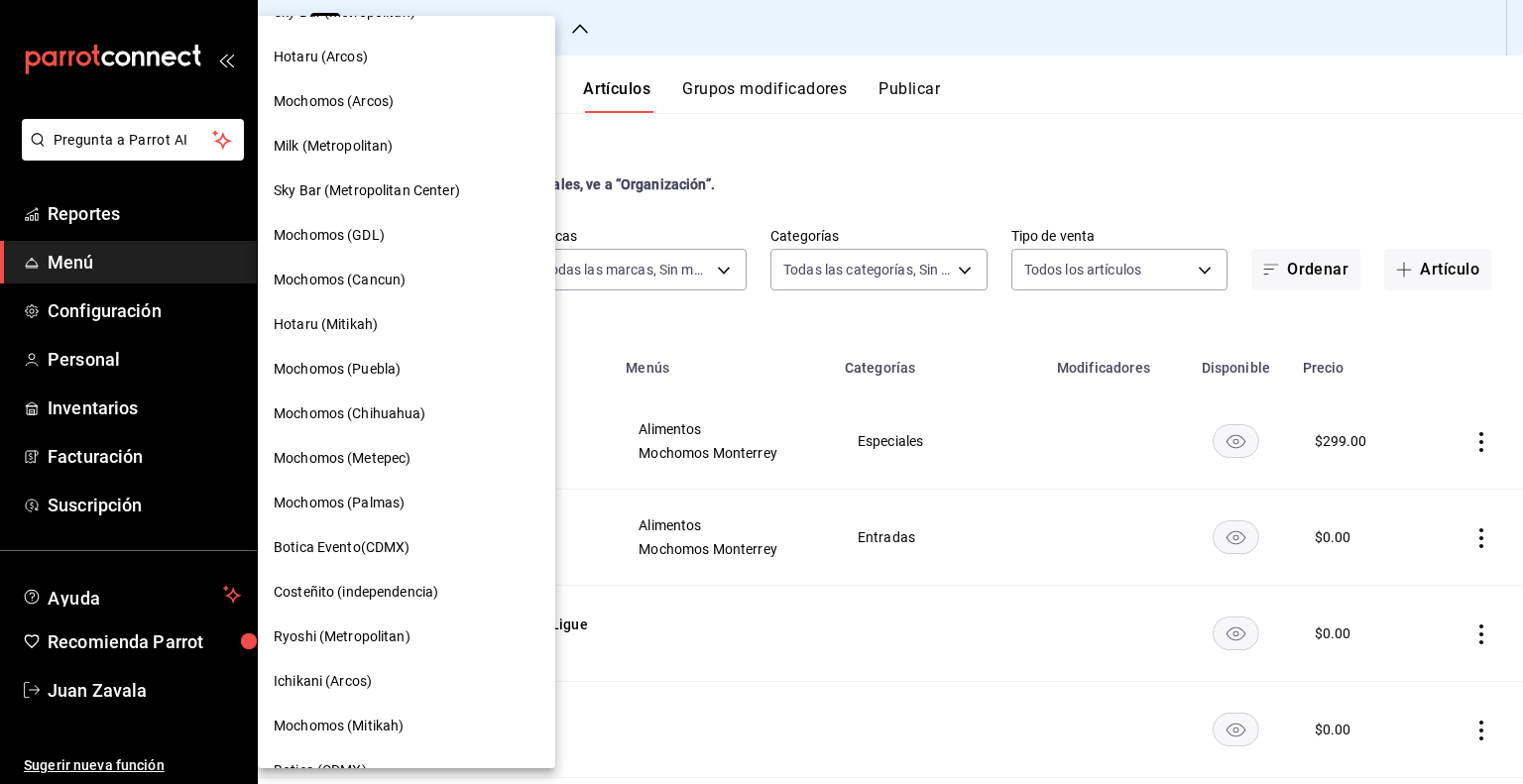 scroll, scrollTop: 1181, scrollLeft: 0, axis: vertical 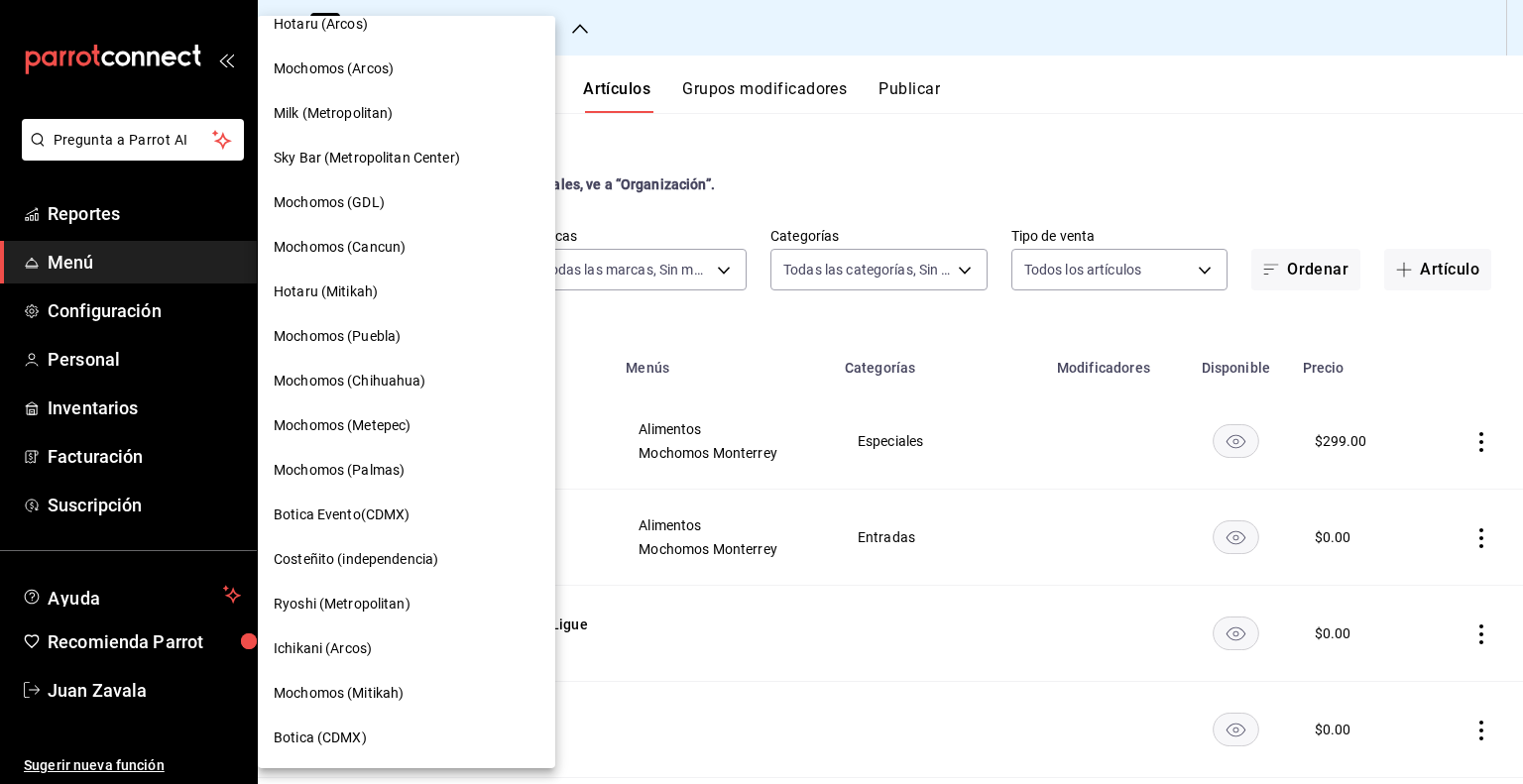 click on "Mochomos (Palmas)" at bounding box center [407, 470] 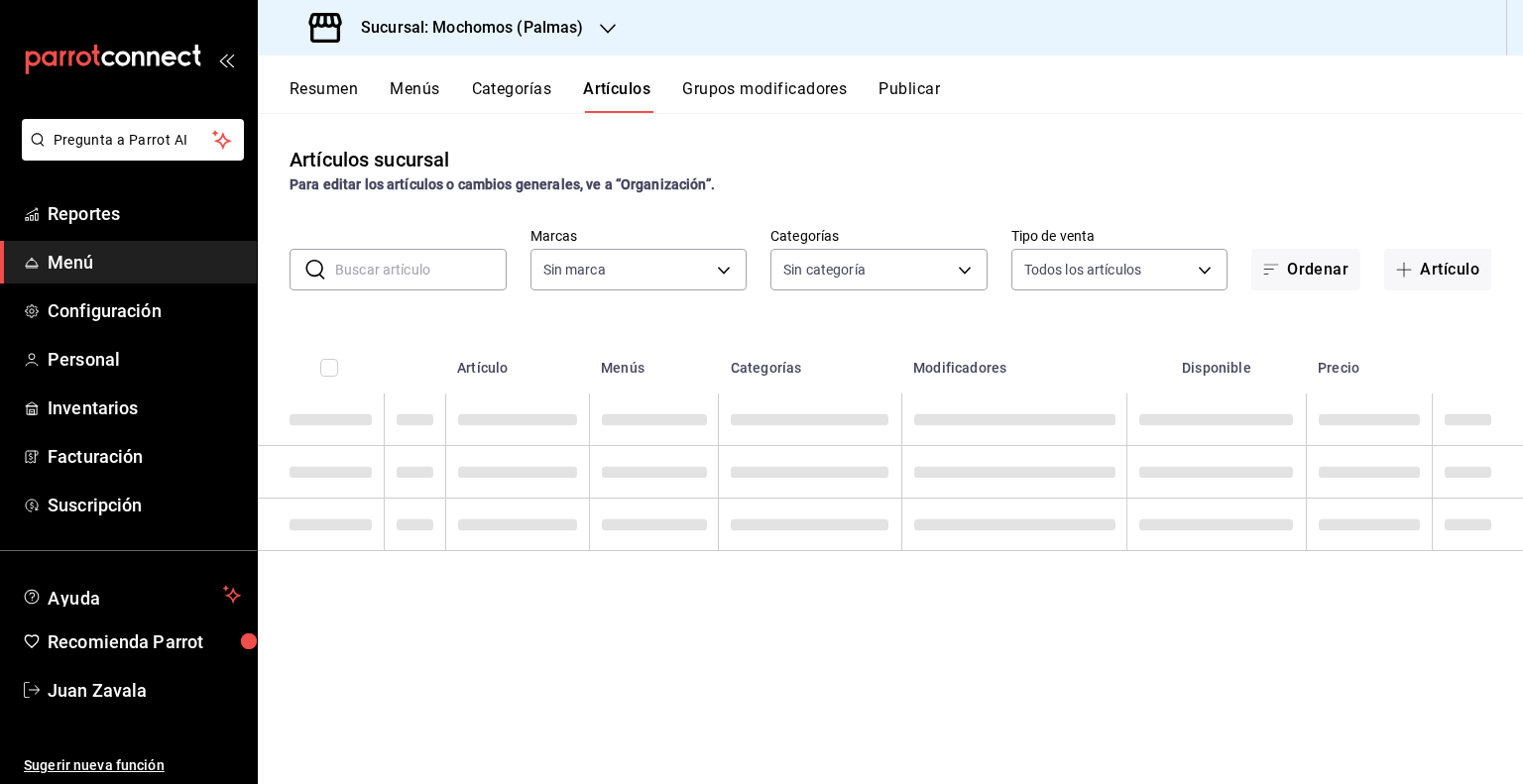 type on "[UUID],[UUID],[UUID],[UUID],[UUID],[UUID],[UUID],[UUID],[UUID],[UUID],[UUID],[UUID],[UUID],[UUID],[UUID],[UUID],[UUID],[UUID],[UUID],[UUID],[UUID],[UUID],[UUID],[UUID],[UUID],[UUID],[UUID]" 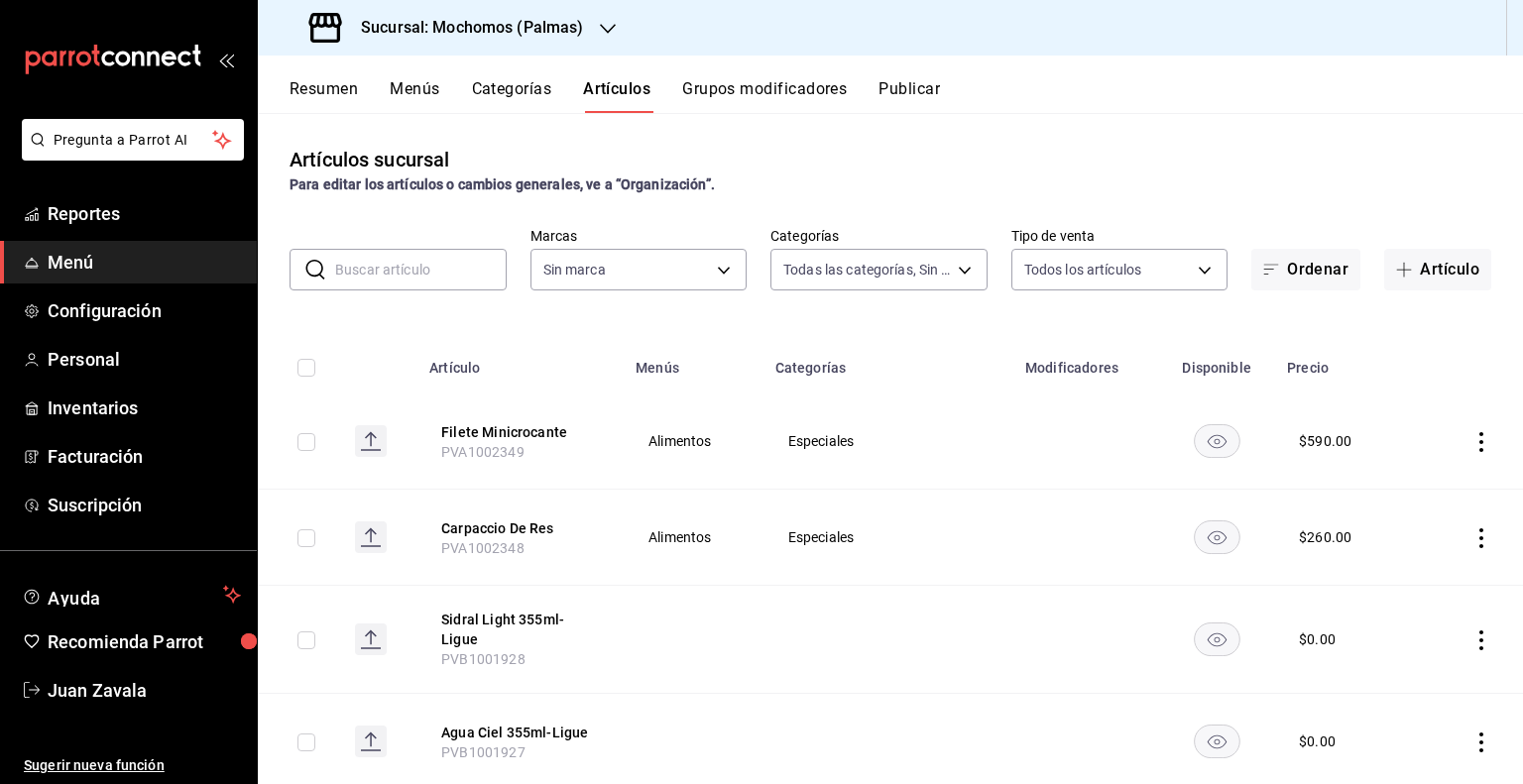 type on "70f98016-ab90-4f26-81e6-ab4884d8d8a0" 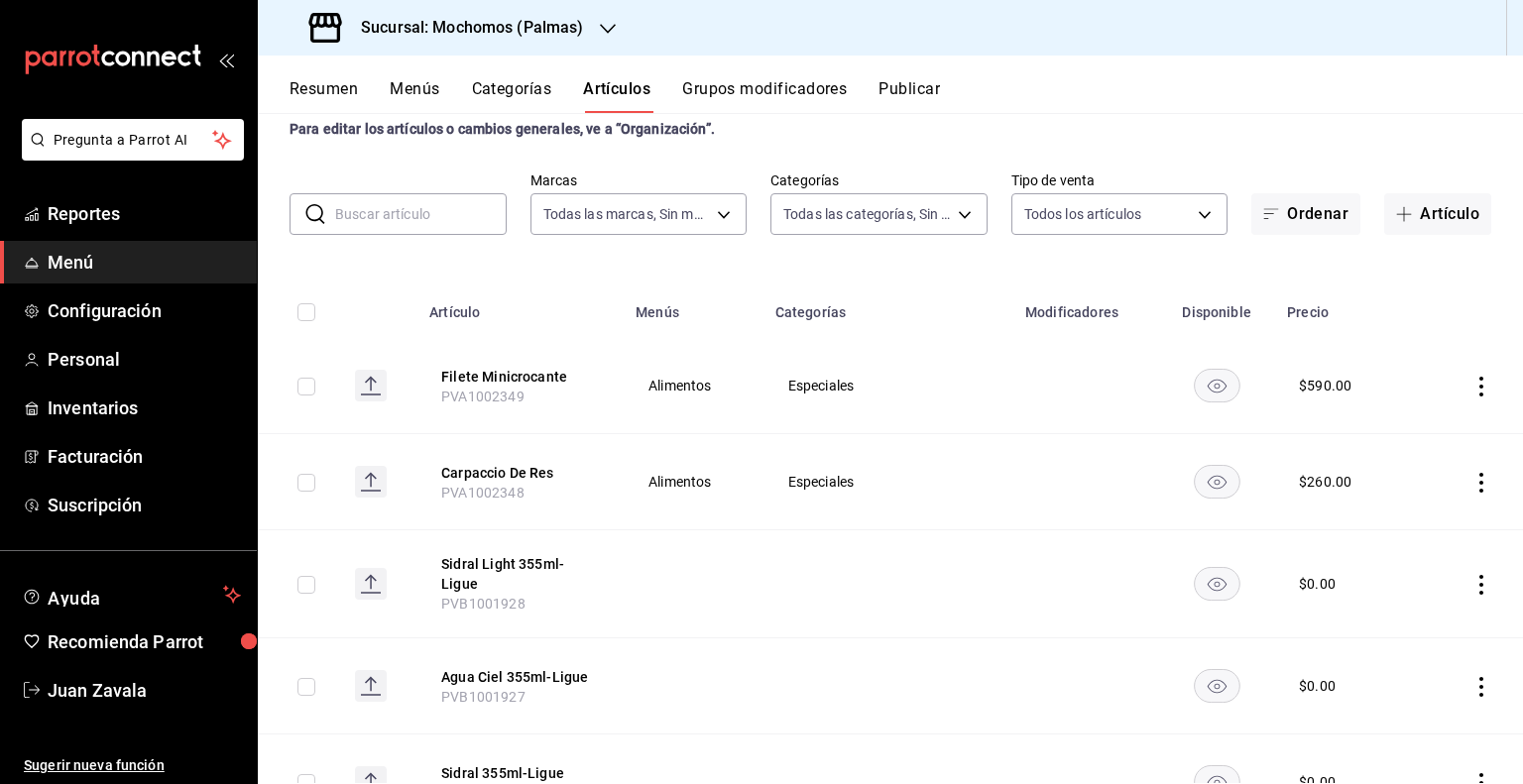 scroll, scrollTop: 99, scrollLeft: 0, axis: vertical 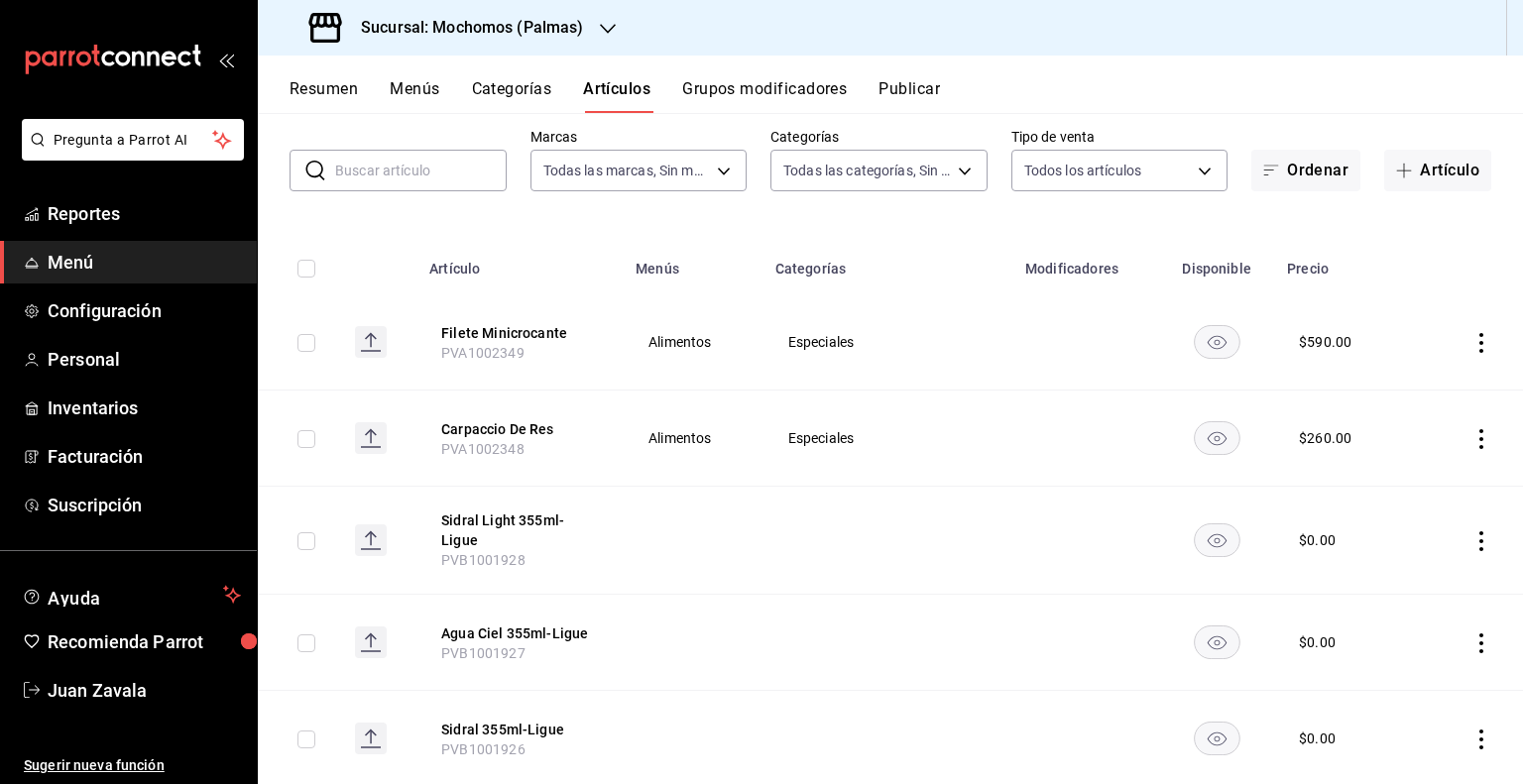 click at bounding box center (888, 540) 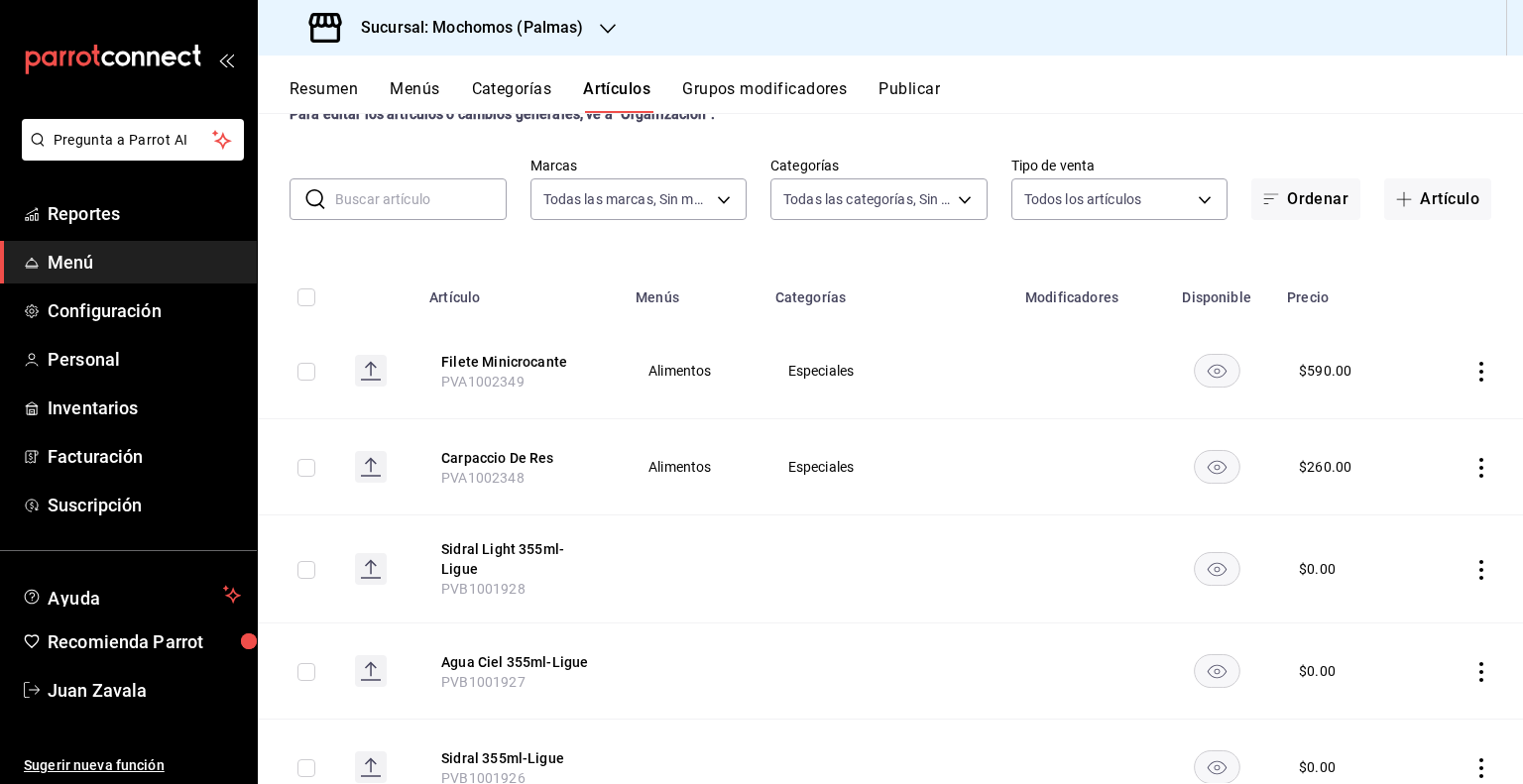 scroll, scrollTop: 0, scrollLeft: 0, axis: both 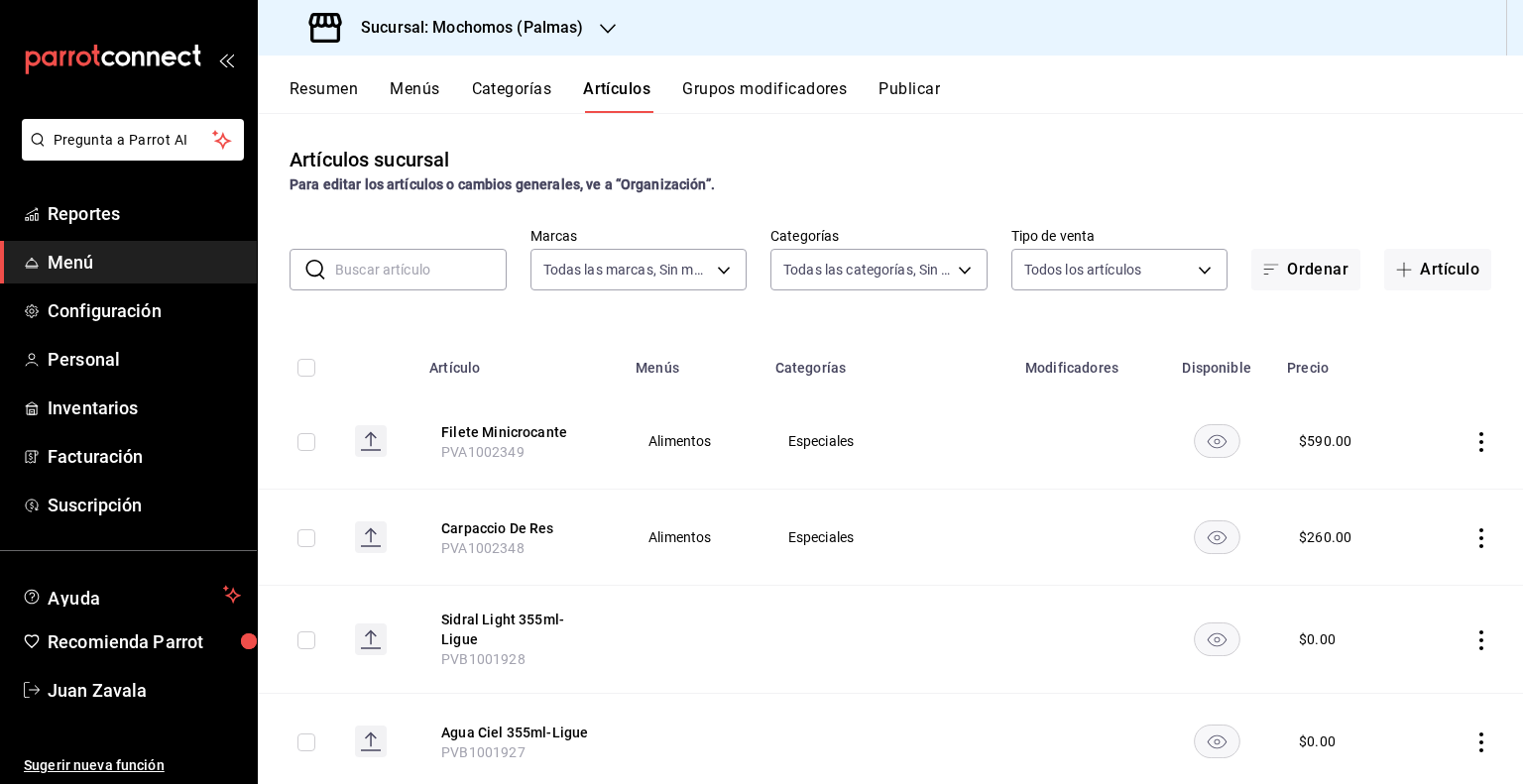 click on "Sucursal: Mochomos (Palmas)" at bounding box center [464, 28] 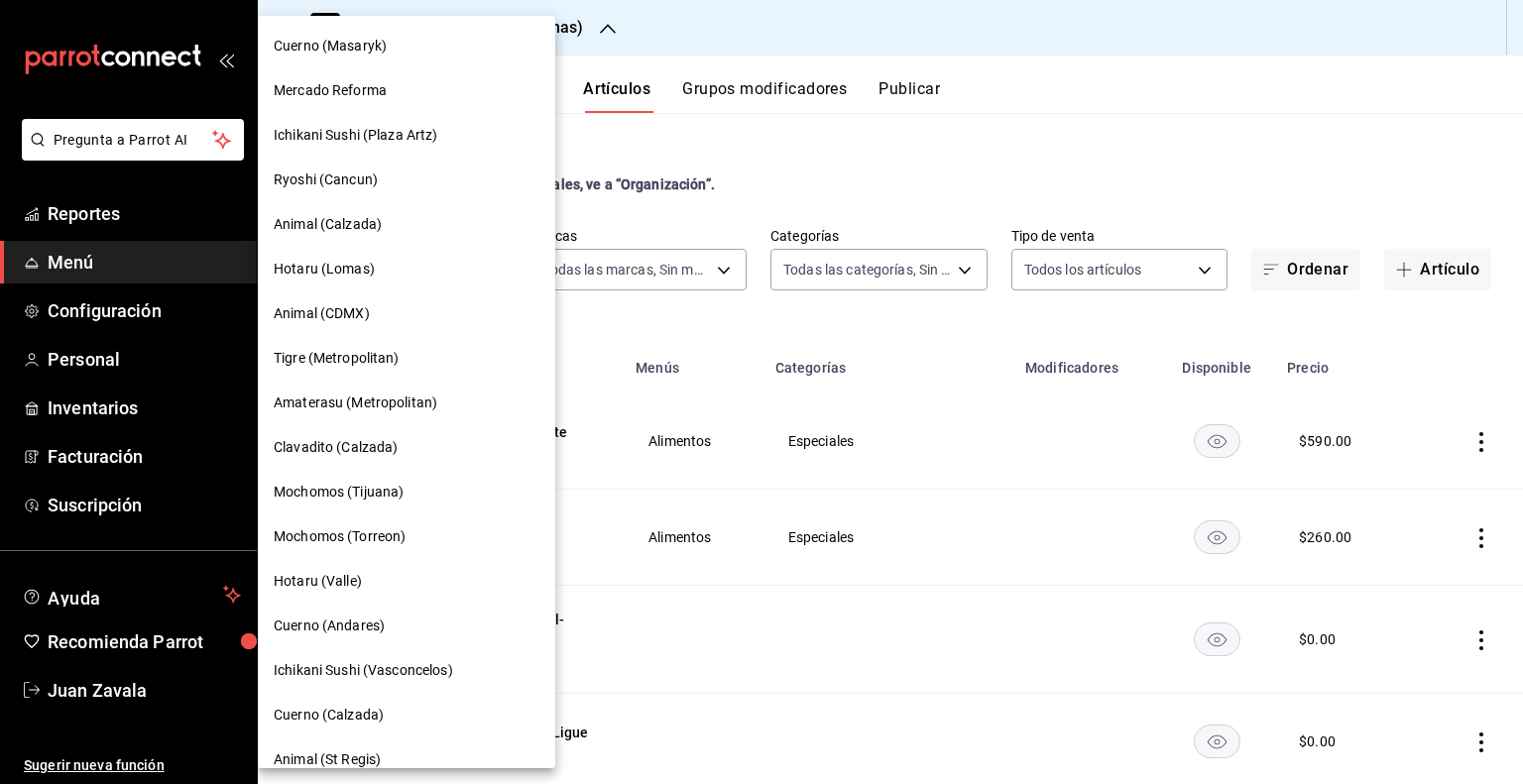 click on "Cuerno (Masaryk)" at bounding box center (407, 46) 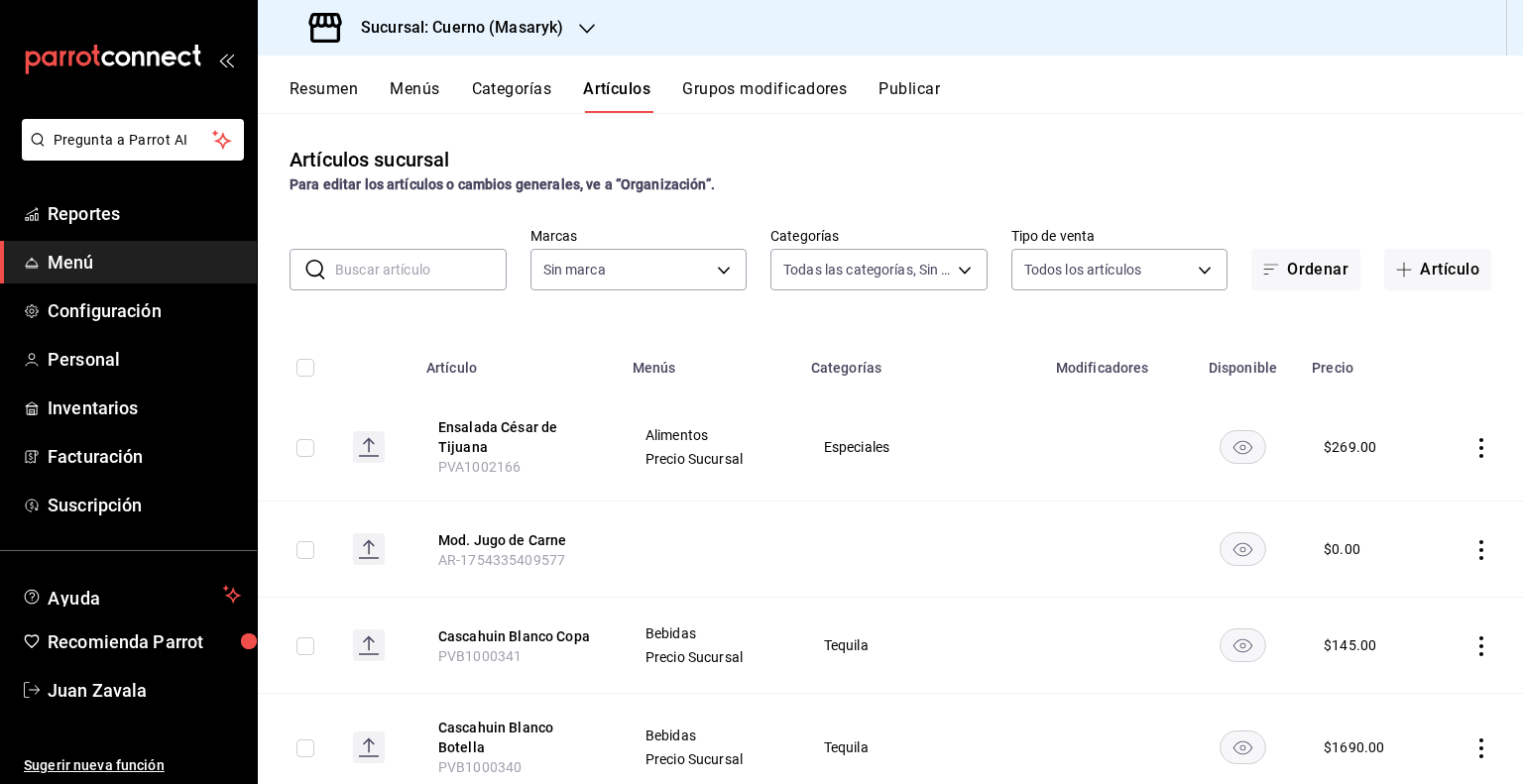 type on "c67b51a2-384c-483e-a5be-40afd3eac247,ec1a4520-4a99-4810-921e-4abf40ebc8c6,cd2d5a5c-9dab-4de5-be77-6b1ff8d73528,0b06985c-476a-4926-8cb4-0c33d217c9b5,83933eaa-847a-4c06-90ba-265bee7f359b,b6f202bb-65d4-485c-a1b9-a5c2185b9bfa,d16063fa-2f9c-4bd6-b58e-bf4fc48aed72,ee5aaa69-9142-43ce-9676-bc18a47e71bf,b6887529-22f6-43e0-9da7-ed44875a9f73,17da0d81-6ff8-4f9a-a57d-b8077ed1b29d,20024784-0d36-4118-8a57-5cb62a9bce40,da12ac79-a992-41f3-94f8-4ca37c4410ec,46cea9d1-78b0-47e7-b327-cb0a3185b7c6,fd8ba530-6a07-4032-8818-2f3296a94707,33ca7709-8aec-4fb0-b00b-0305317c461a,e4ebced7-71c4-400d-89f2-b163196c0720,79a2b4cc-c27d-46d9-90ec-a788395f29fd,eb40e2f2-3da2-4a87-8508-fea5246c455c,ed6efd63-7b81-43c4-983a-5a30f8b4f270,65a48524-312a-4832-98f8-4d8f232d7ab1,e40468a1-d894-4f6e-a352-31e69d92b6c8,6ef5e79e-463e-43ab-93dc-5ac76e3d0758,6b187c48-6e23-462b-8a13-55f5d7d2d8ba,7c5bf470-2fb9-4d9f-8e1e-9d43cc19d614,d7321114-7ae6-410f-a1f0-db6263a1c8f5,9105c755-36d1-48b5-b643-9e622369a50a,efaaddde-c3a7-4665-9a46-0a13e5ab7636,7643192a-f10b-4320-8e4..." 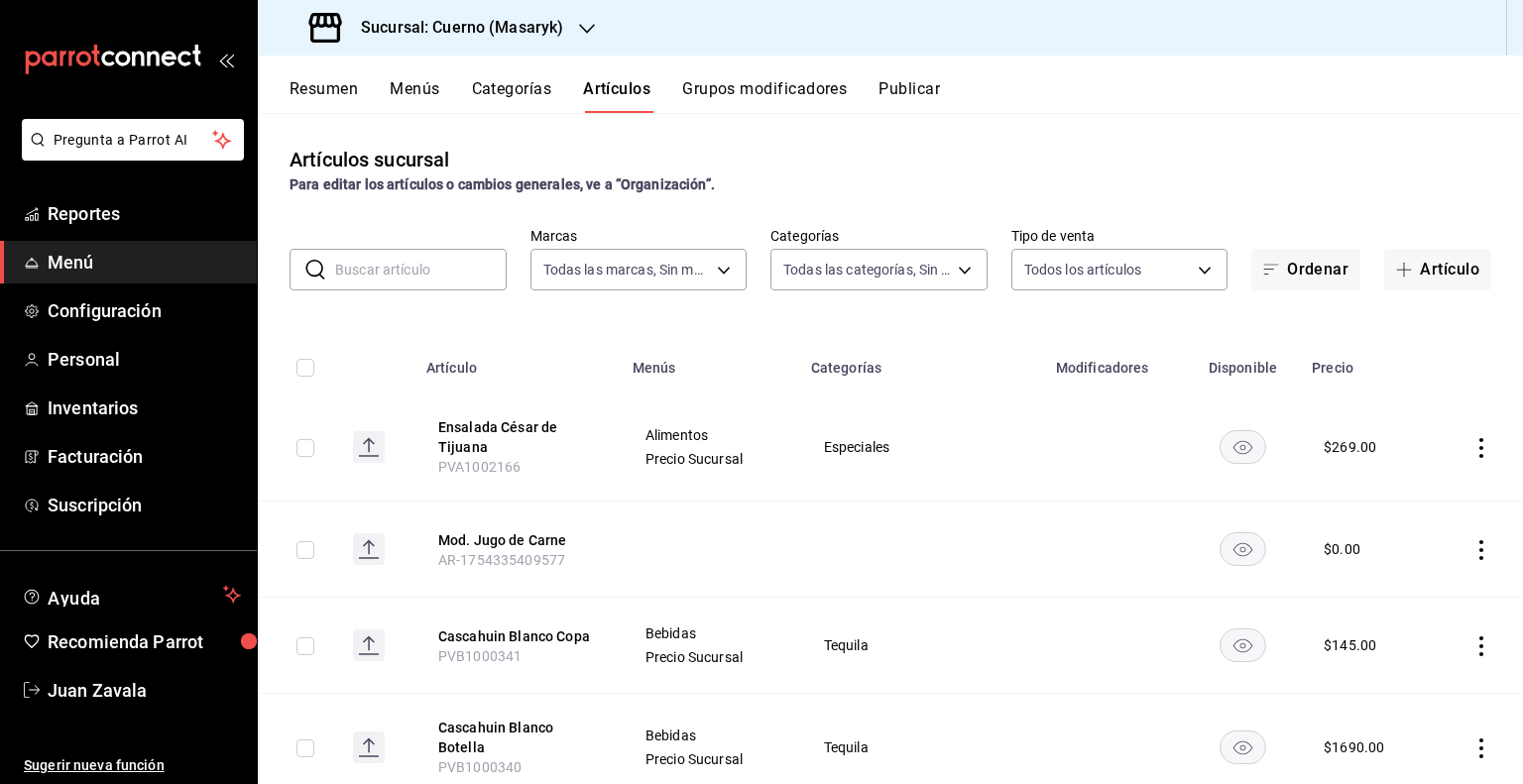 click at bounding box center (420, 270) 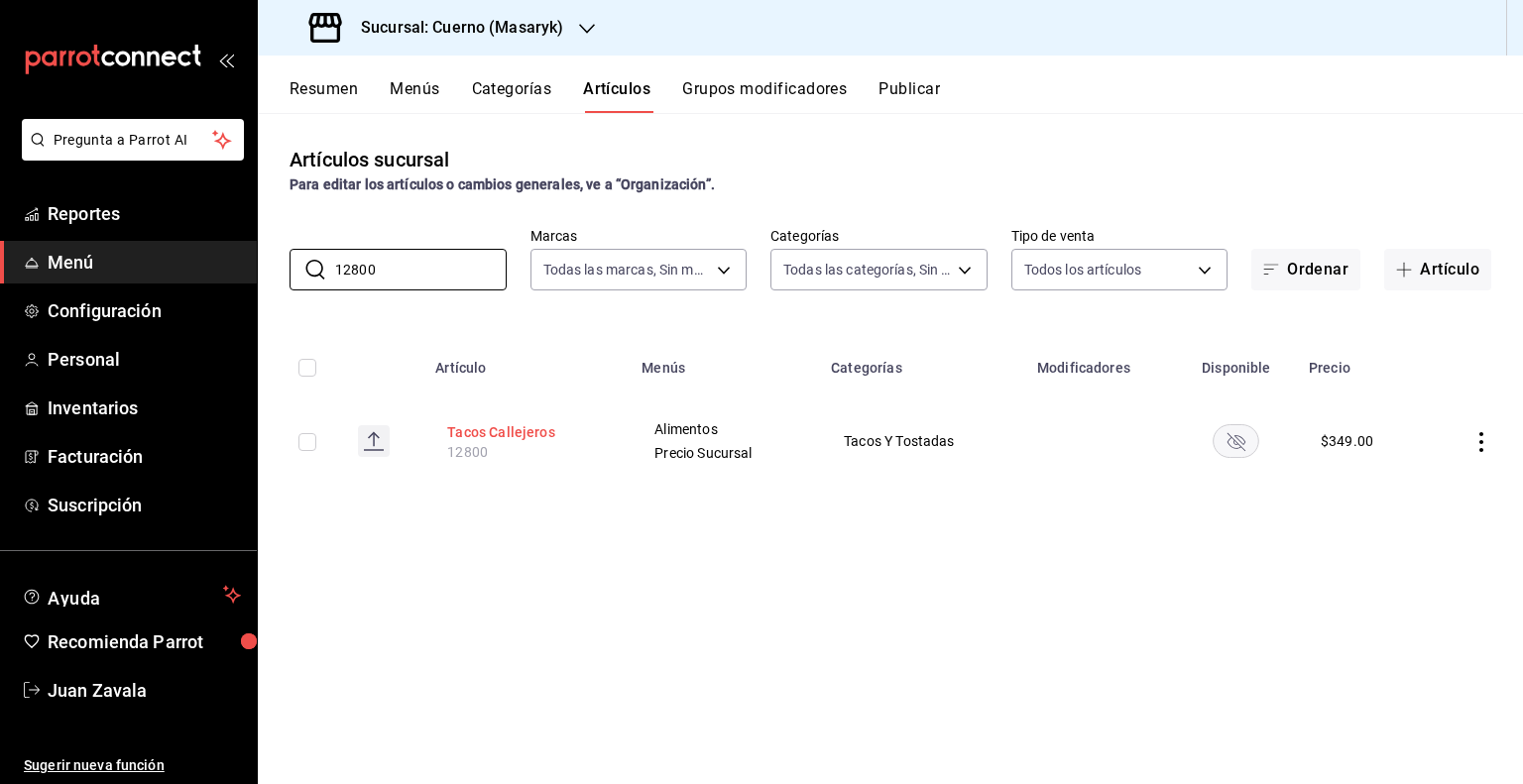 type on "12800" 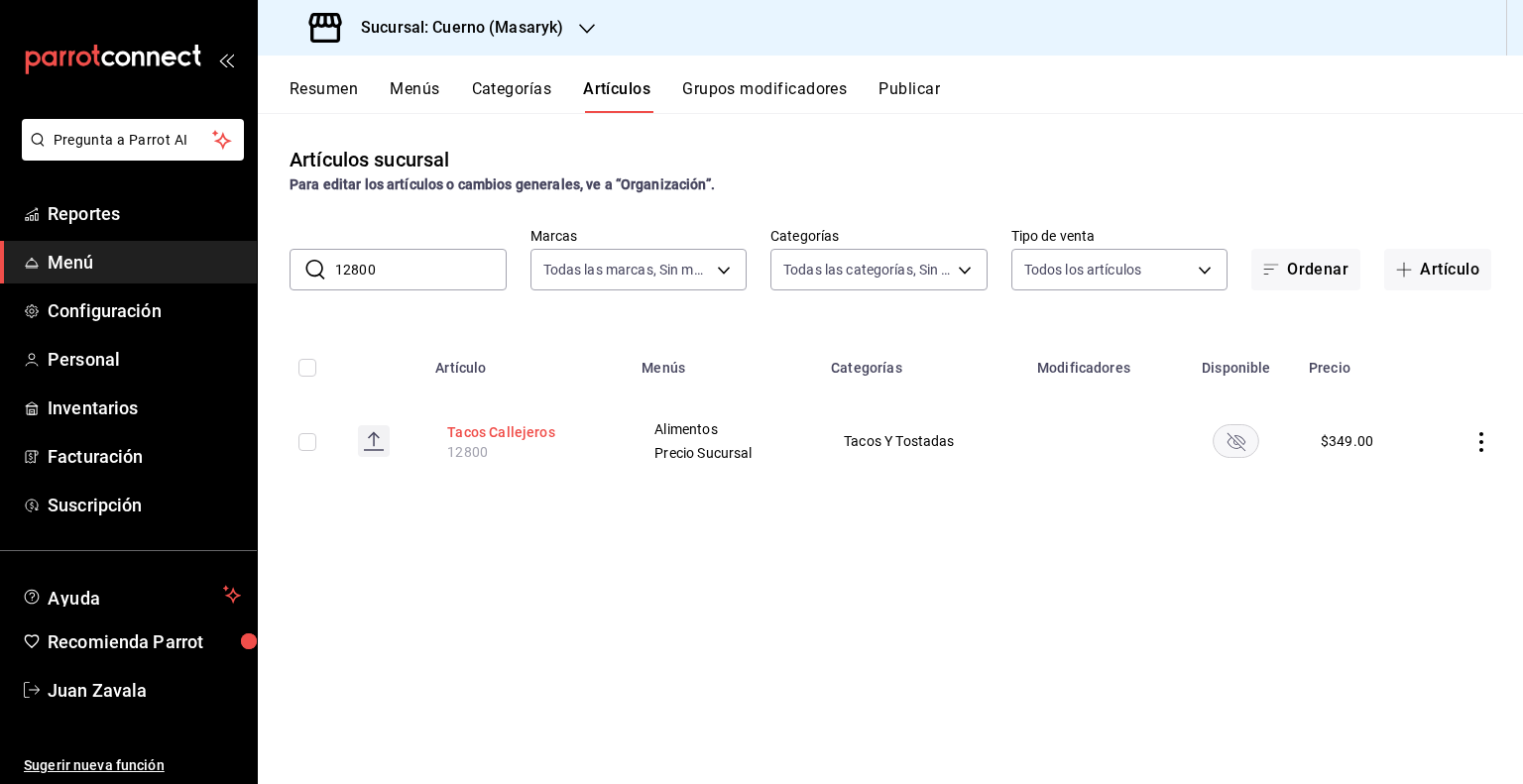 click on "Tacos Callejeros" at bounding box center (527, 432) 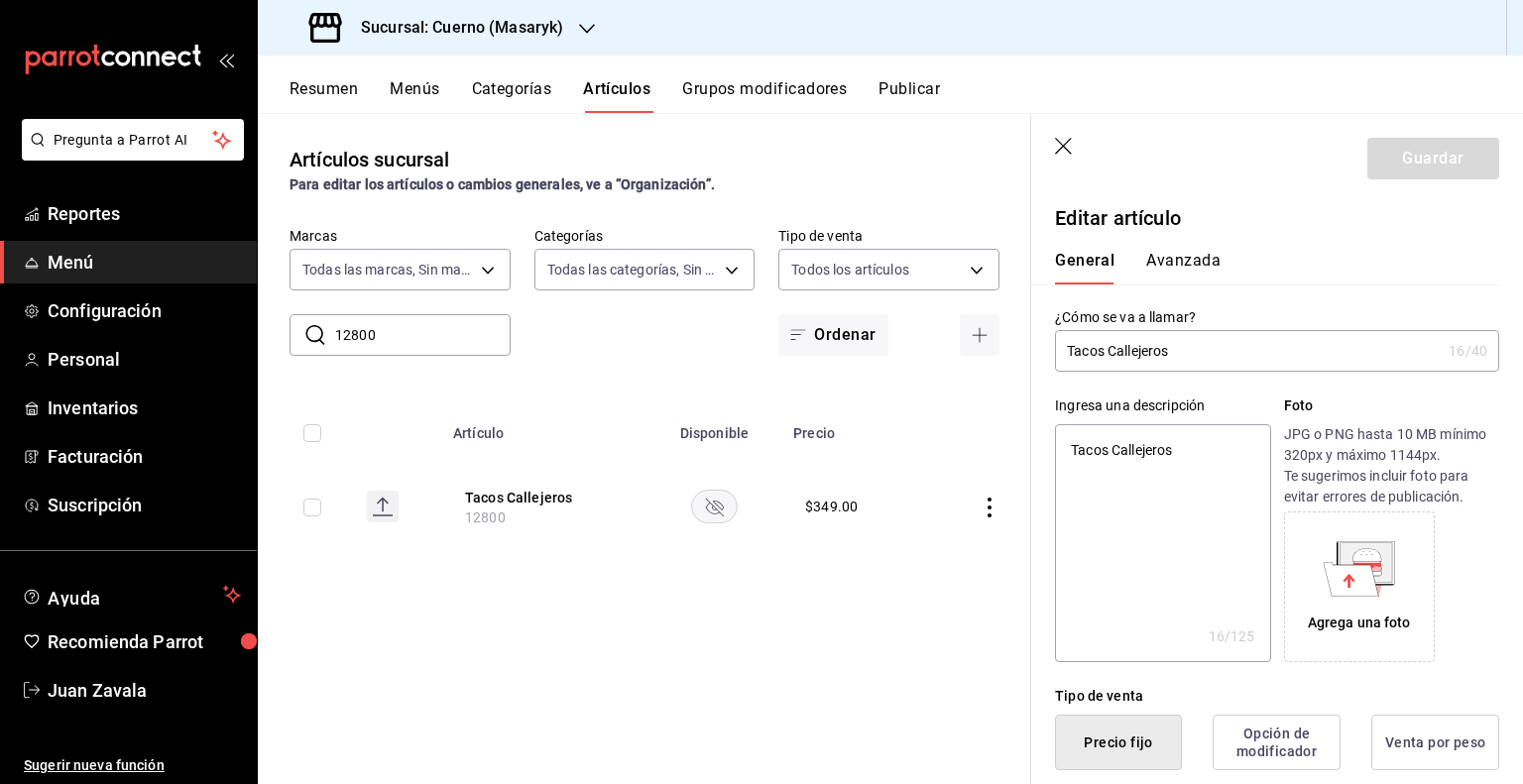 type on "x" 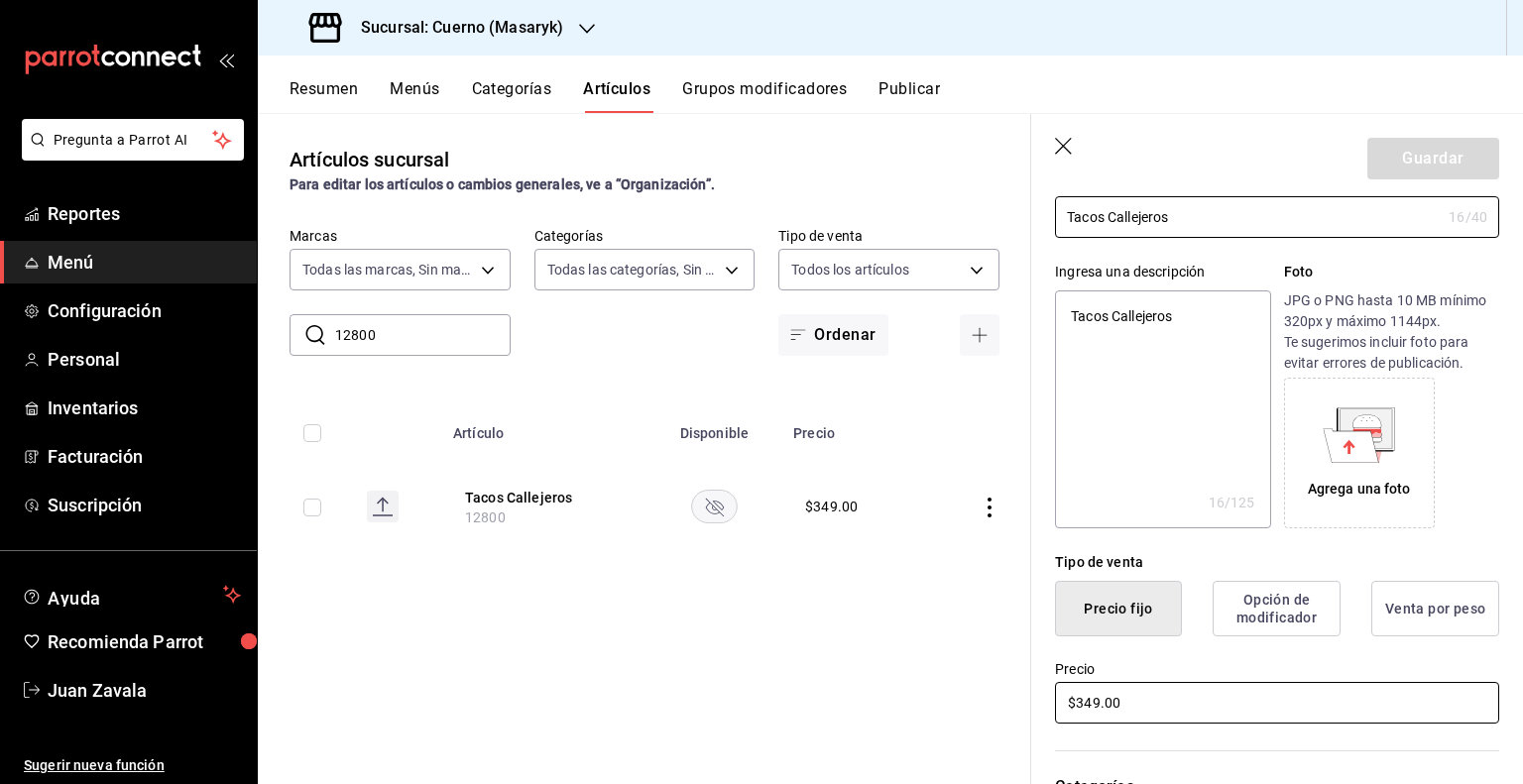 scroll, scrollTop: 297, scrollLeft: 0, axis: vertical 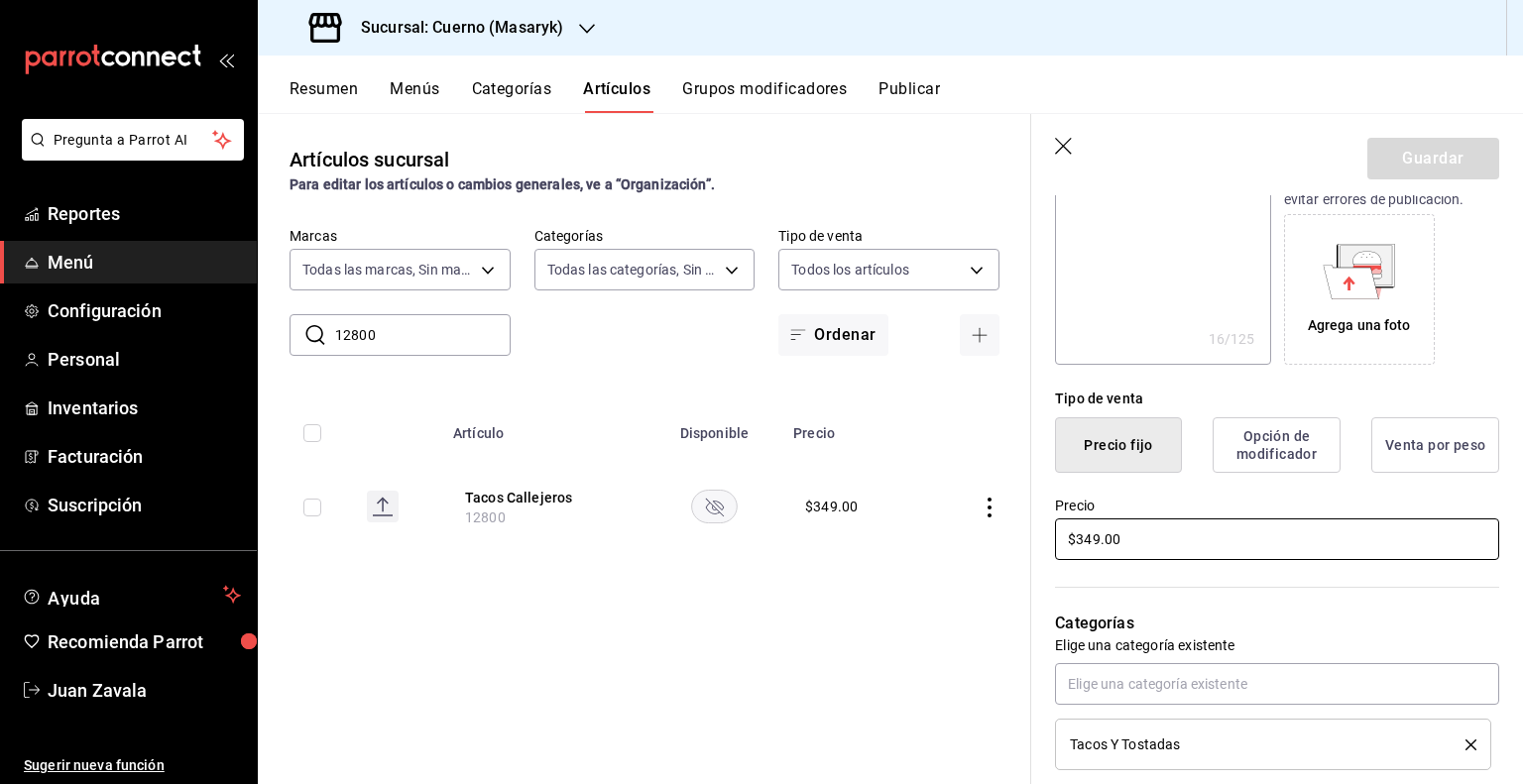 click on "$349.00" at bounding box center [1277, 539] 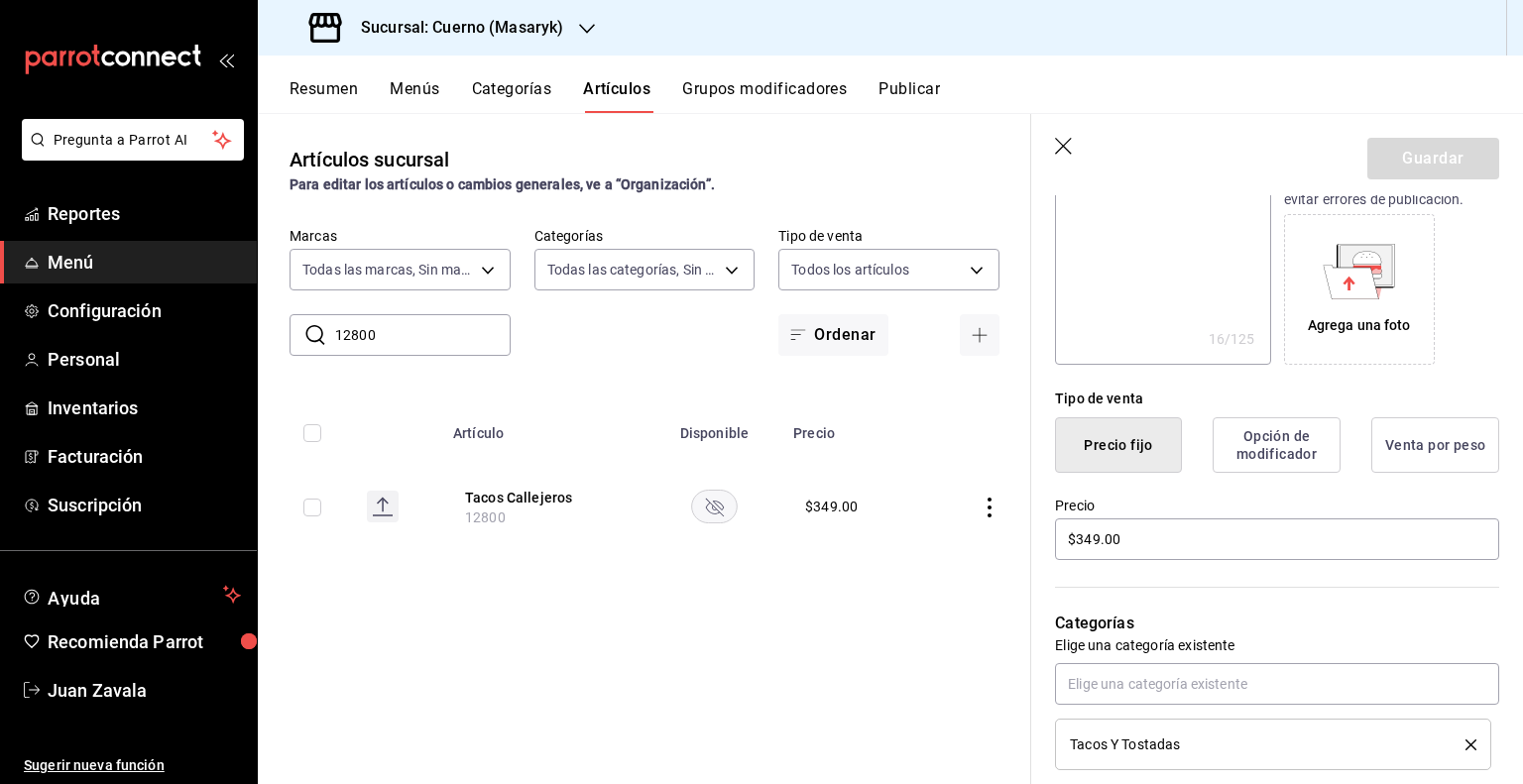click on "12800" at bounding box center [422, 335] 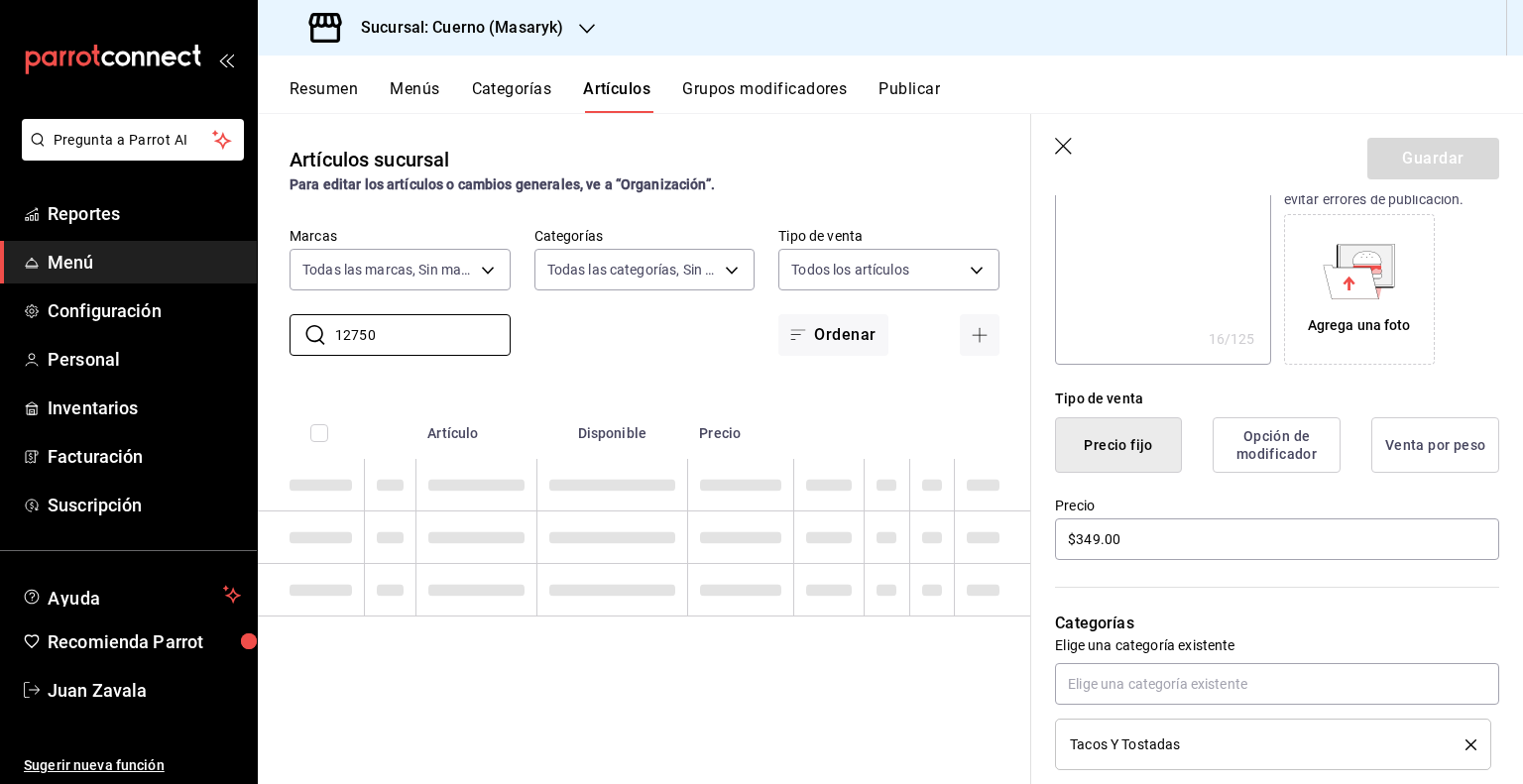 type on "x" 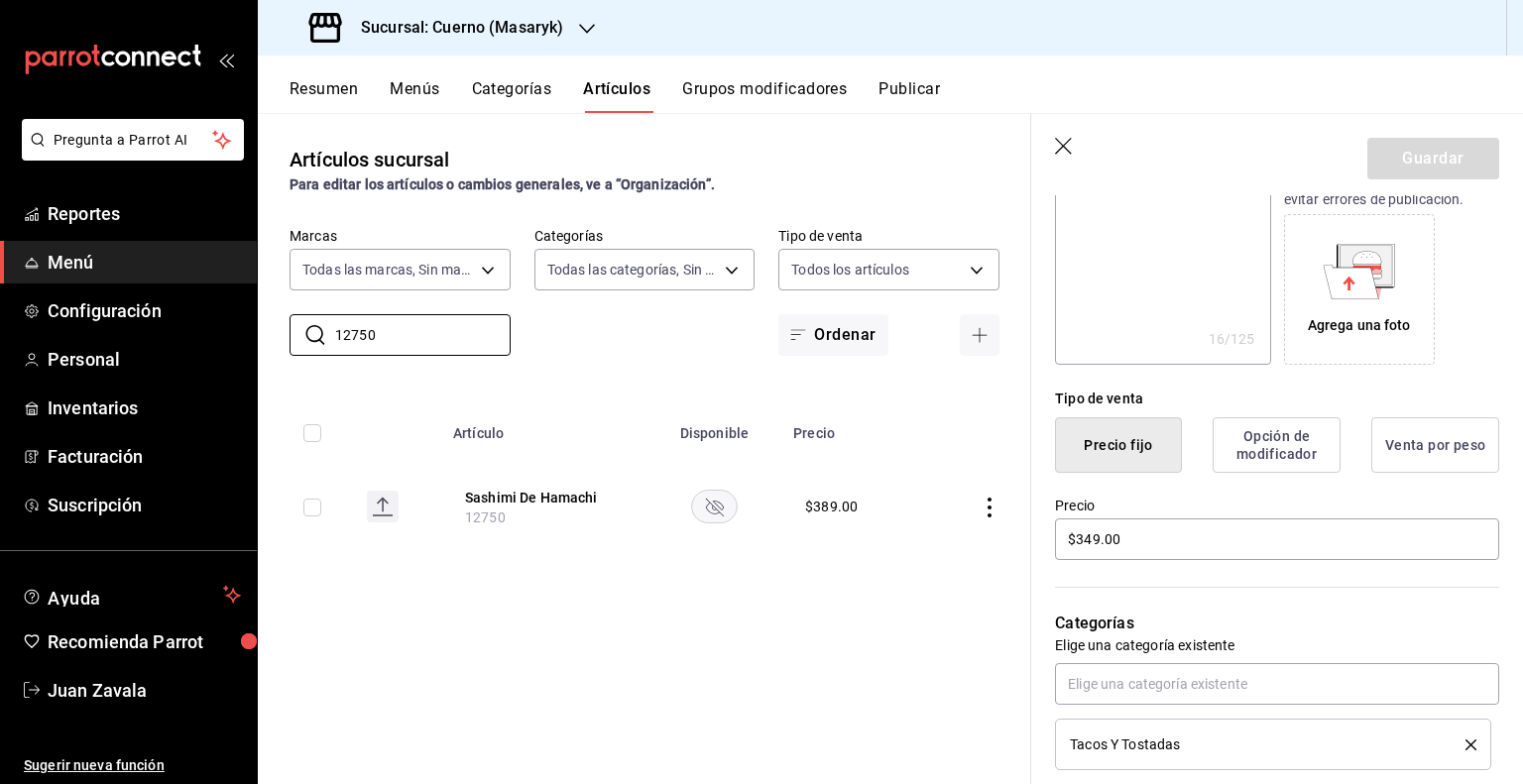 type on "12750" 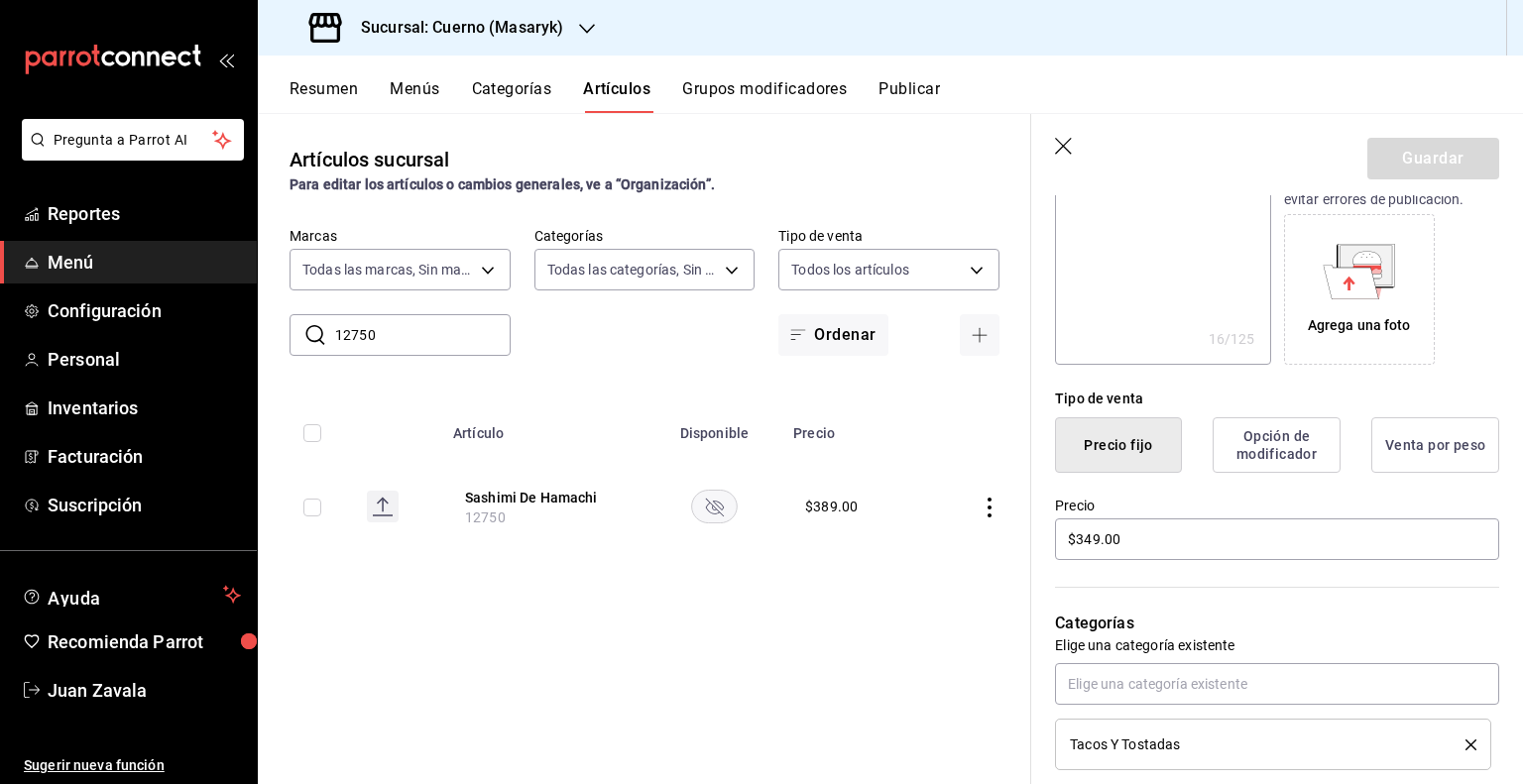 click 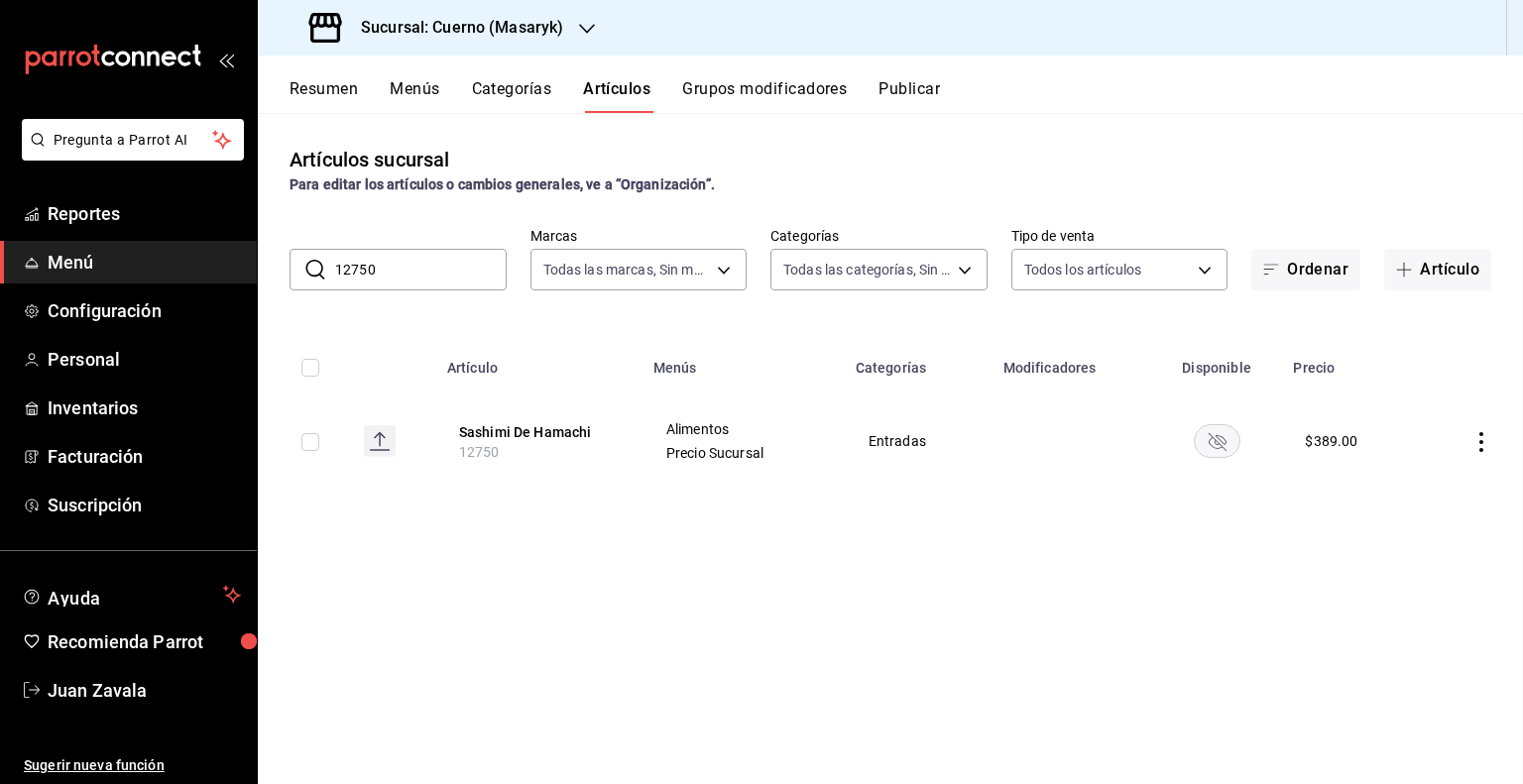 scroll, scrollTop: 0, scrollLeft: 0, axis: both 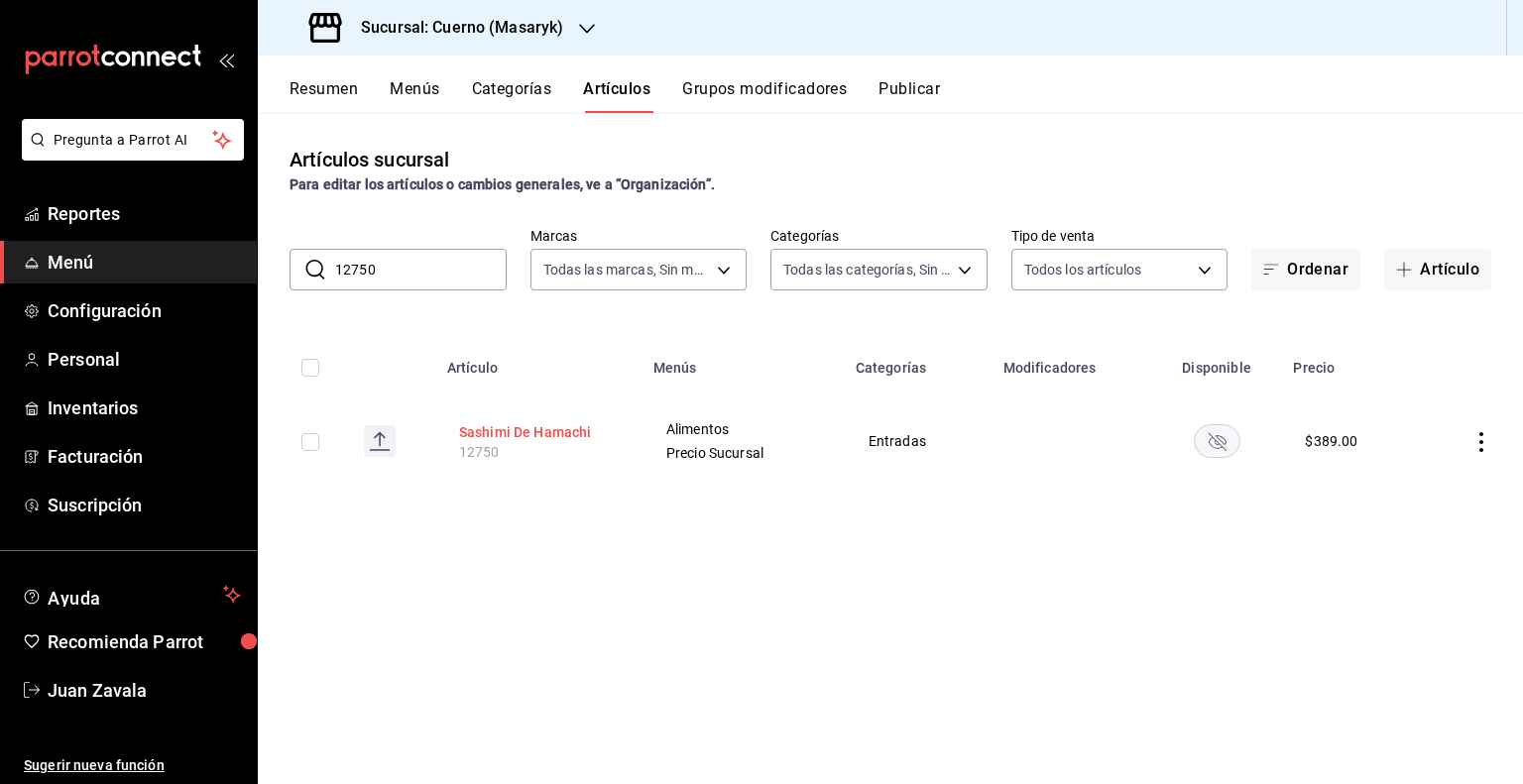 click on "Sashimi De Hamachi" at bounding box center (538, 432) 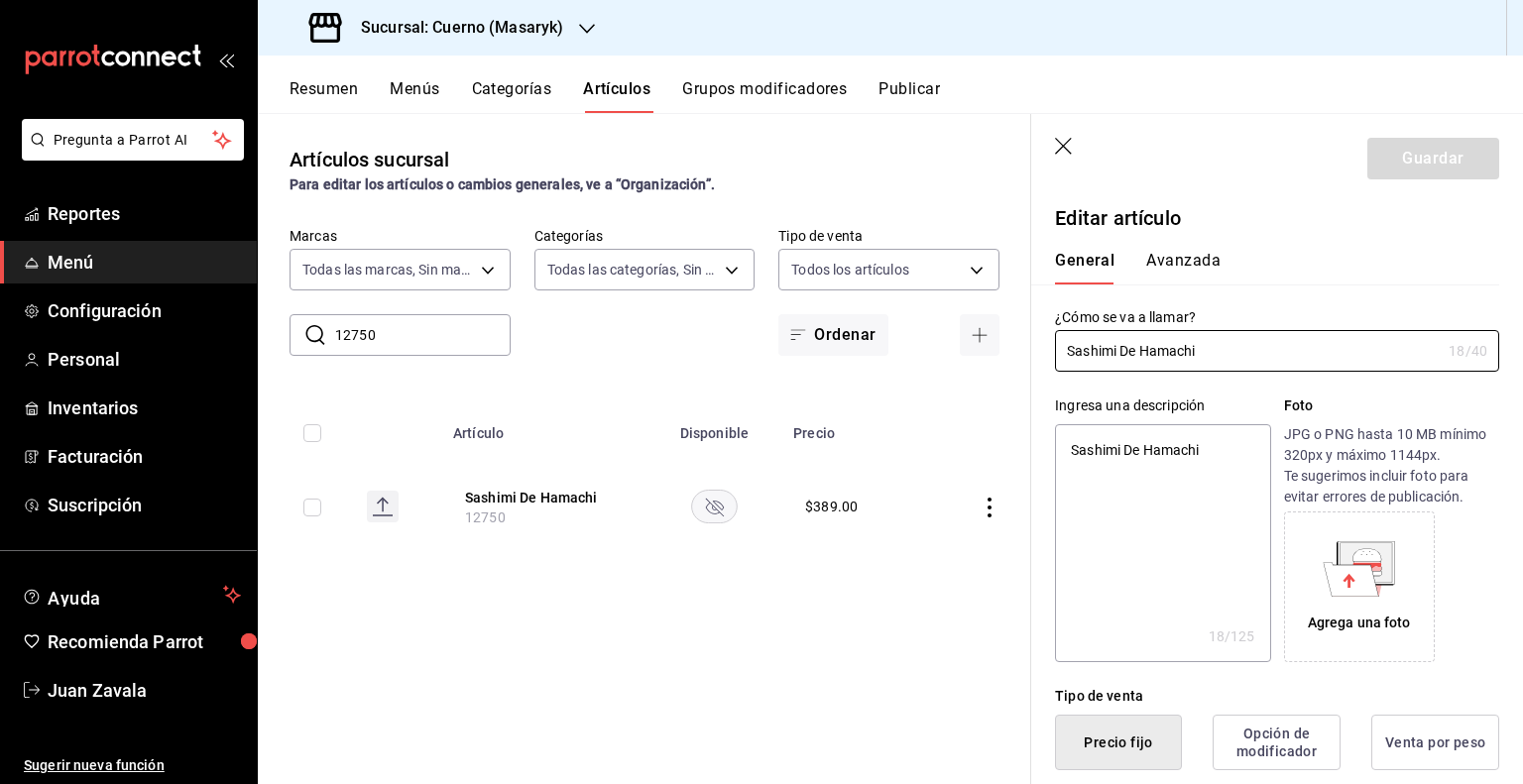 type on "x" 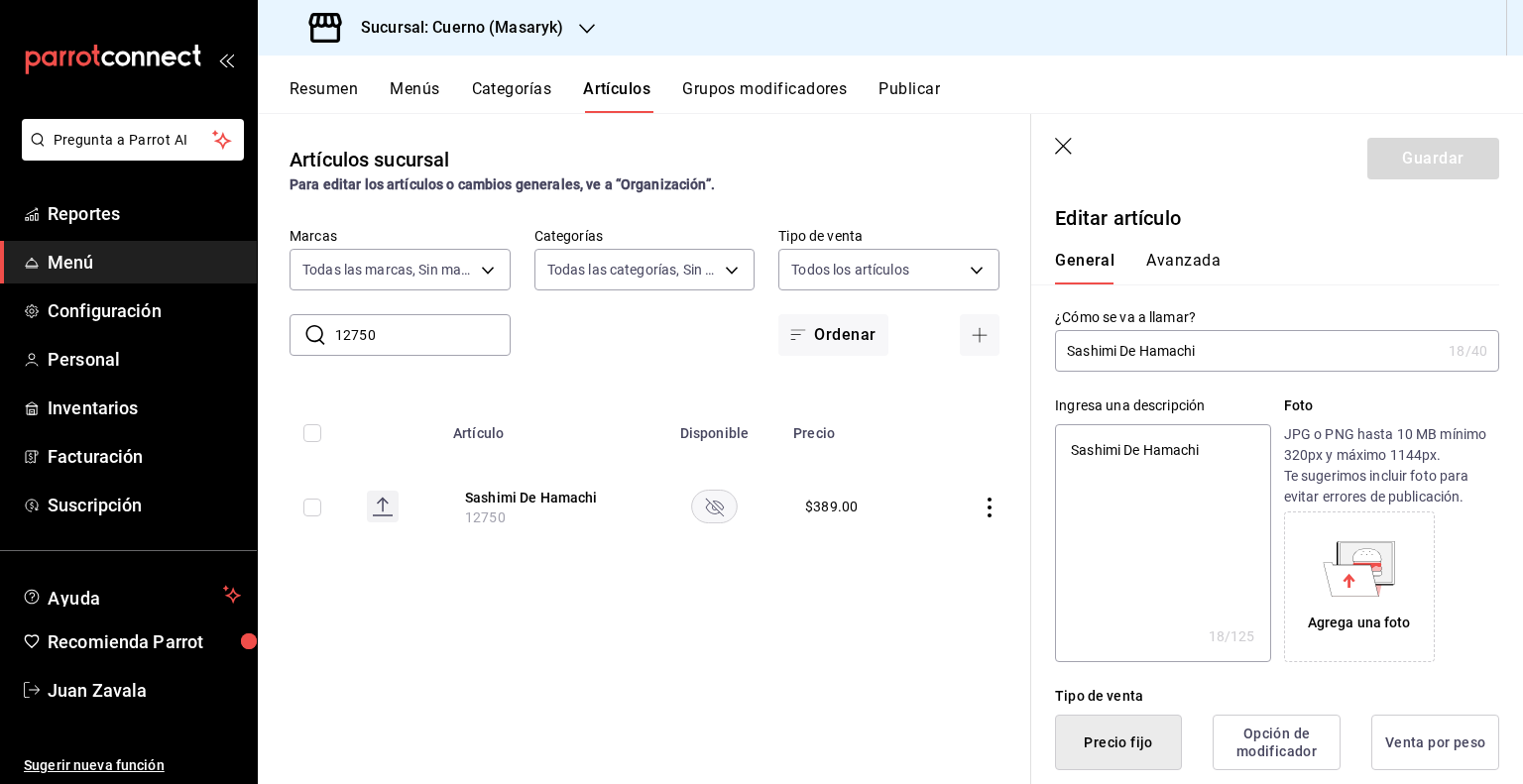 click on "Sashimi De Hamachi" at bounding box center (1247, 351) 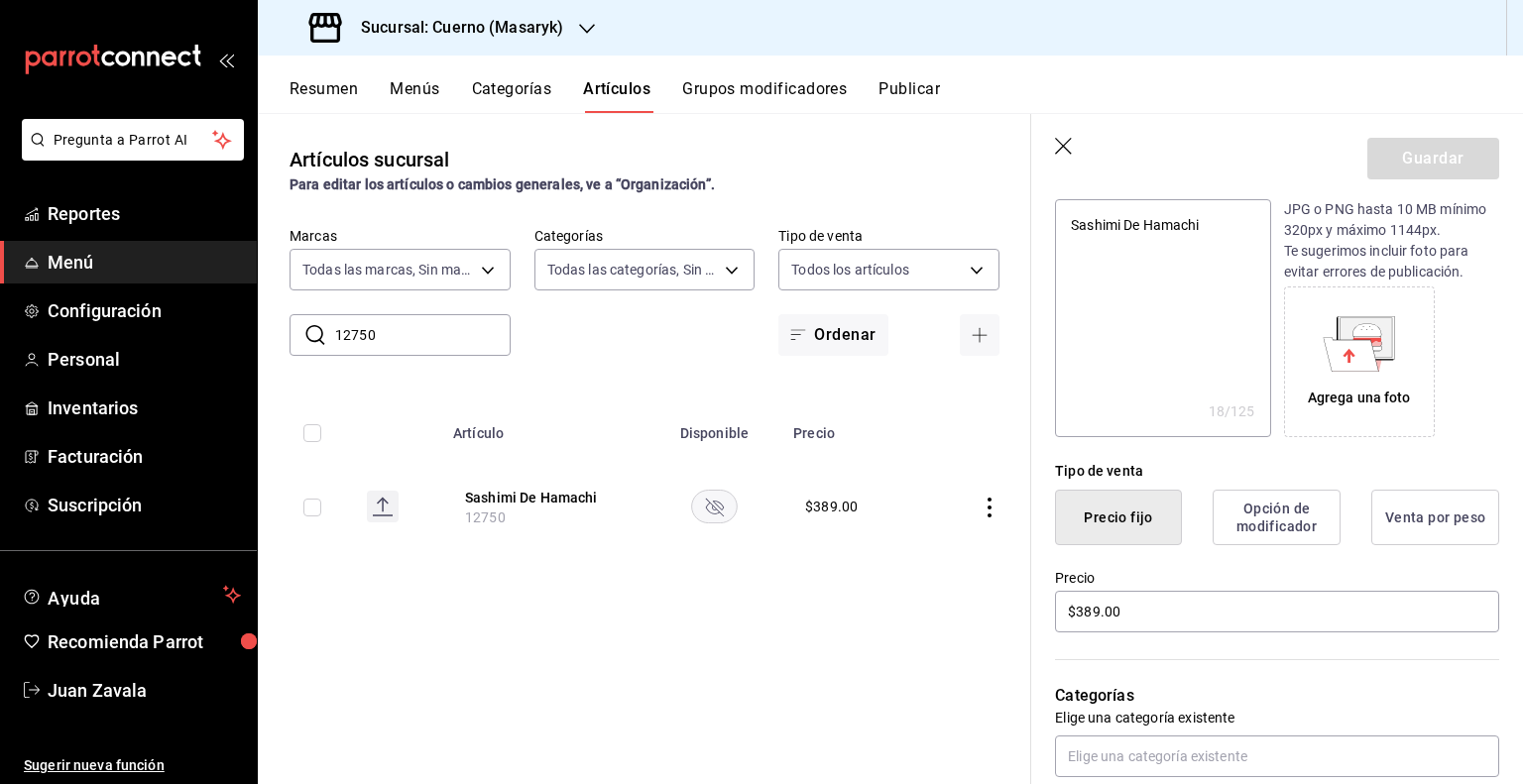 scroll, scrollTop: 496, scrollLeft: 0, axis: vertical 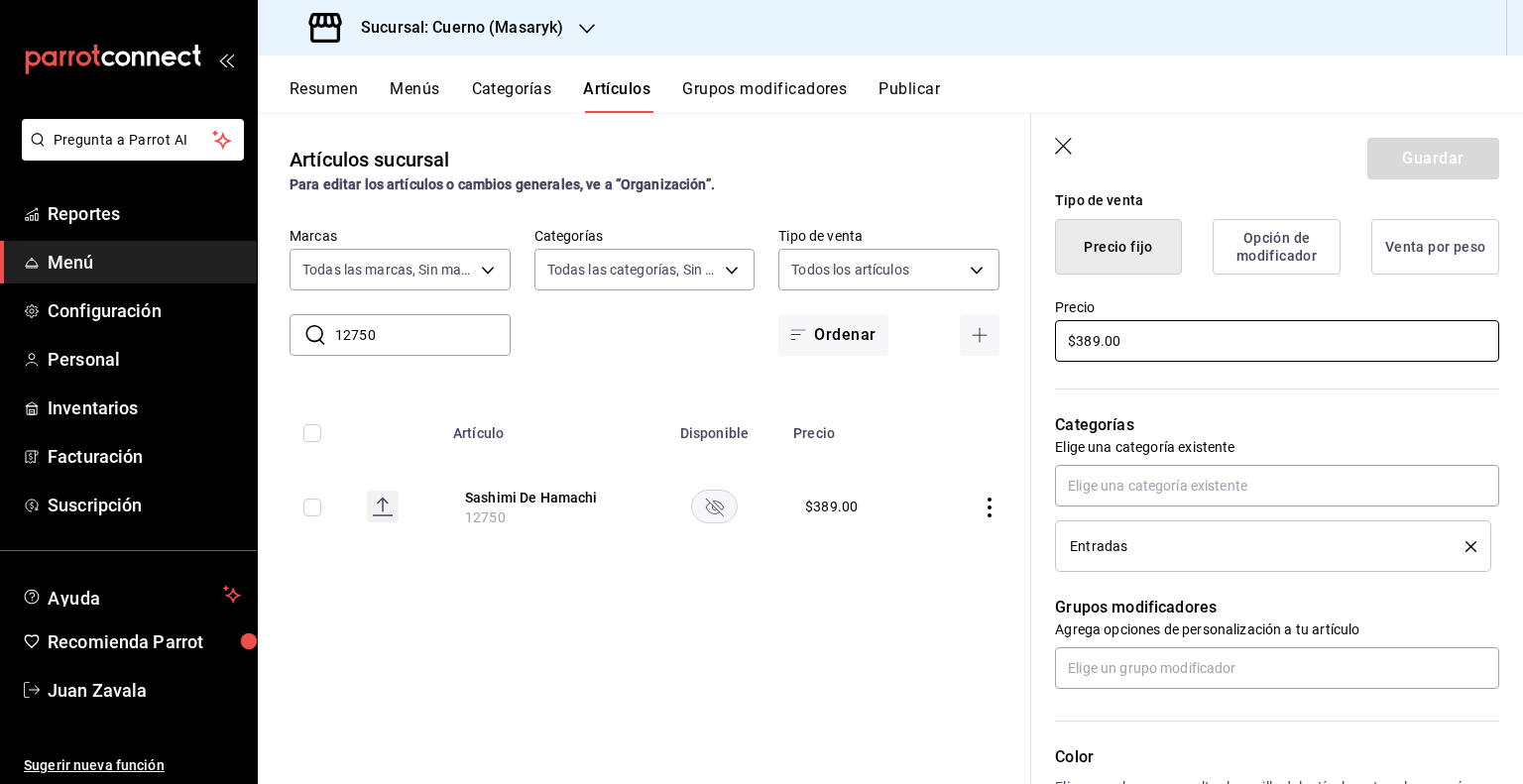 click on "$389.00" at bounding box center [1277, 341] 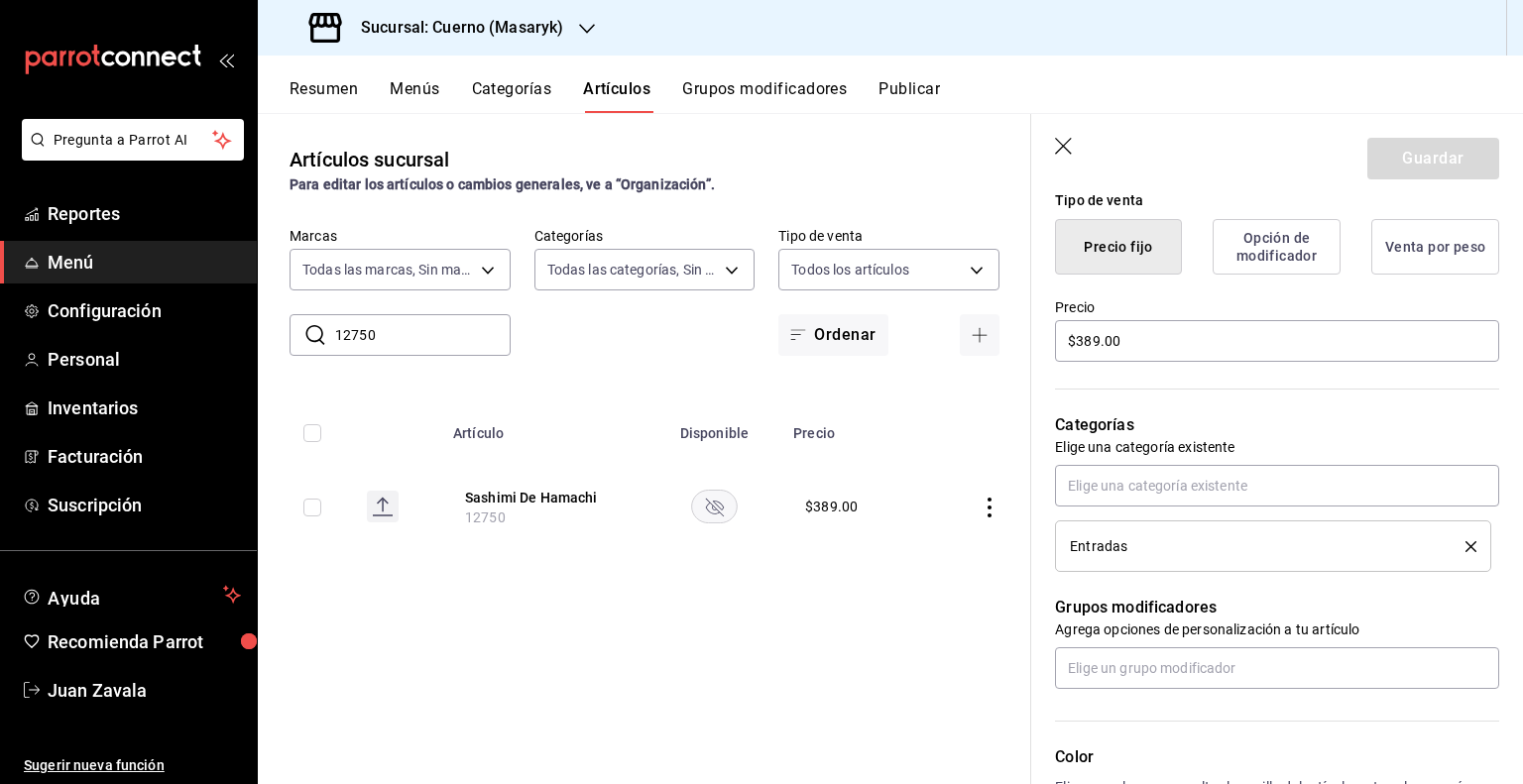click on "Sucursal: Cuerno (Masaryk)" at bounding box center (454, 28) 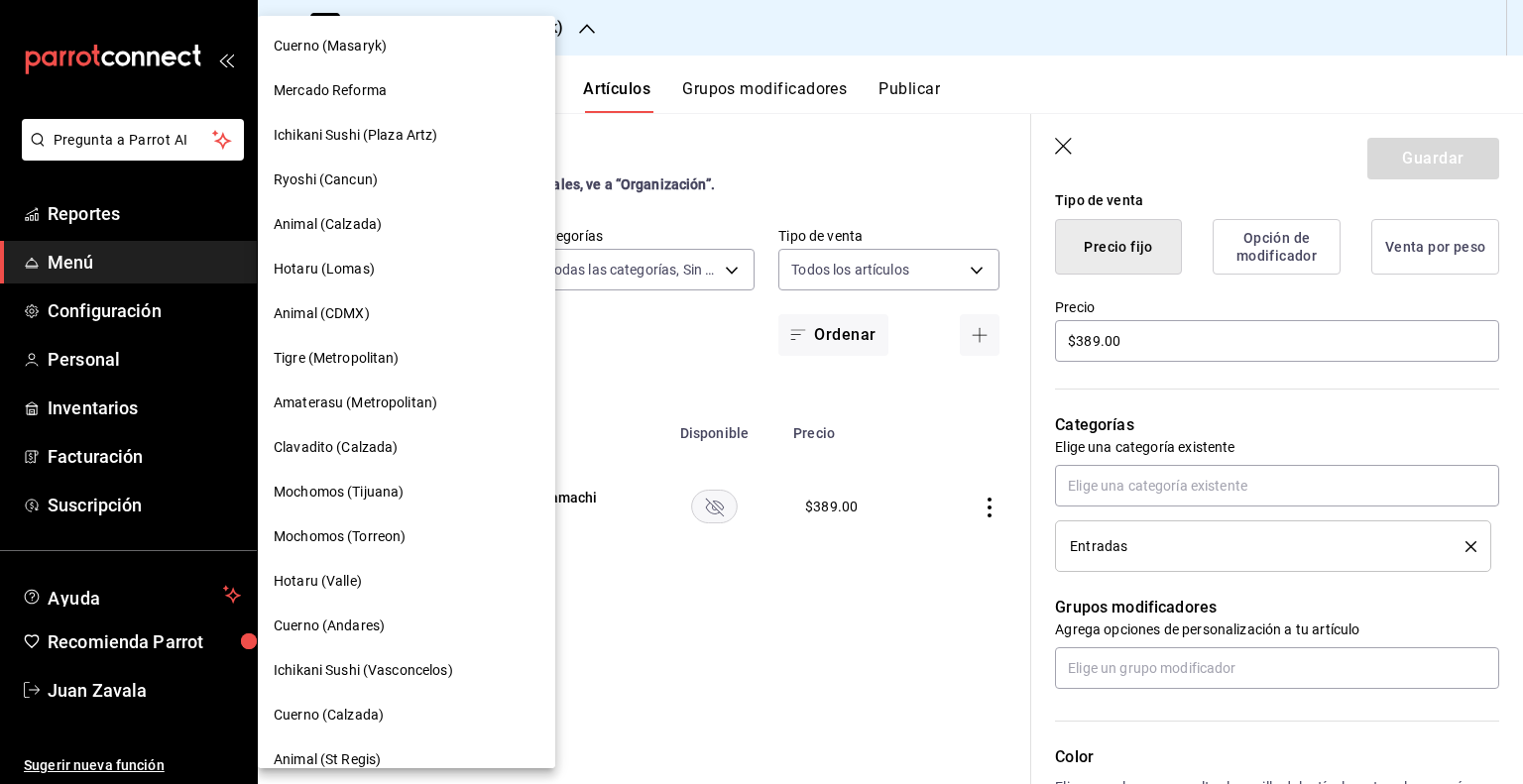 click on "Animal (CDMX)" at bounding box center (407, 313) 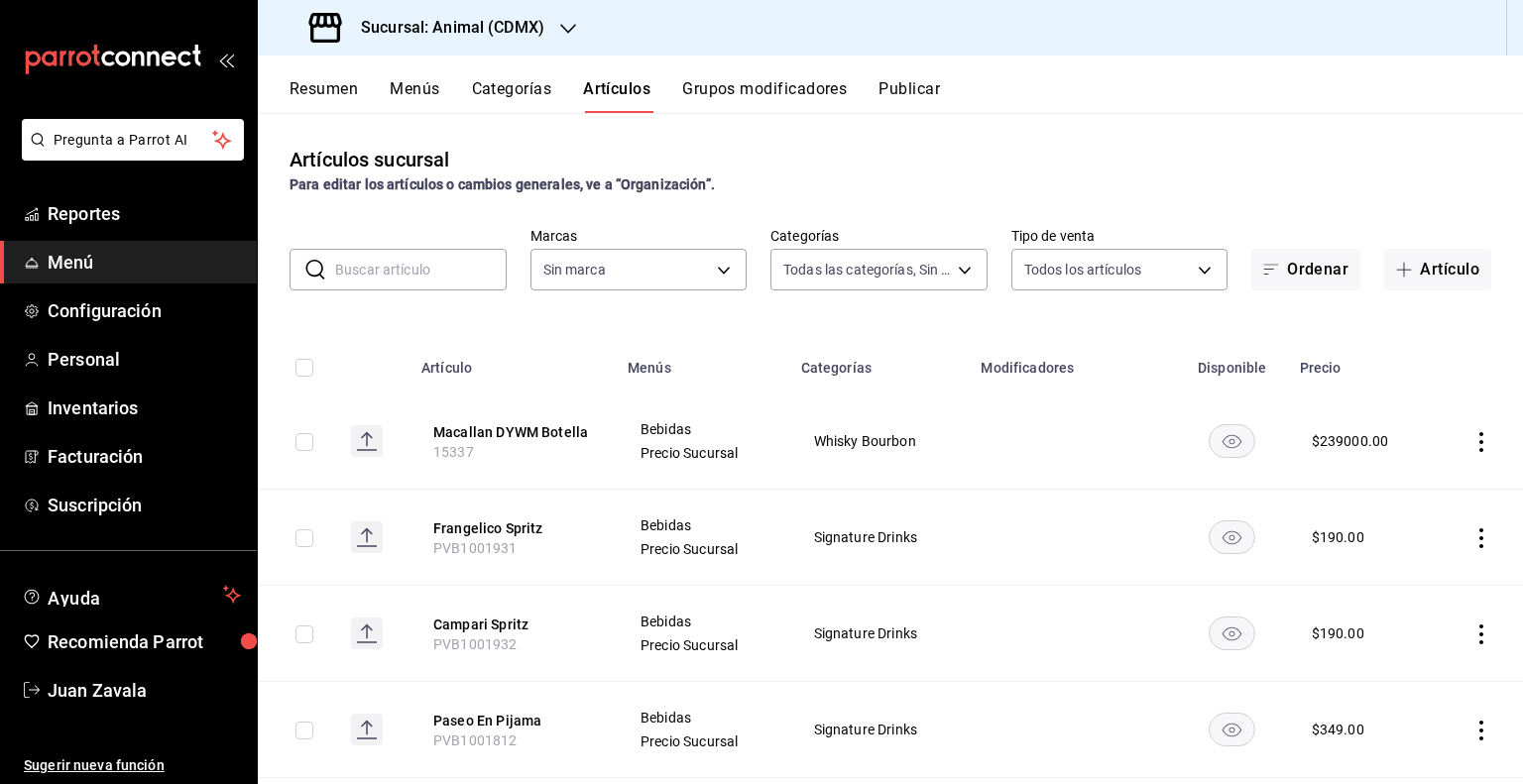 type on "281688af-6220-48ae-86b9-ca5e6f63eb3e,2ffeebaa-176c-4024-95f8-553ffecca8da,37769cf4-dc78-44ce-a526-e9646600cae9,0935040b-234d-4818-8034-77968b9fe449,6755d557-05bc-4d29-83de-2e203c7f1c90,f508f587-62d7-439b-b585-18c67f30617c,b440db1b-262f-4461-8c76-289683a358cd,e7a34caa-3002-4df6-af7e-35e4466dbacf,a8103cca-f4b4-42bd-97b9-43c33775c787,364a8aaa-0d6f-4eb5-a140-27e8ed7d645c,5c100383-0995-4928-ac5d-10ee9c0e08e5,60882e8f-c6b2-4055-995c-c1d8f4330abf,49e979bd-2c91-4153-84d6-9f4767aac246,27716f26-89a8-4498-b264-df9e8b7d7ada,958e8677-6e59-4090-b583-ad95463d08e3,966bcf7c-3512-42a2-8e08-b8149fea86a5,635ef193-4f07-42f1-bfc6-7f2bb1021da7,a564655c-90ce-4b0a-9275-b31e71cfb3e5,fb7e4548-7f56-4166-a0ee-1e3459e681e7,2b7ab97a-d758-405b-b8f4-3933c9198c0a,a4ab4b07-e04d-4dd0-9e23-dcfb285a8e6e,1a63078d-8c04-4851-a996-f00d1bbc4095,f42d4622-f9b8-459c-8cdf-8e211b50ca07,cfbfaddf-1d8e-49ac-b726-170912ecdb78,16e54567-7f6b-41e6-a77a-a8ba7d8b1d6f,2e240ac1-3cac-4e5b-a1c8-e5ca77e4e8c8,f9e094a1-54ca-4feb-bb93-b3d1936aff63,252341f5-c768-4424-8ab..." 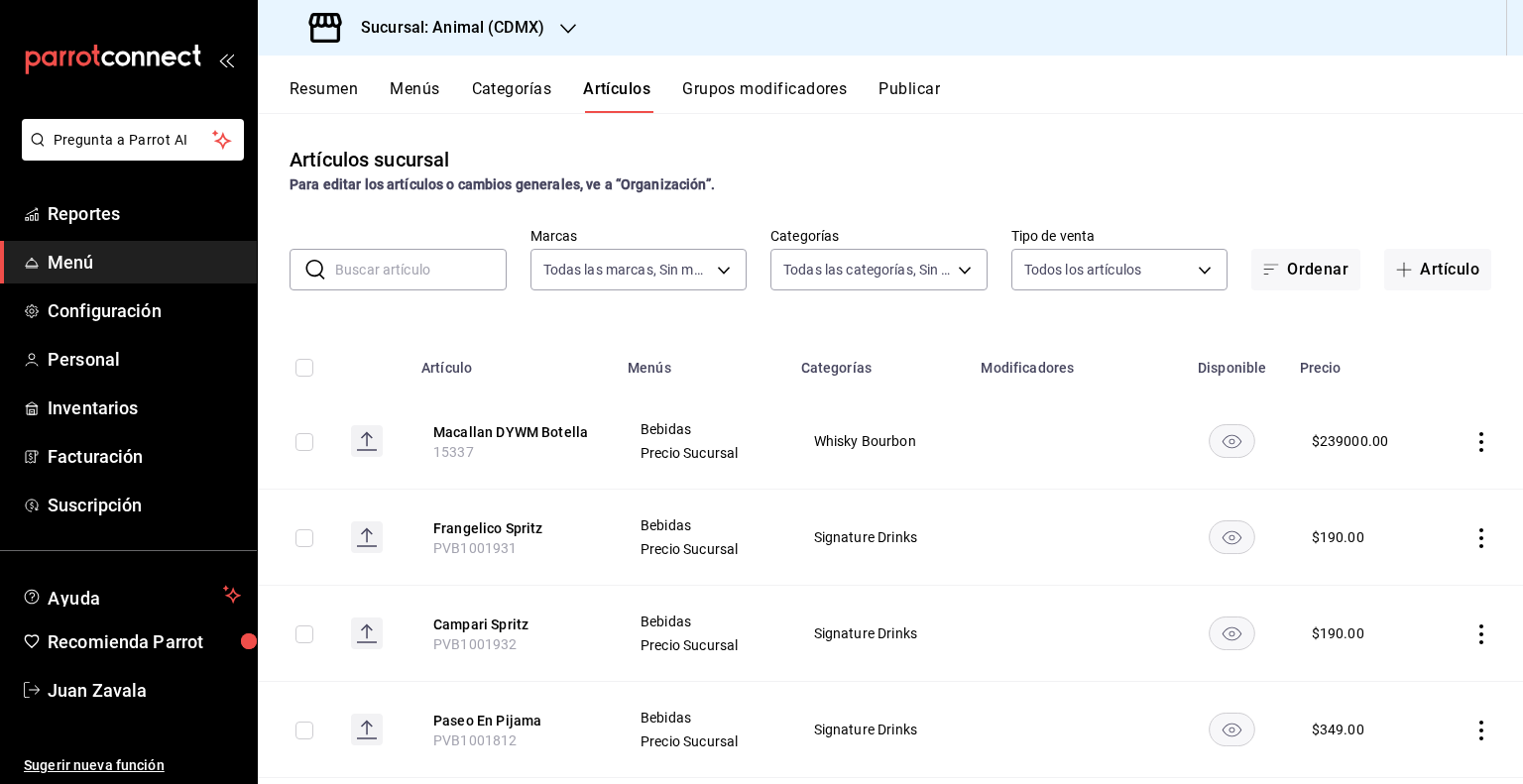 click at bounding box center (420, 270) 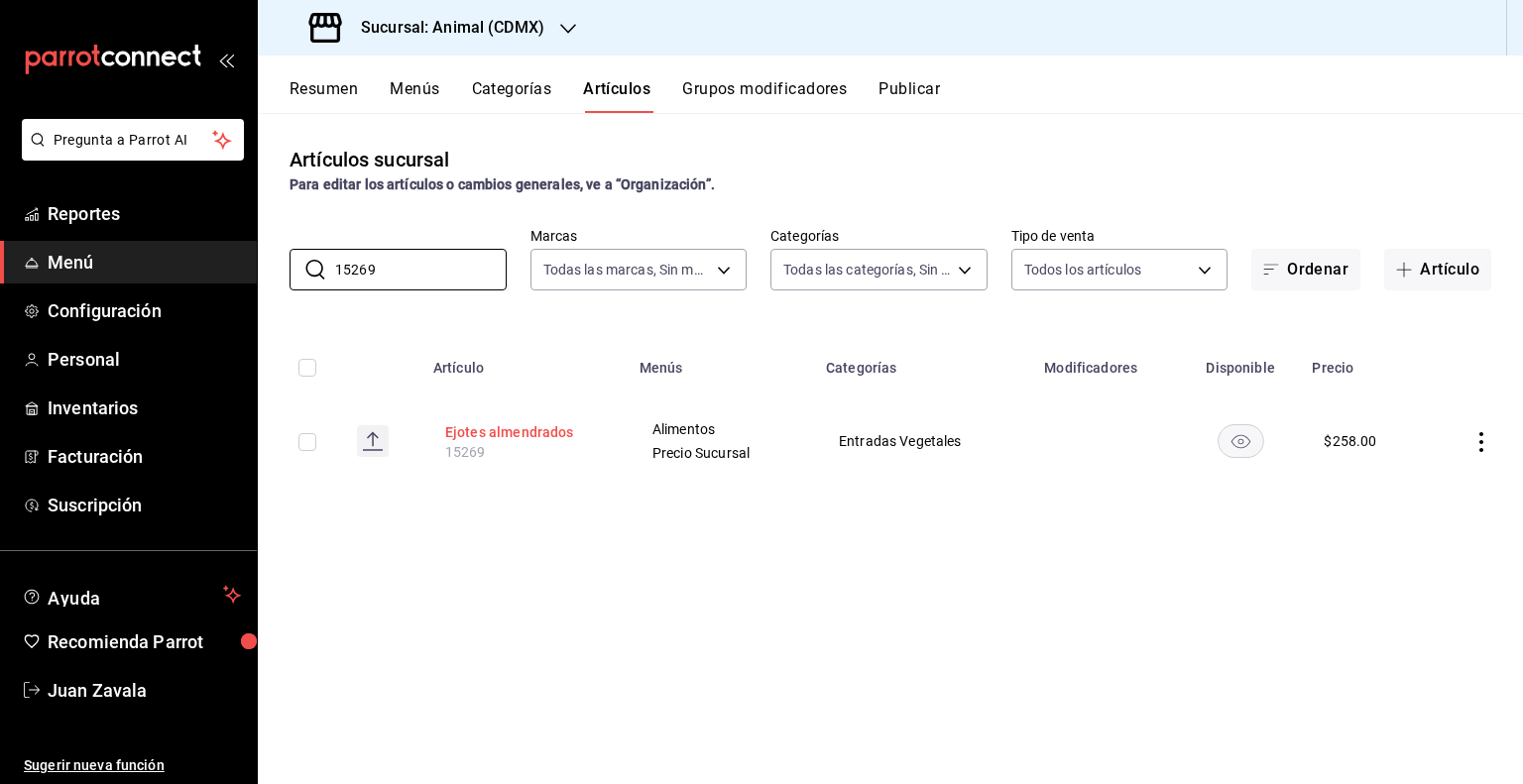 click on "Ejotes almendrados" at bounding box center [525, 432] 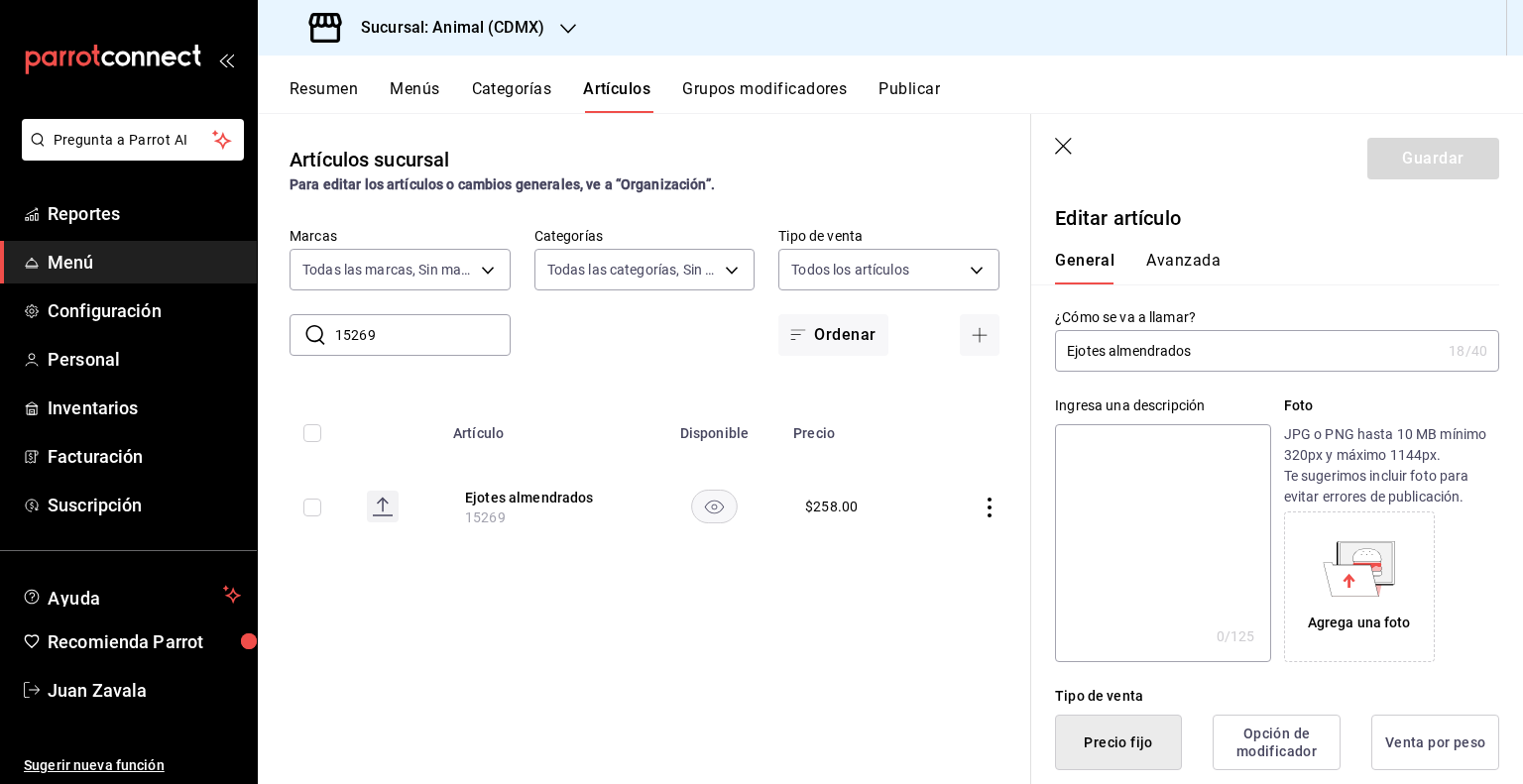 click on "Ejotes almendrados" at bounding box center [1247, 351] 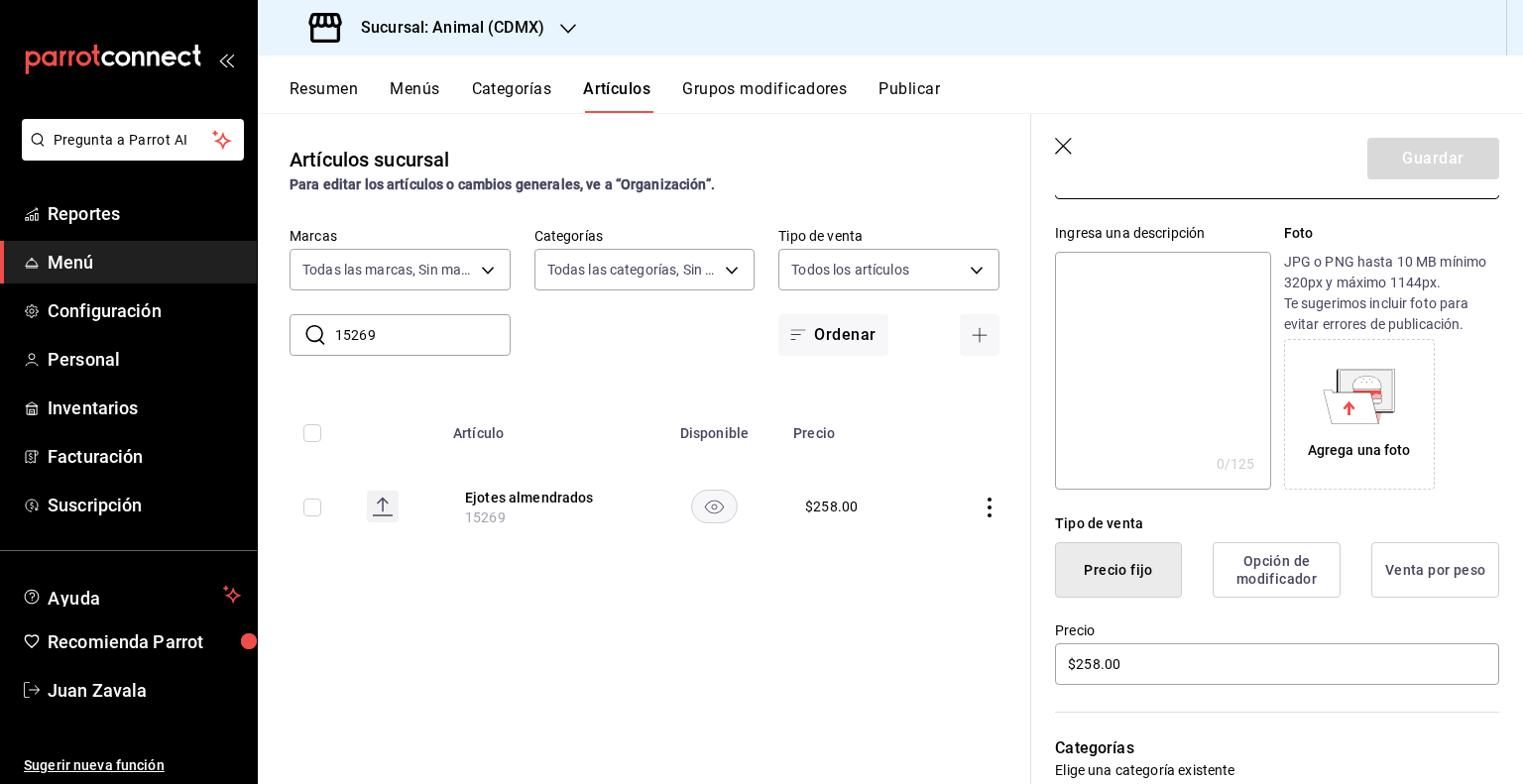 scroll, scrollTop: 396, scrollLeft: 0, axis: vertical 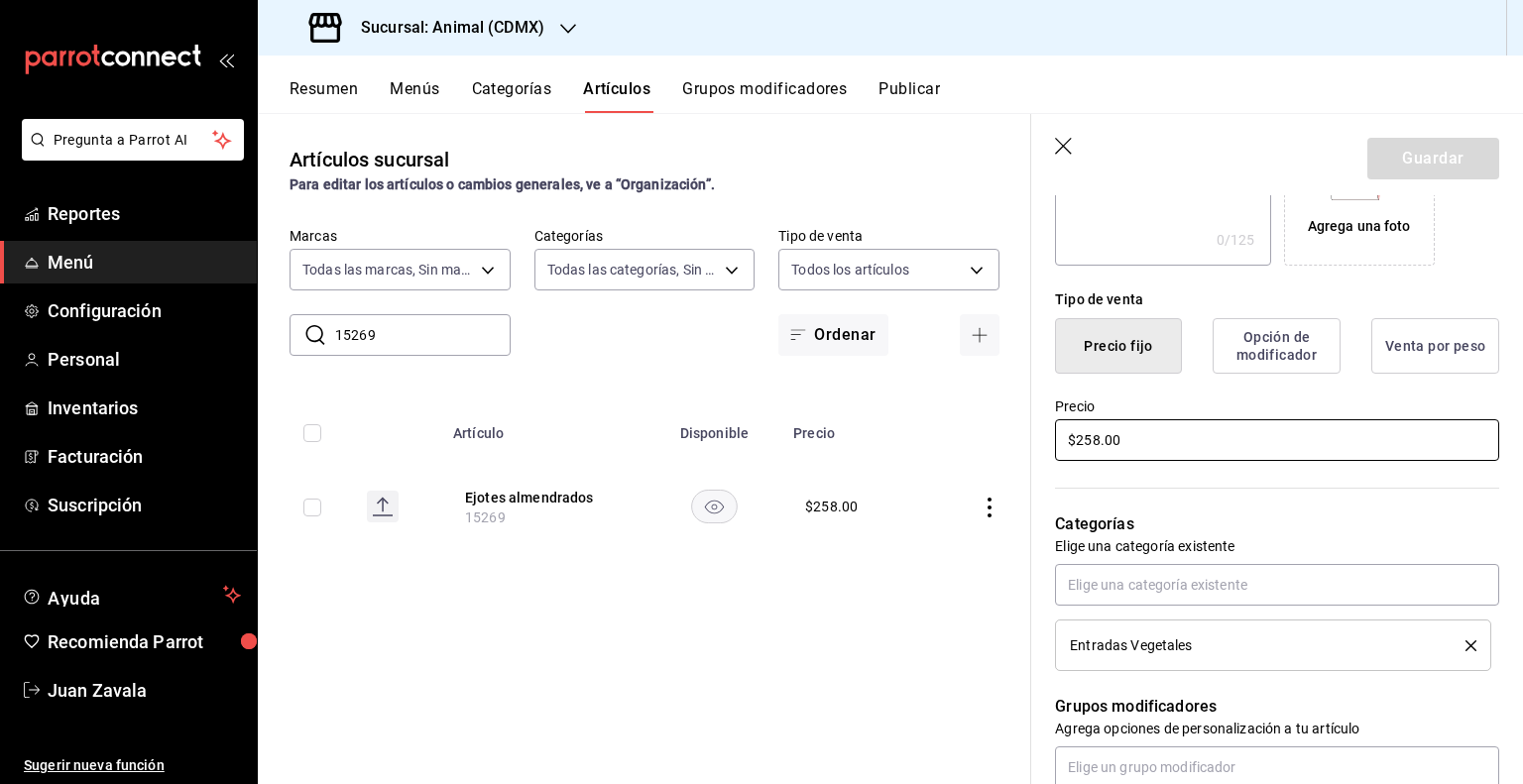 click on "$258.00" at bounding box center (1277, 440) 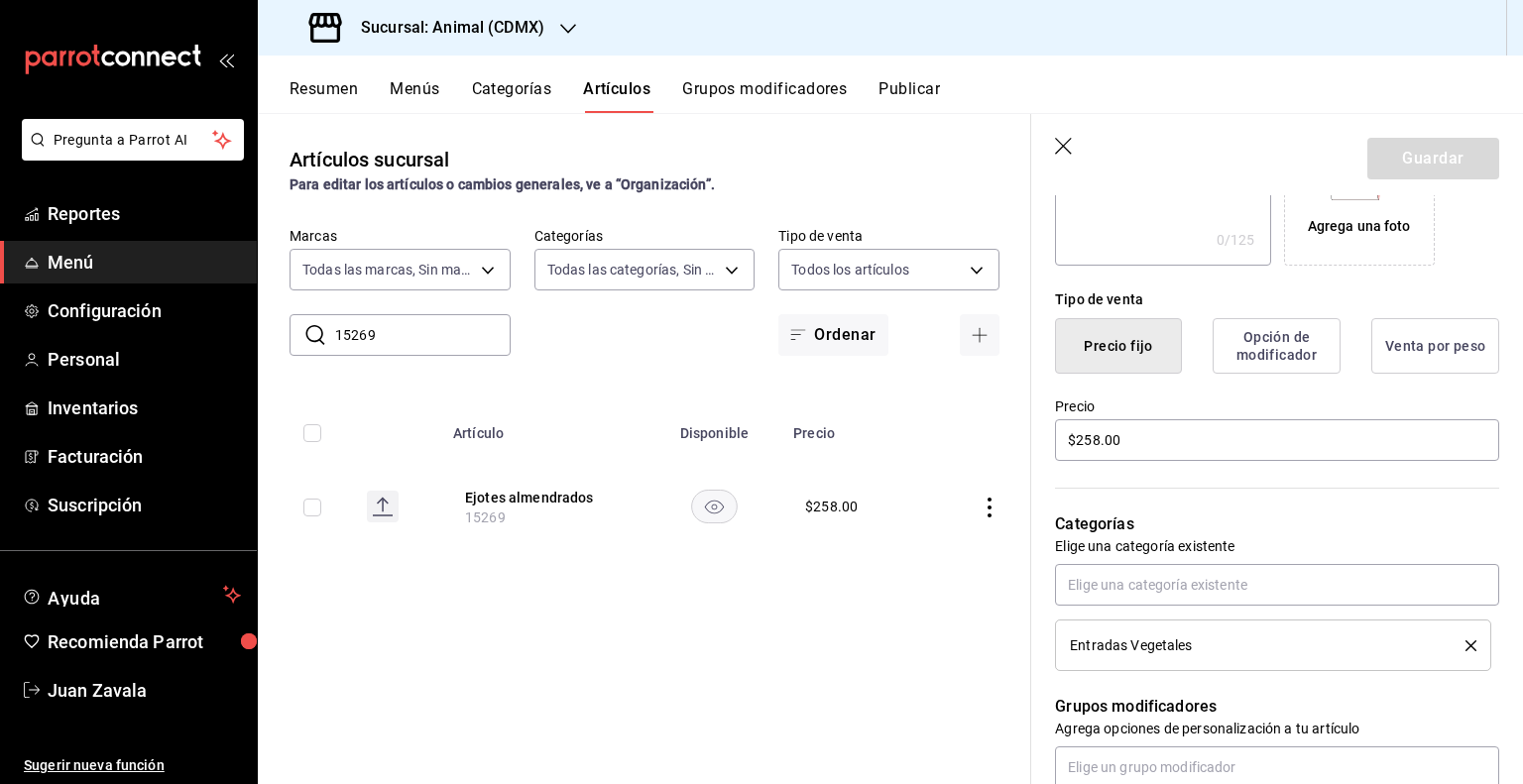 drag, startPoint x: 1075, startPoint y: 150, endPoint x: 1063, endPoint y: 152, distance: 12.165525 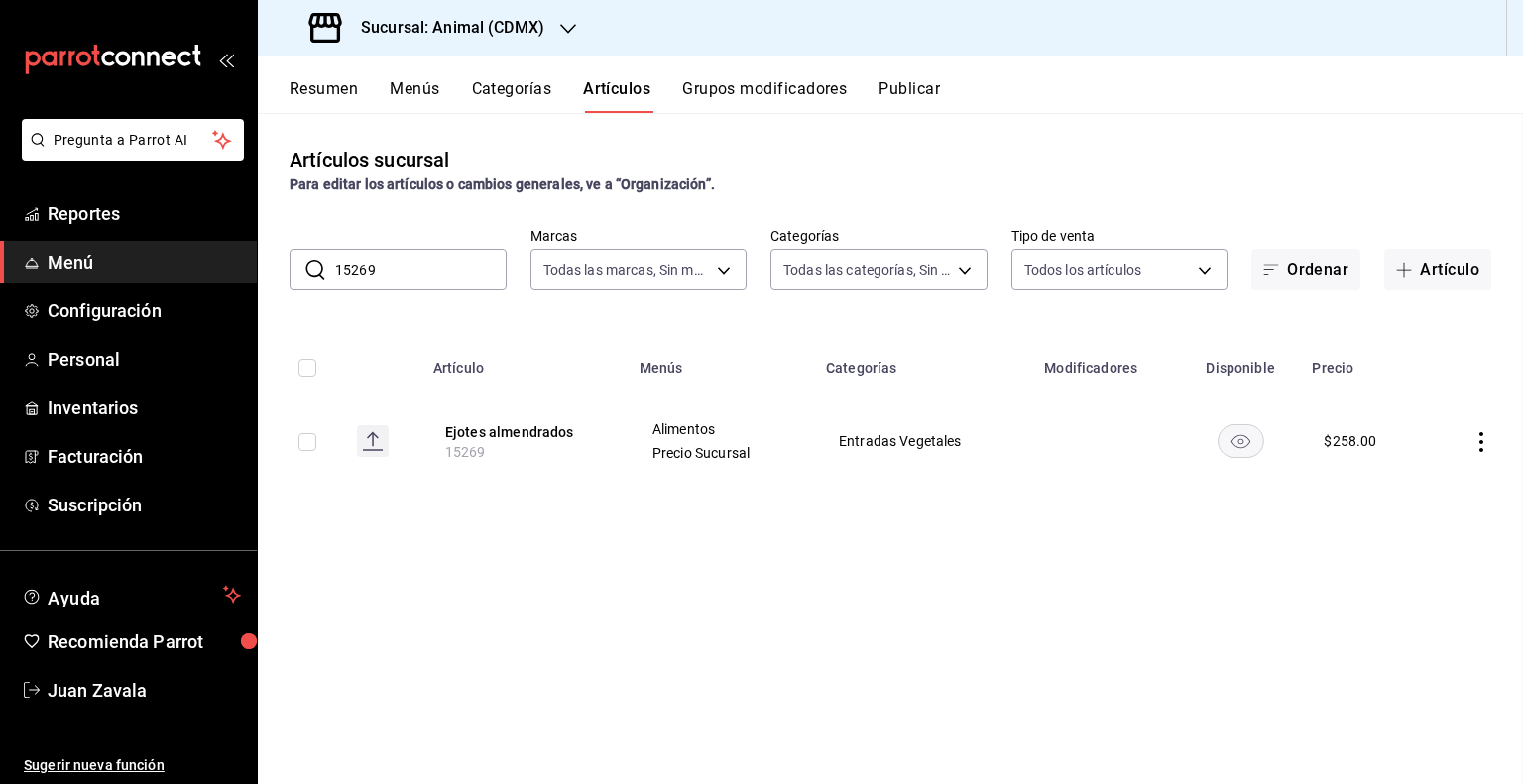 scroll, scrollTop: 0, scrollLeft: 0, axis: both 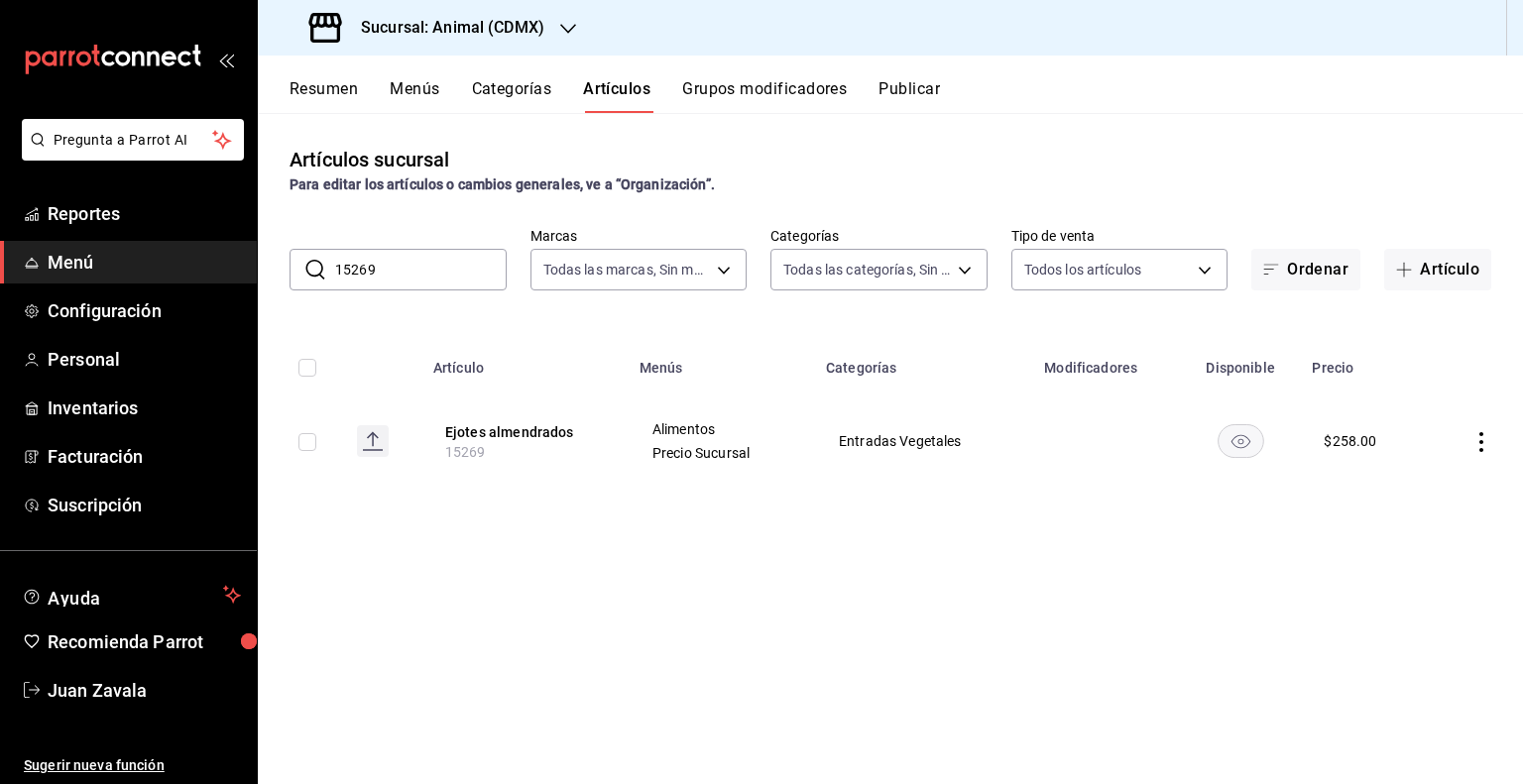 click on "15269" at bounding box center (420, 270) 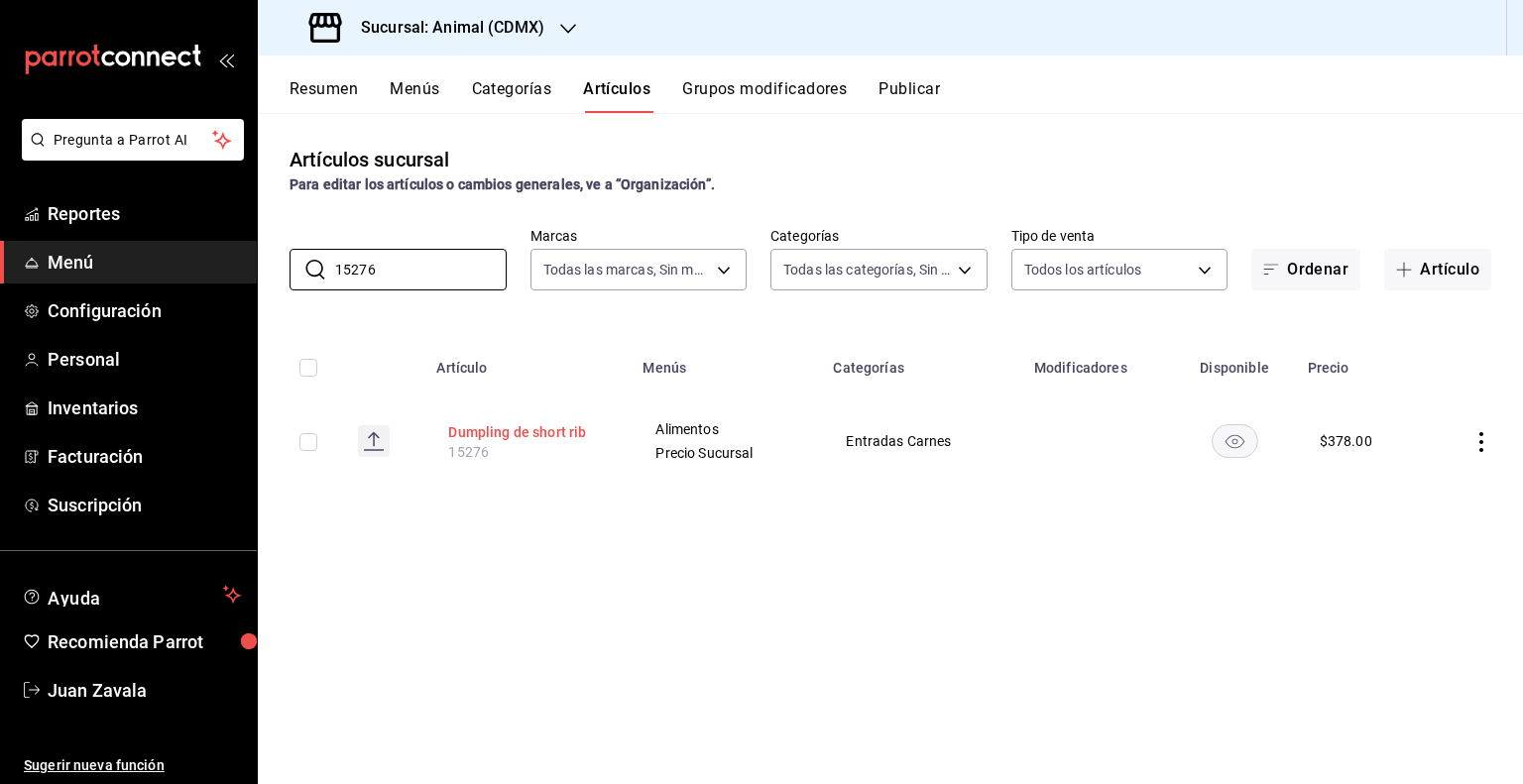 type on "15276" 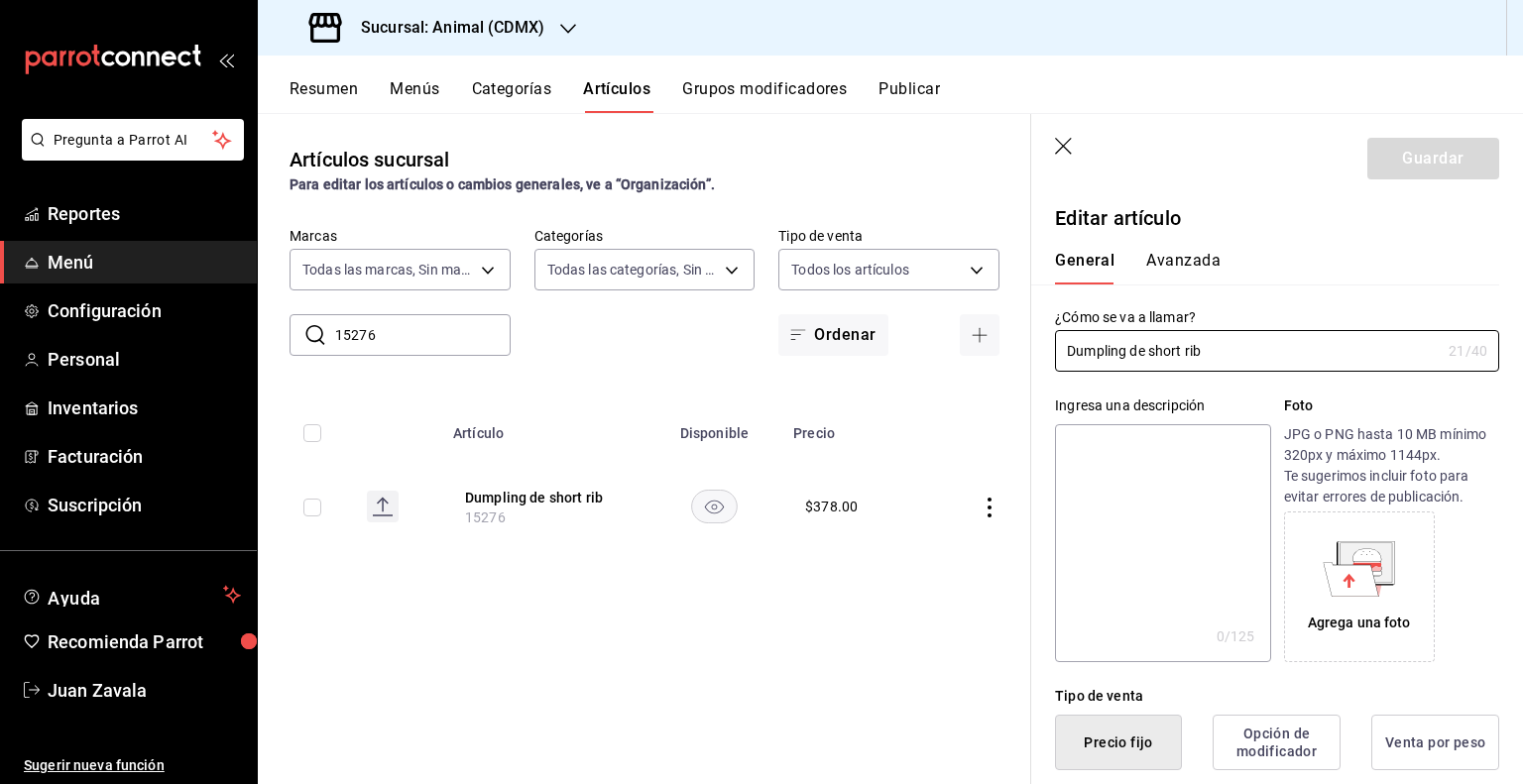 type on "$378.00" 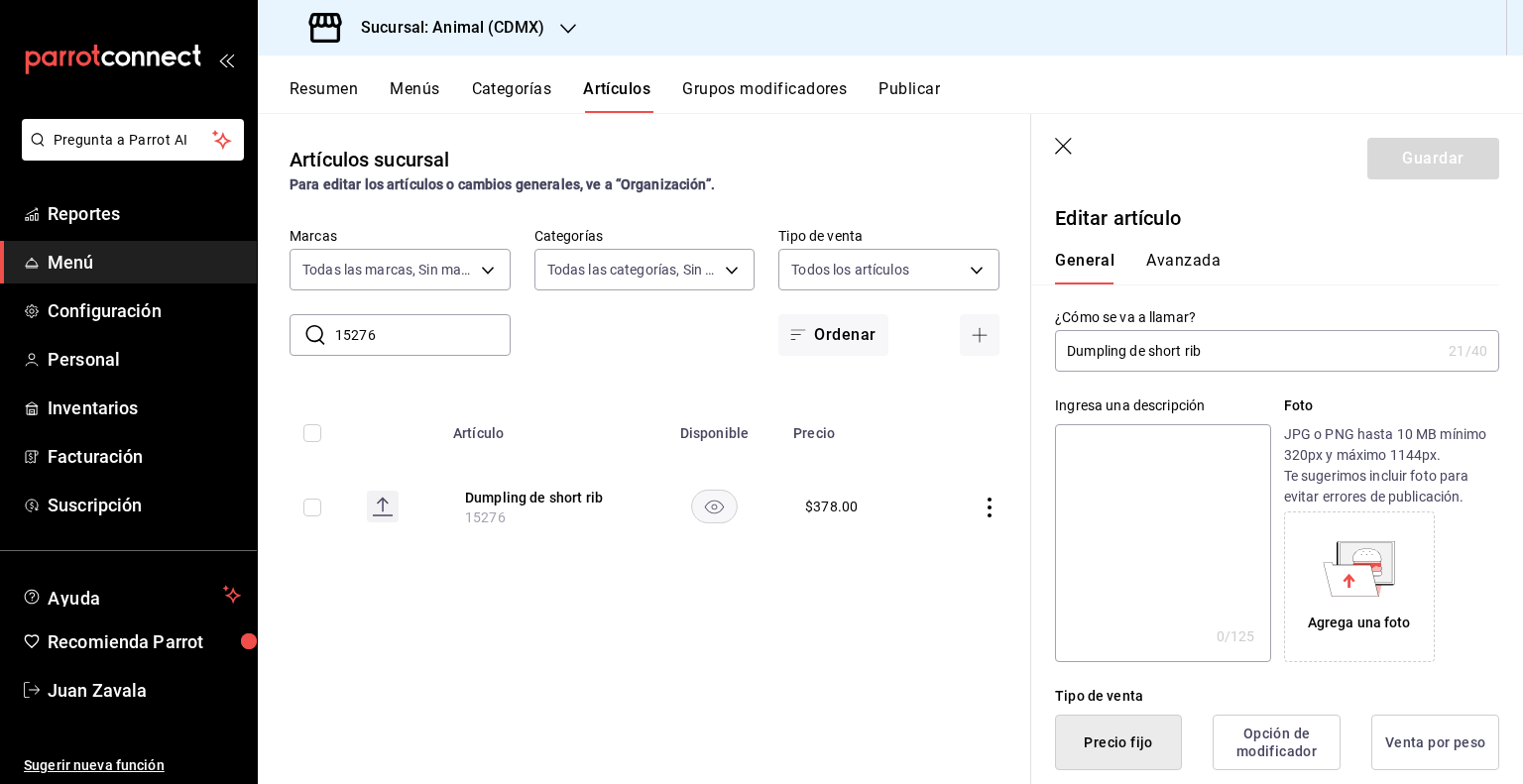 click on "Dumpling de short rib" at bounding box center (1247, 351) 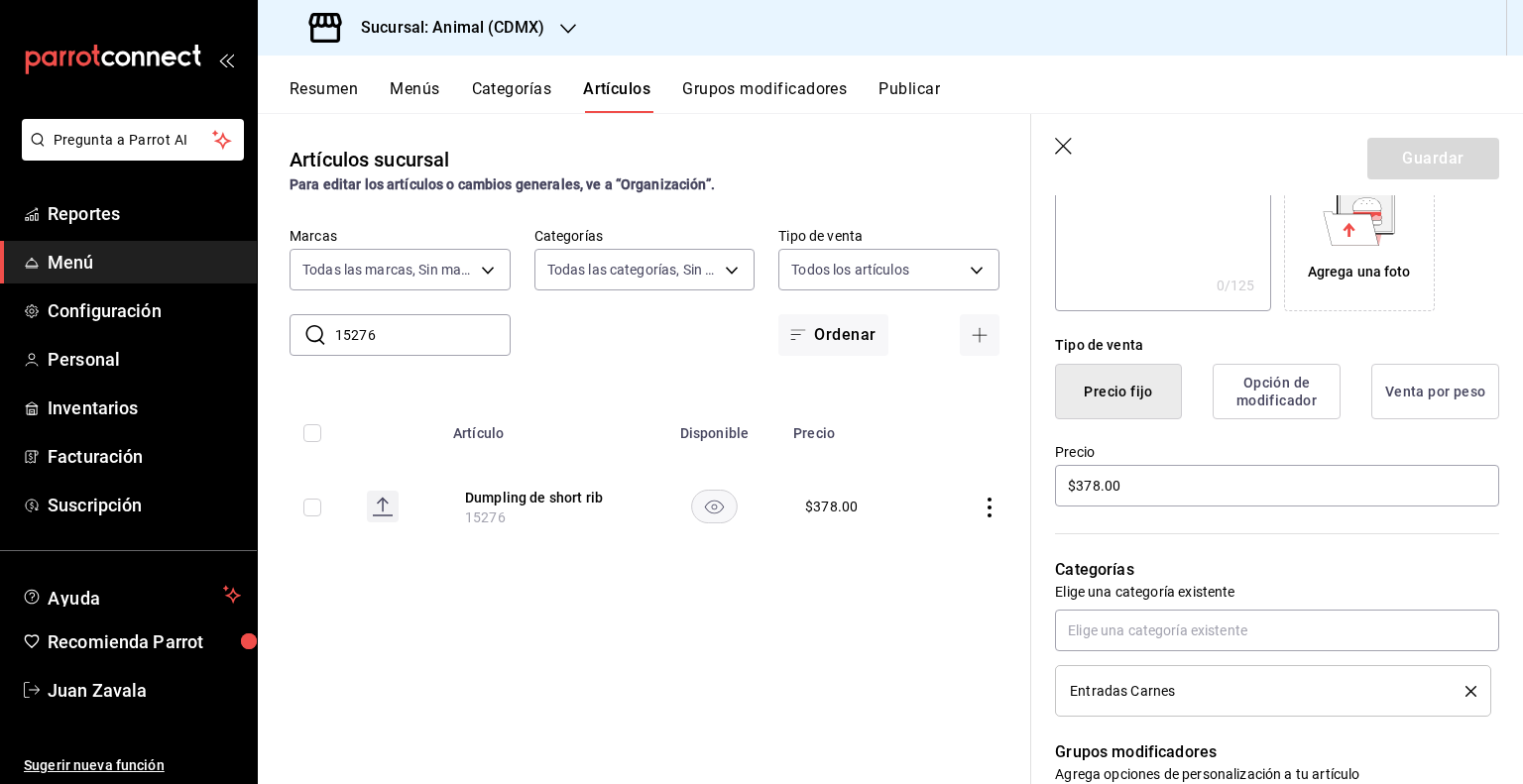 scroll, scrollTop: 396, scrollLeft: 0, axis: vertical 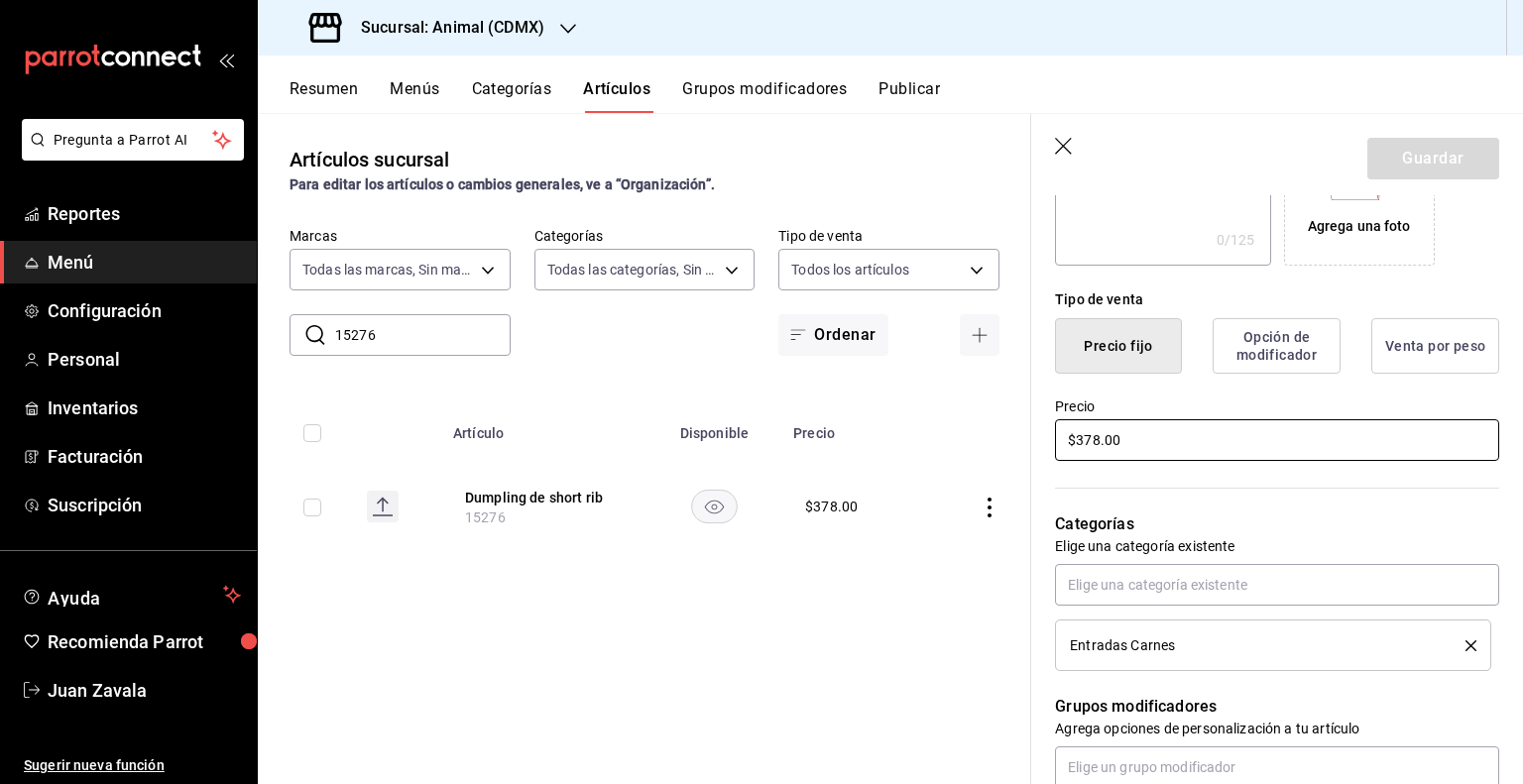 click on "$378.00" at bounding box center [1277, 440] 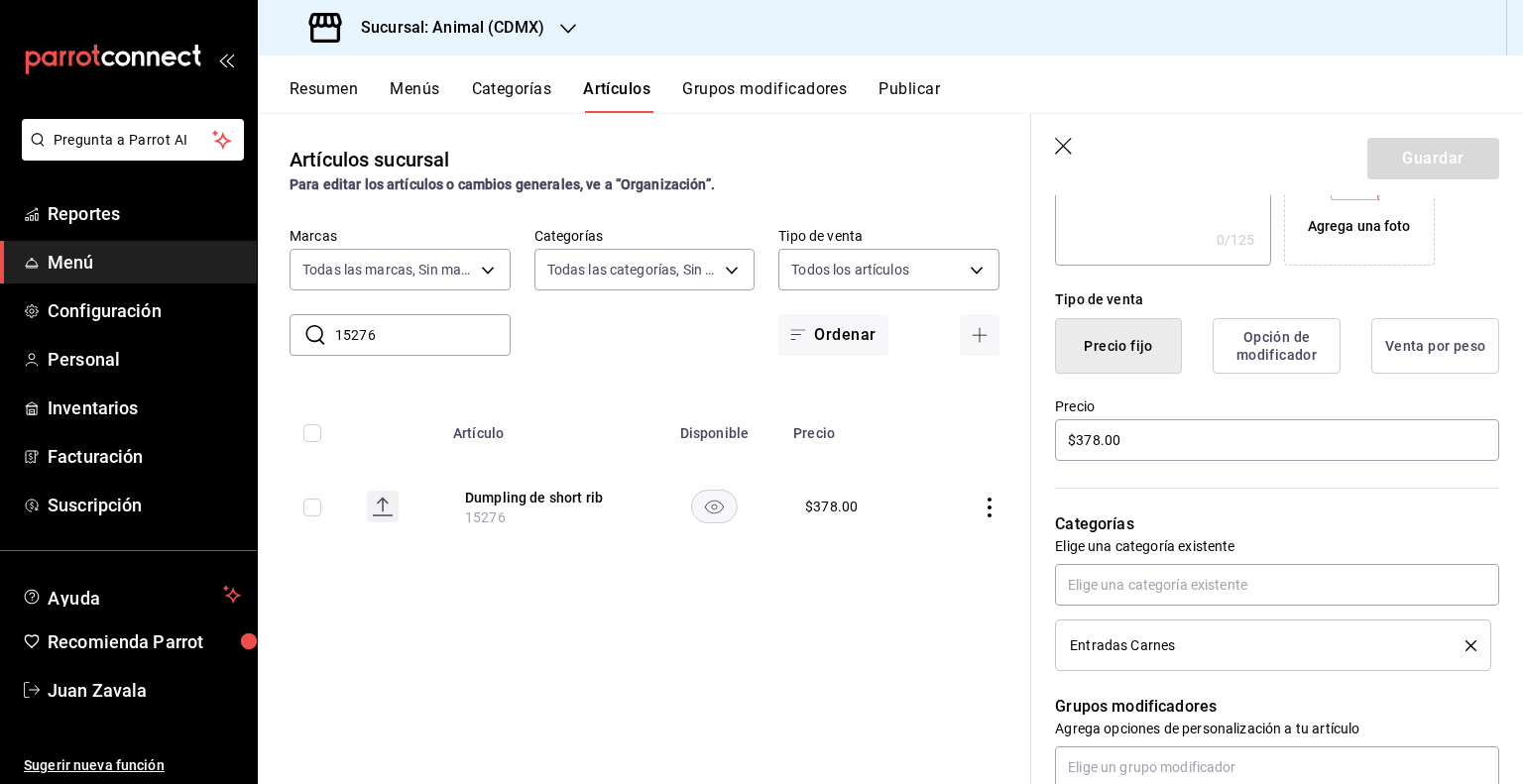 click on "15276" at bounding box center [422, 335] 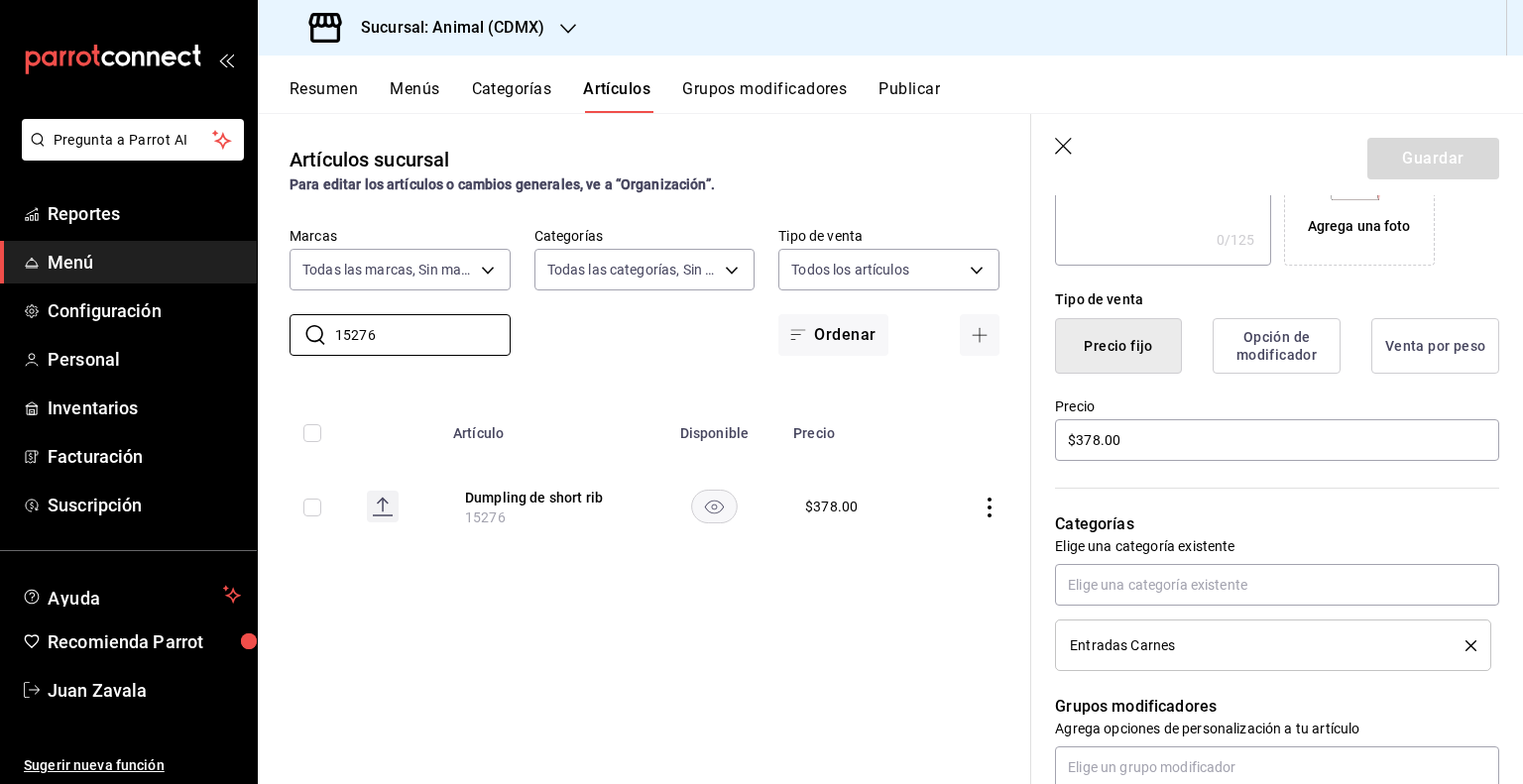 click on "Guardar" at bounding box center [1277, 155] 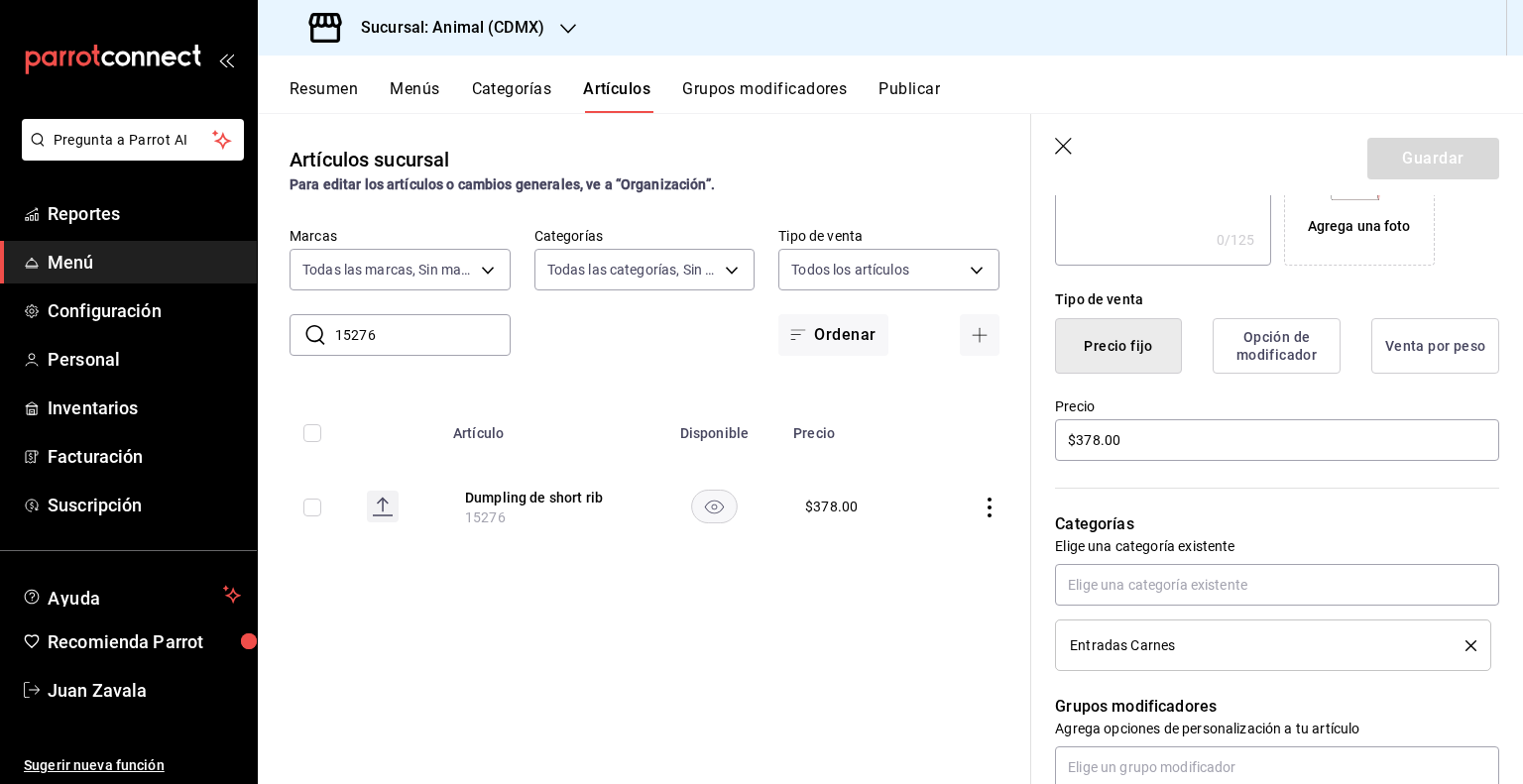 click 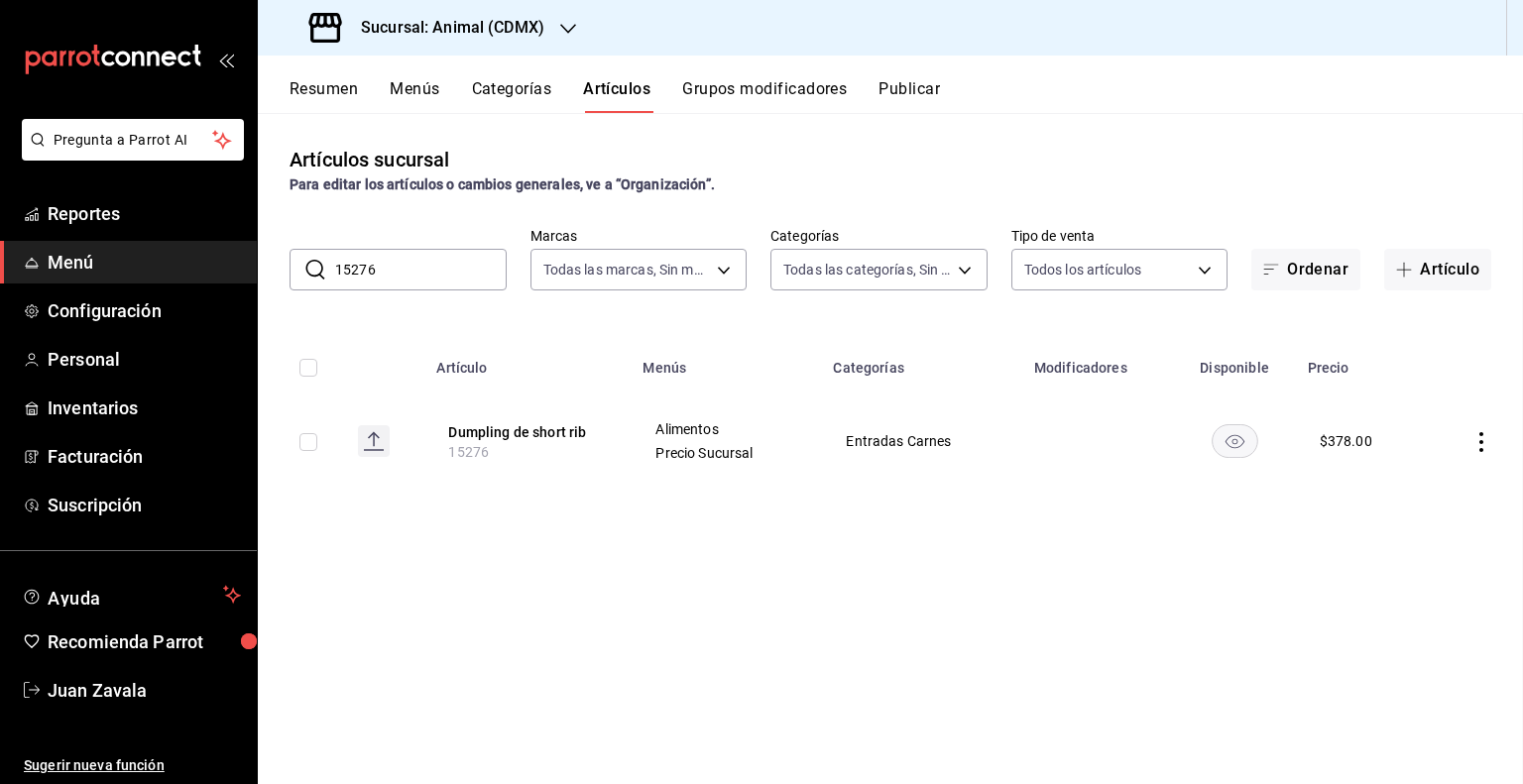 scroll, scrollTop: 0, scrollLeft: 0, axis: both 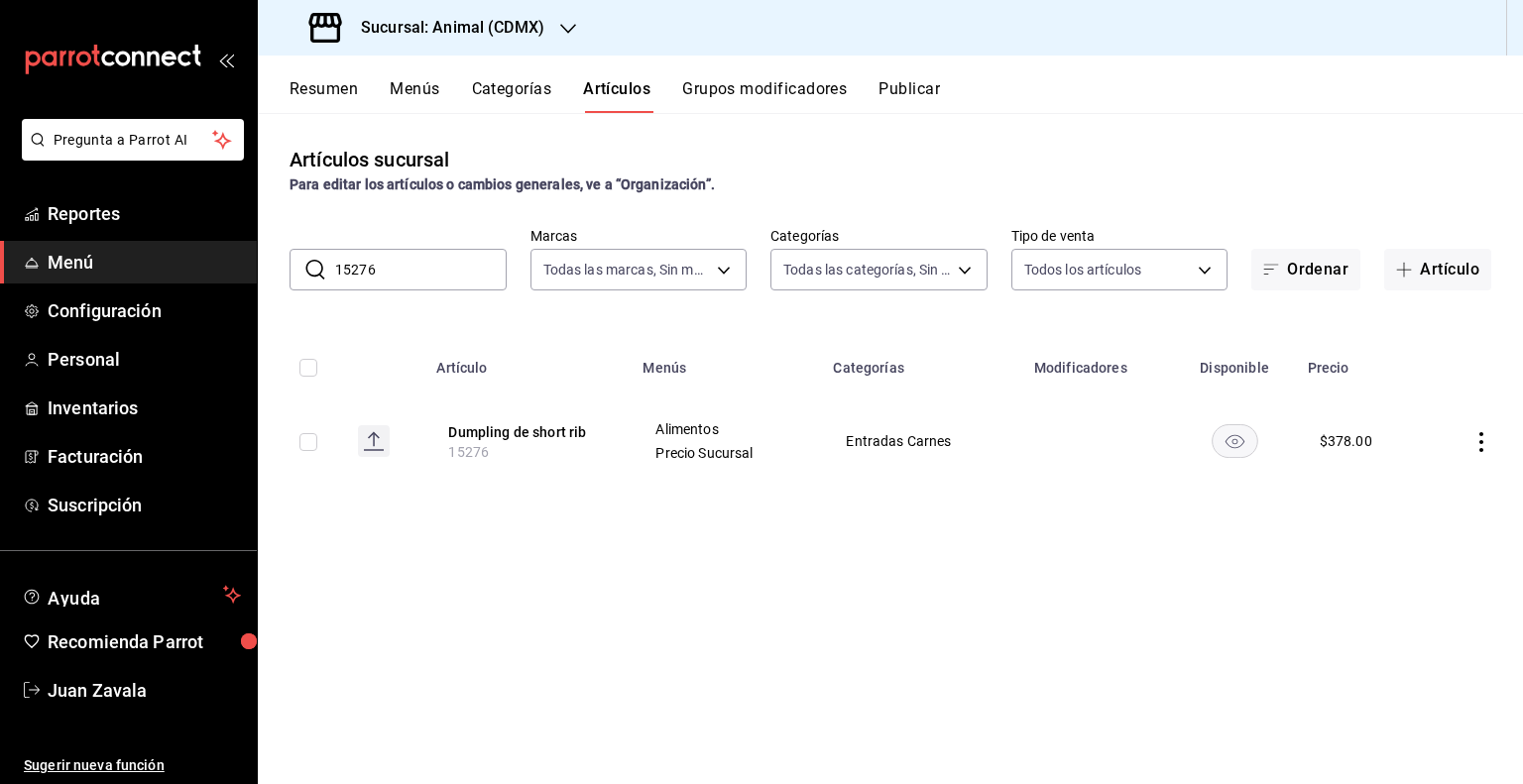 click on "15276" at bounding box center [420, 270] 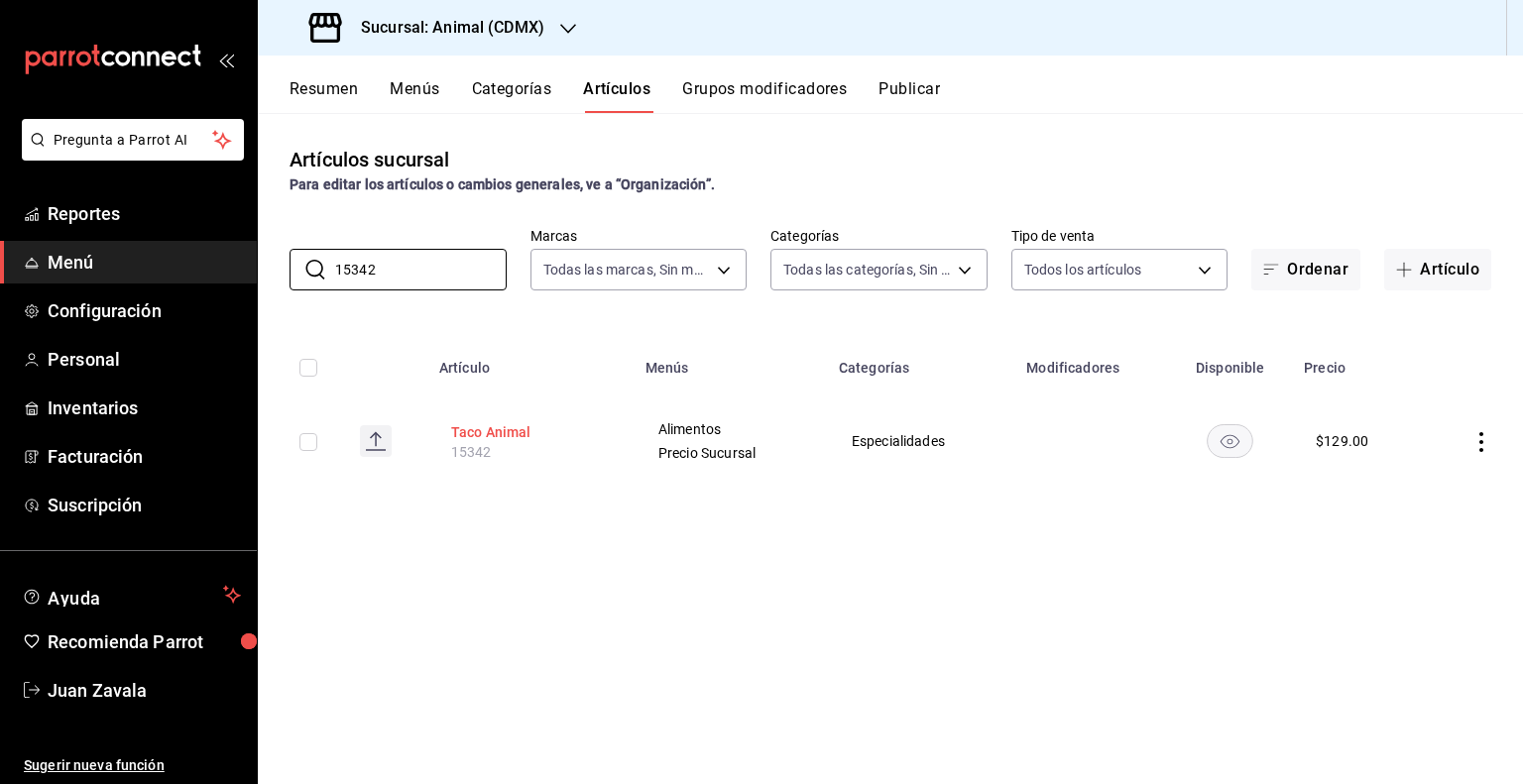 type on "15342" 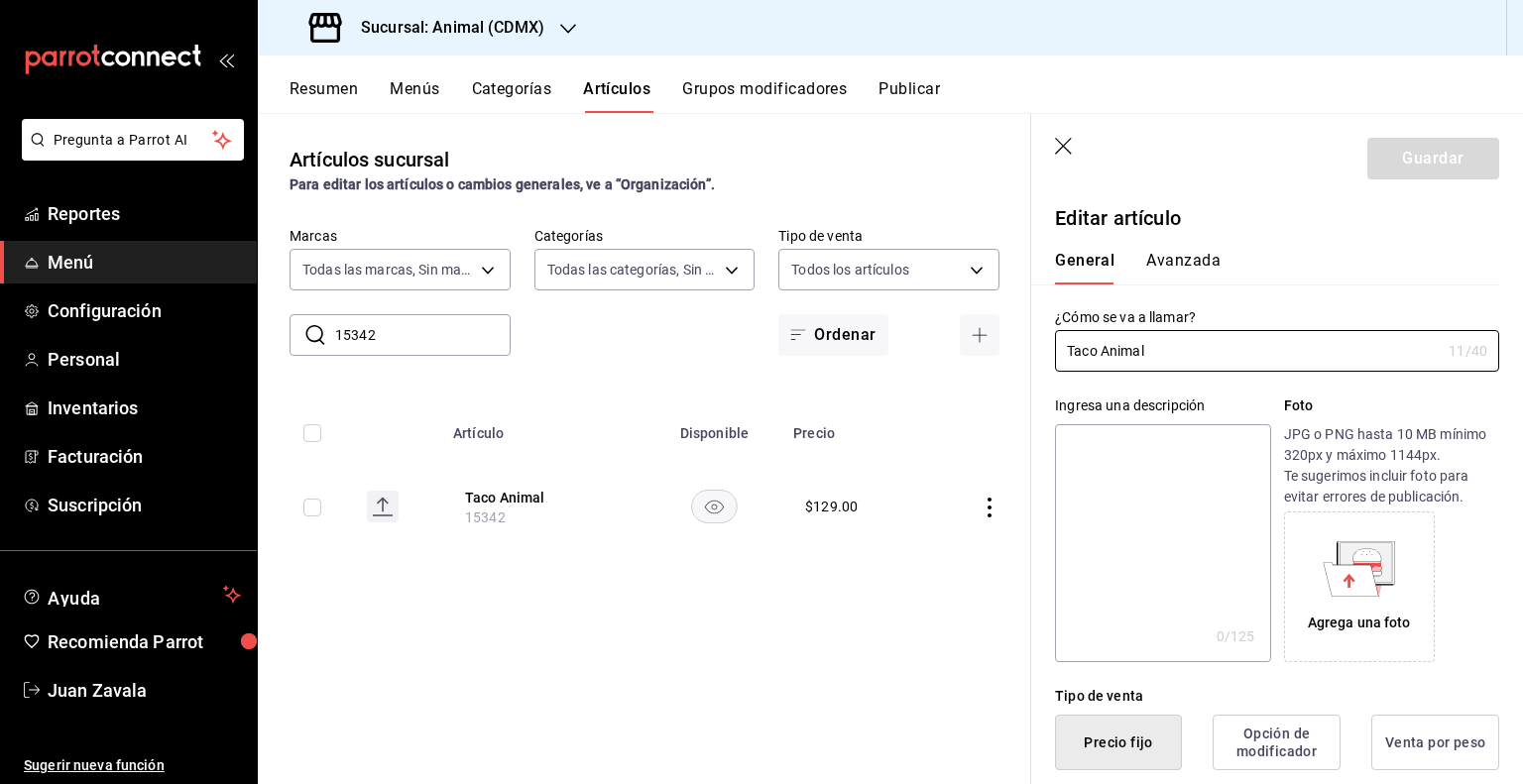 type on "$129.00" 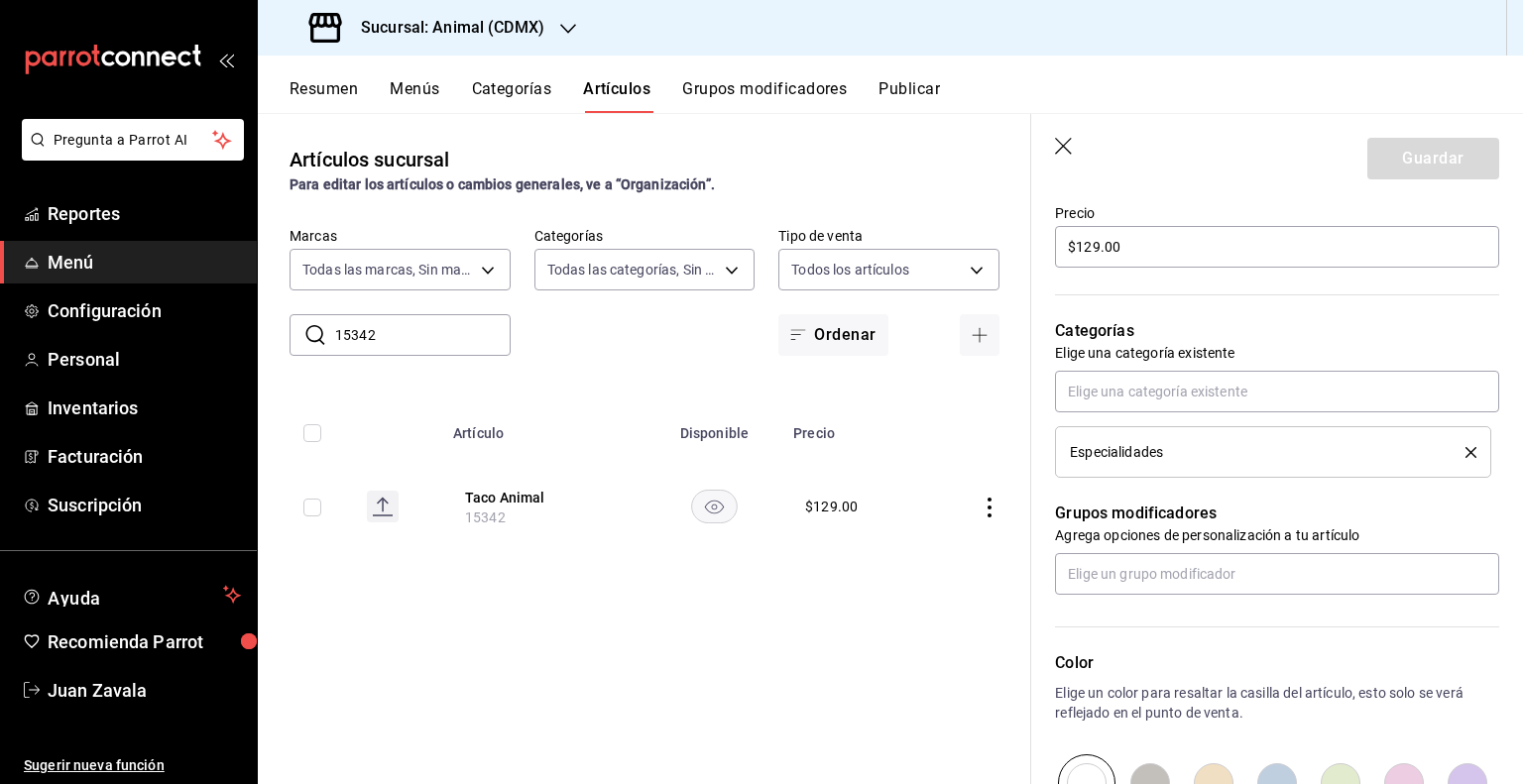 scroll, scrollTop: 694, scrollLeft: 0, axis: vertical 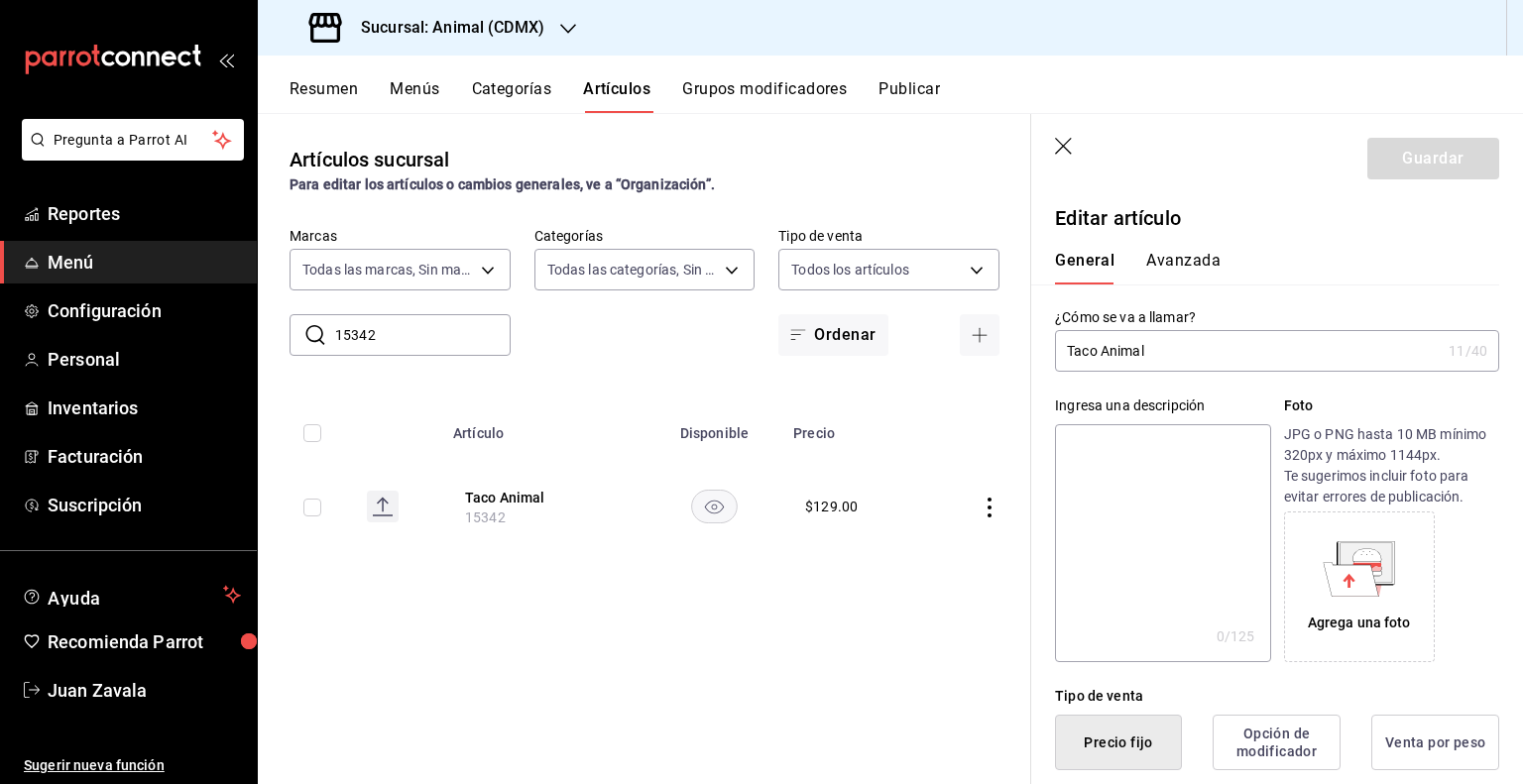 click on "Taco Animal" at bounding box center (1247, 351) 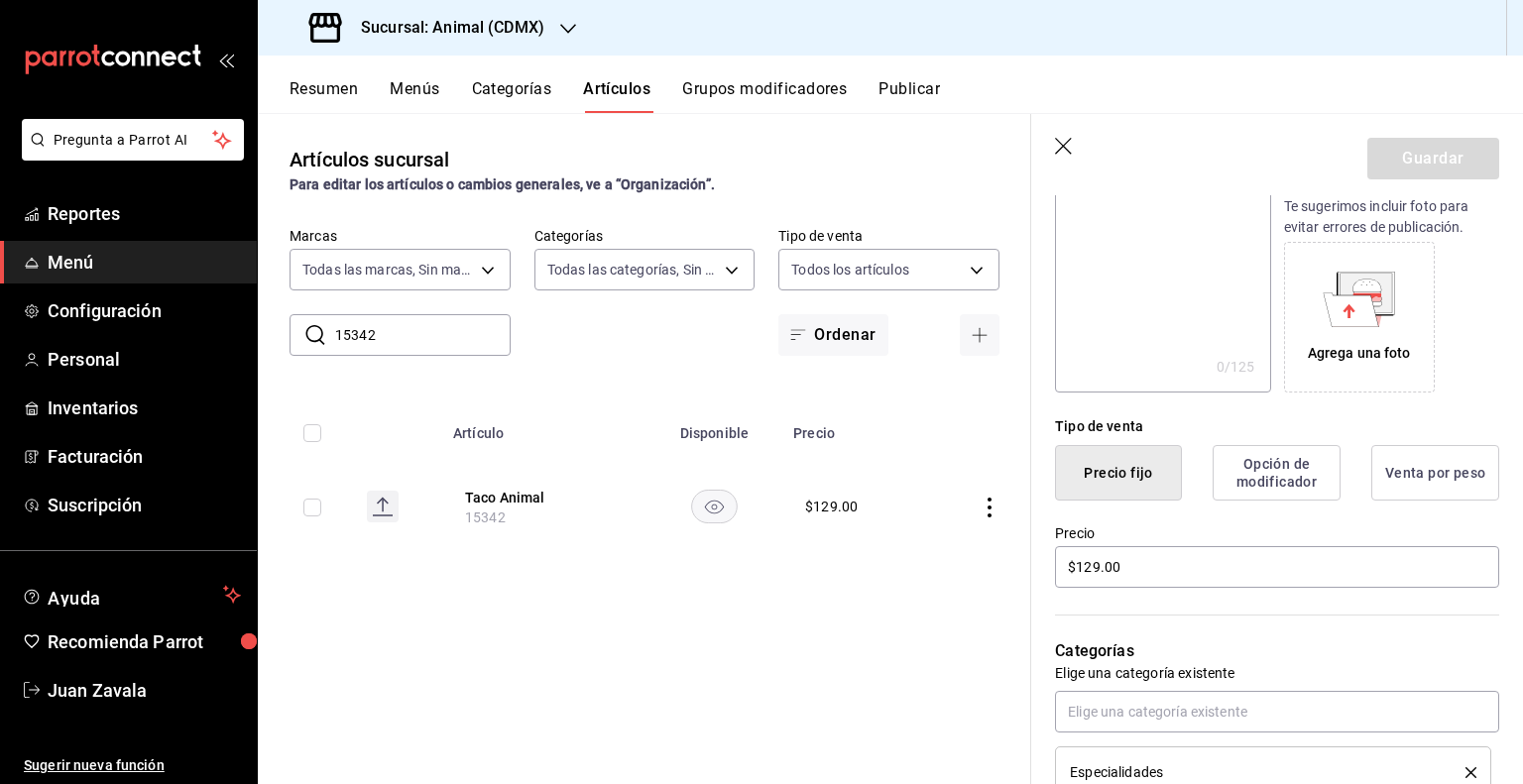scroll, scrollTop: 297, scrollLeft: 0, axis: vertical 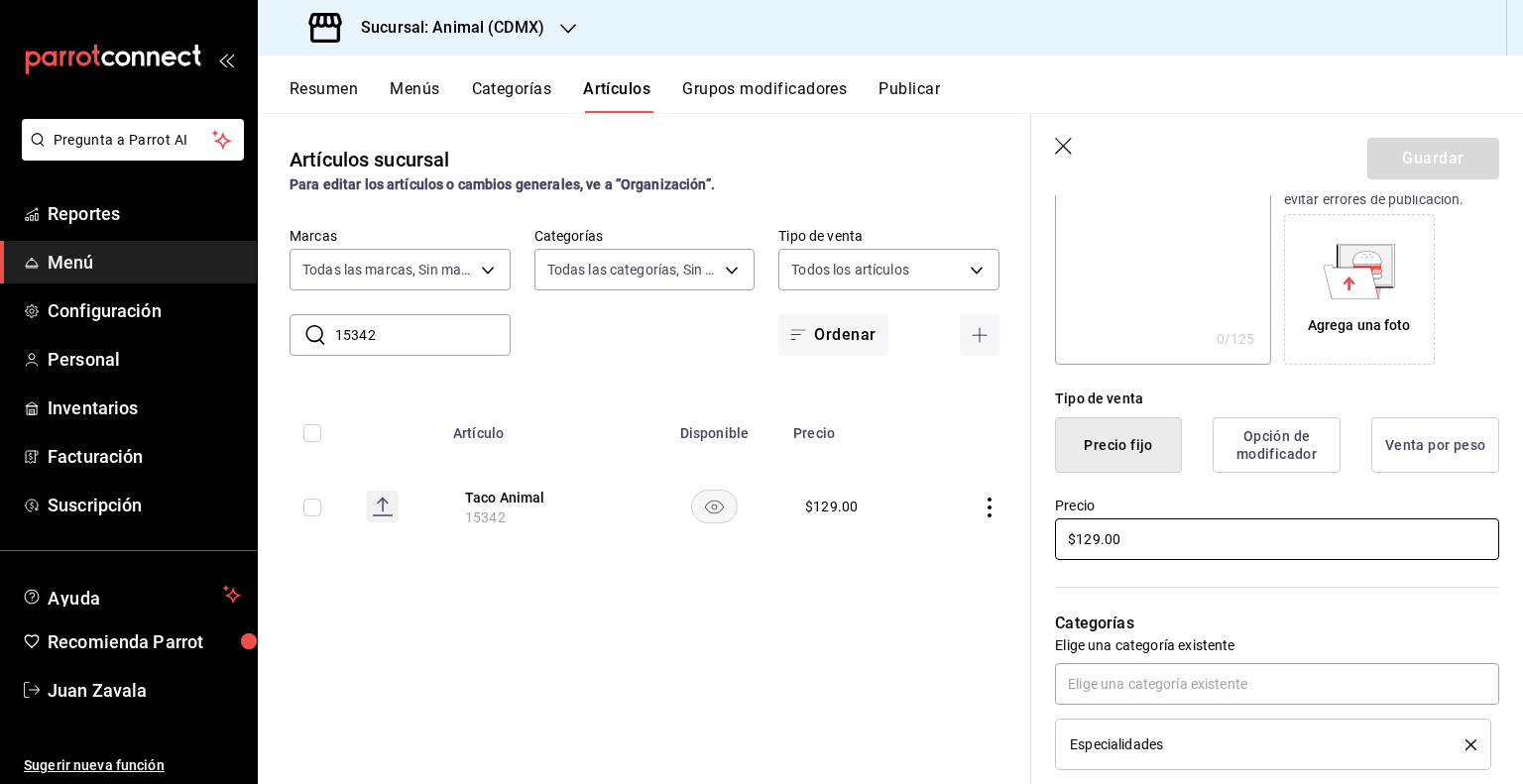 click on "$129.00" at bounding box center [1277, 539] 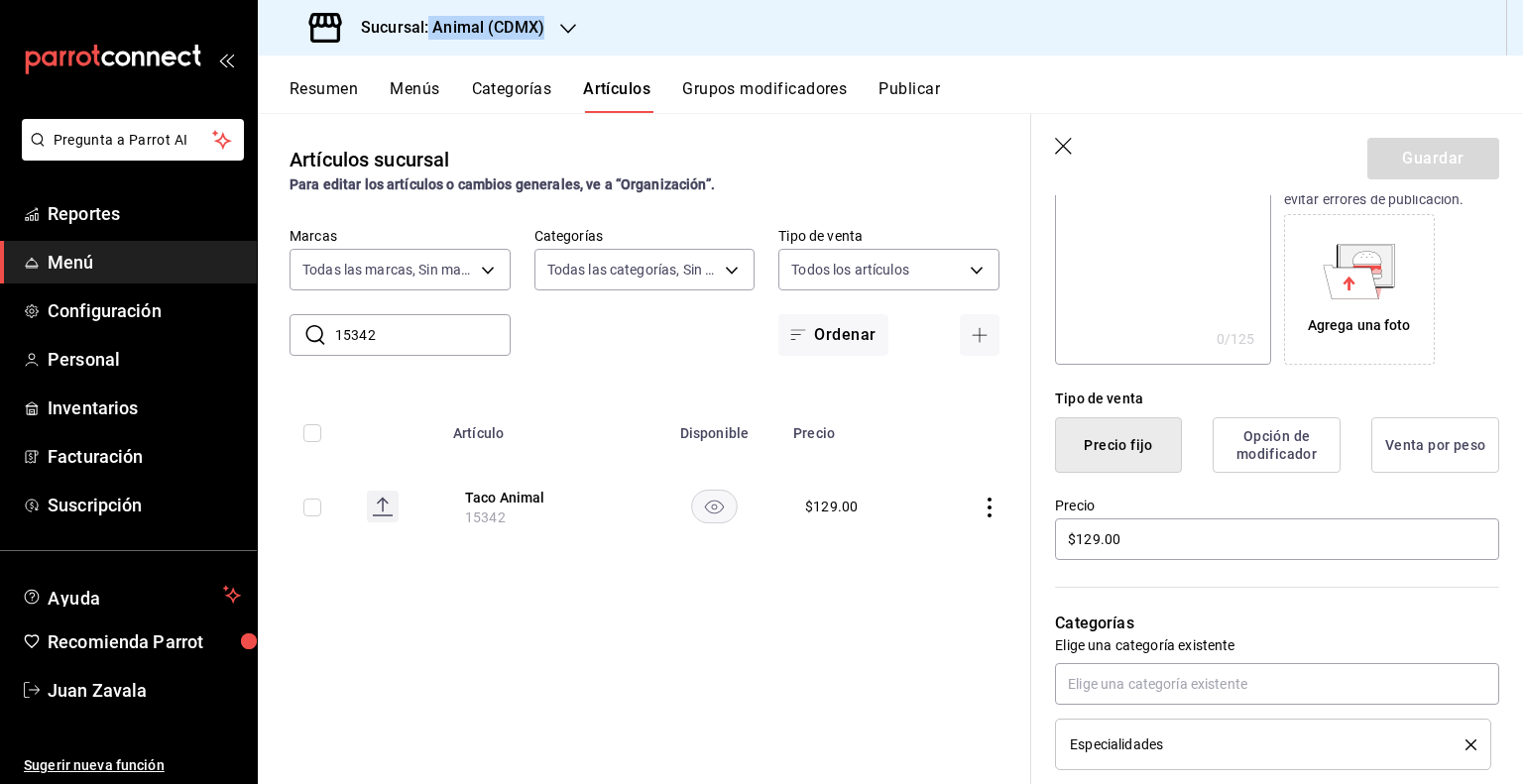 drag, startPoint x: 428, startPoint y: 33, endPoint x: 547, endPoint y: 45, distance: 119.60351 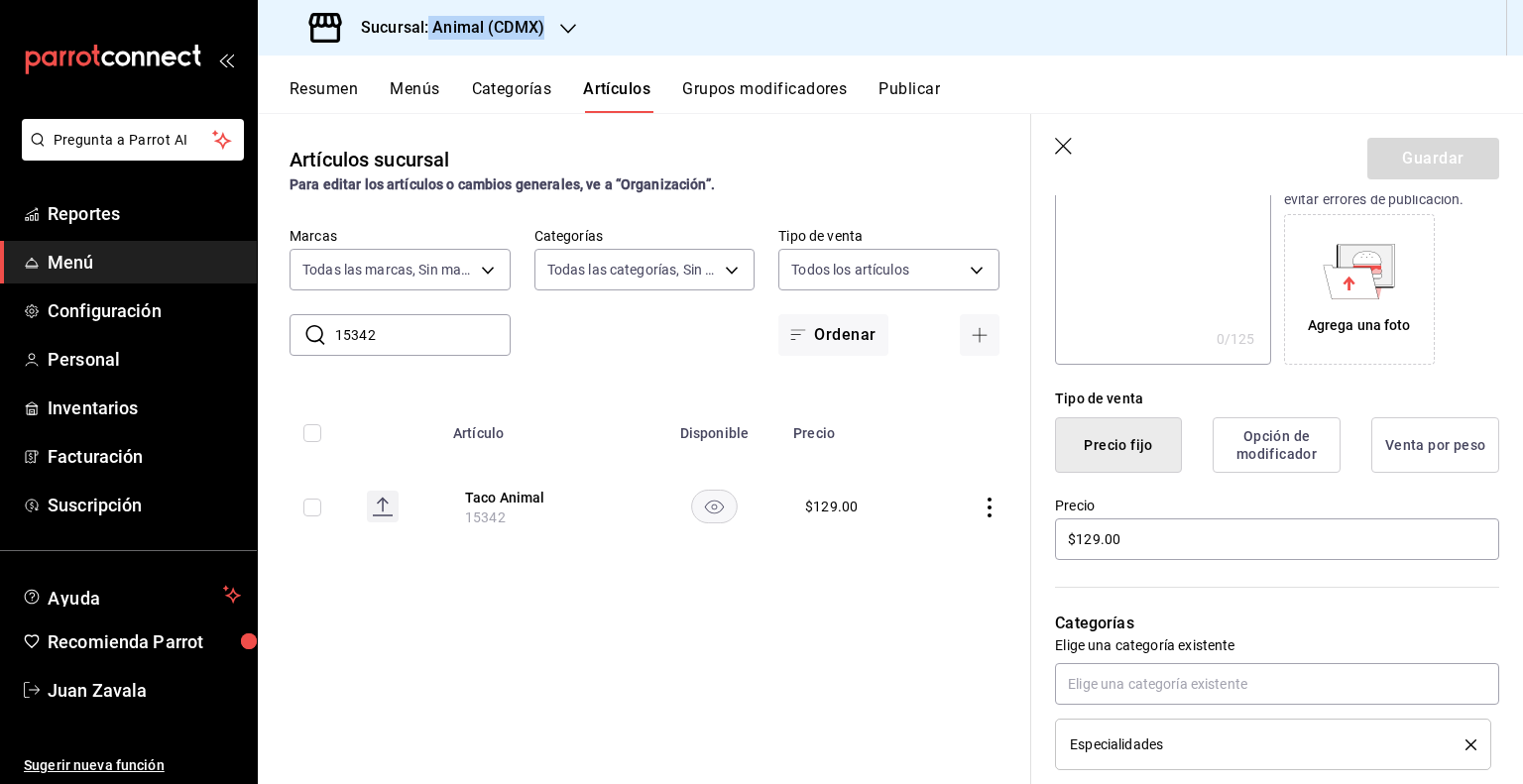 click on "Sucursal: Animal (CDMX)" at bounding box center (428, 28) 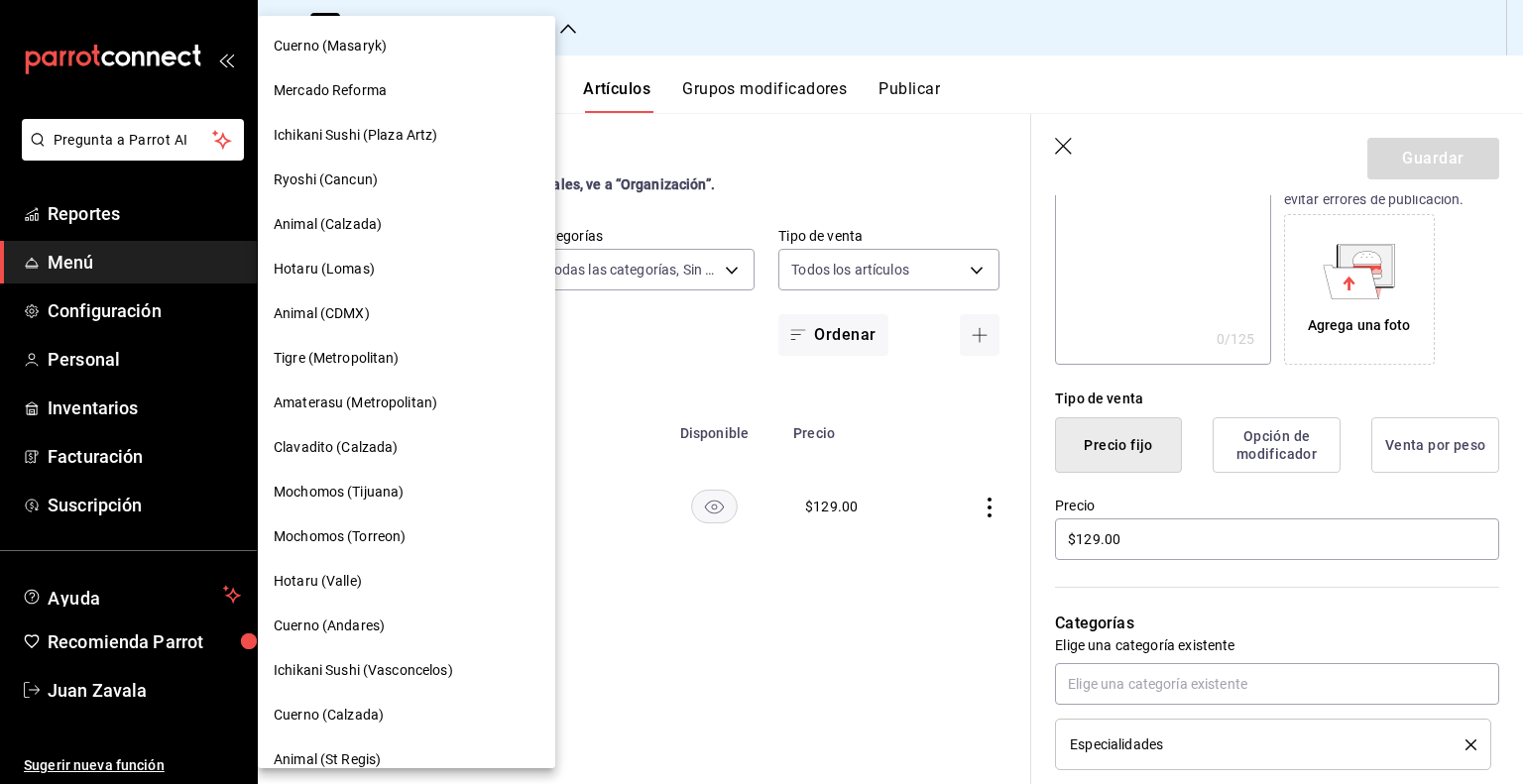 copy on "Animal (CDMX)" 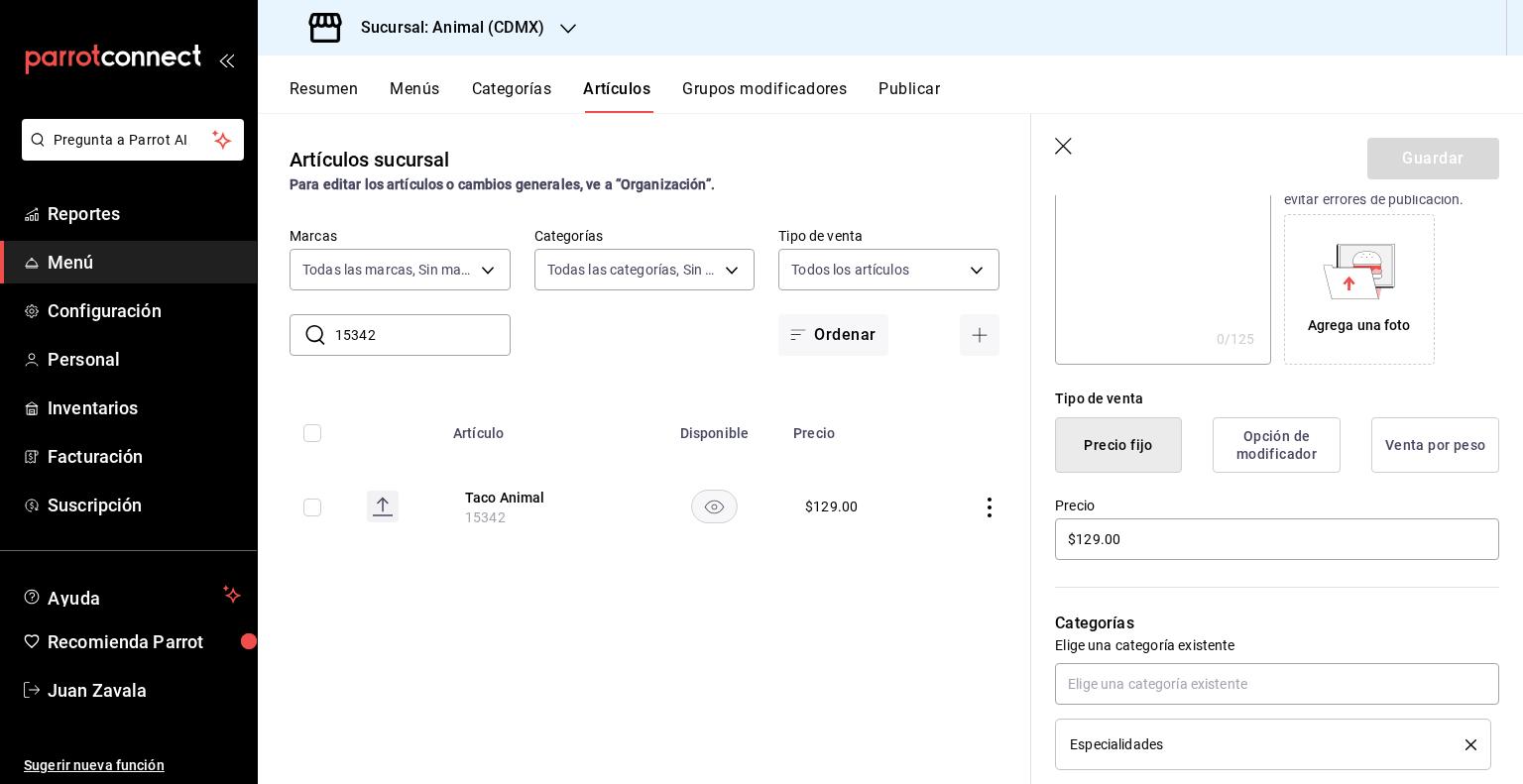 click on "15342" at bounding box center (422, 335) 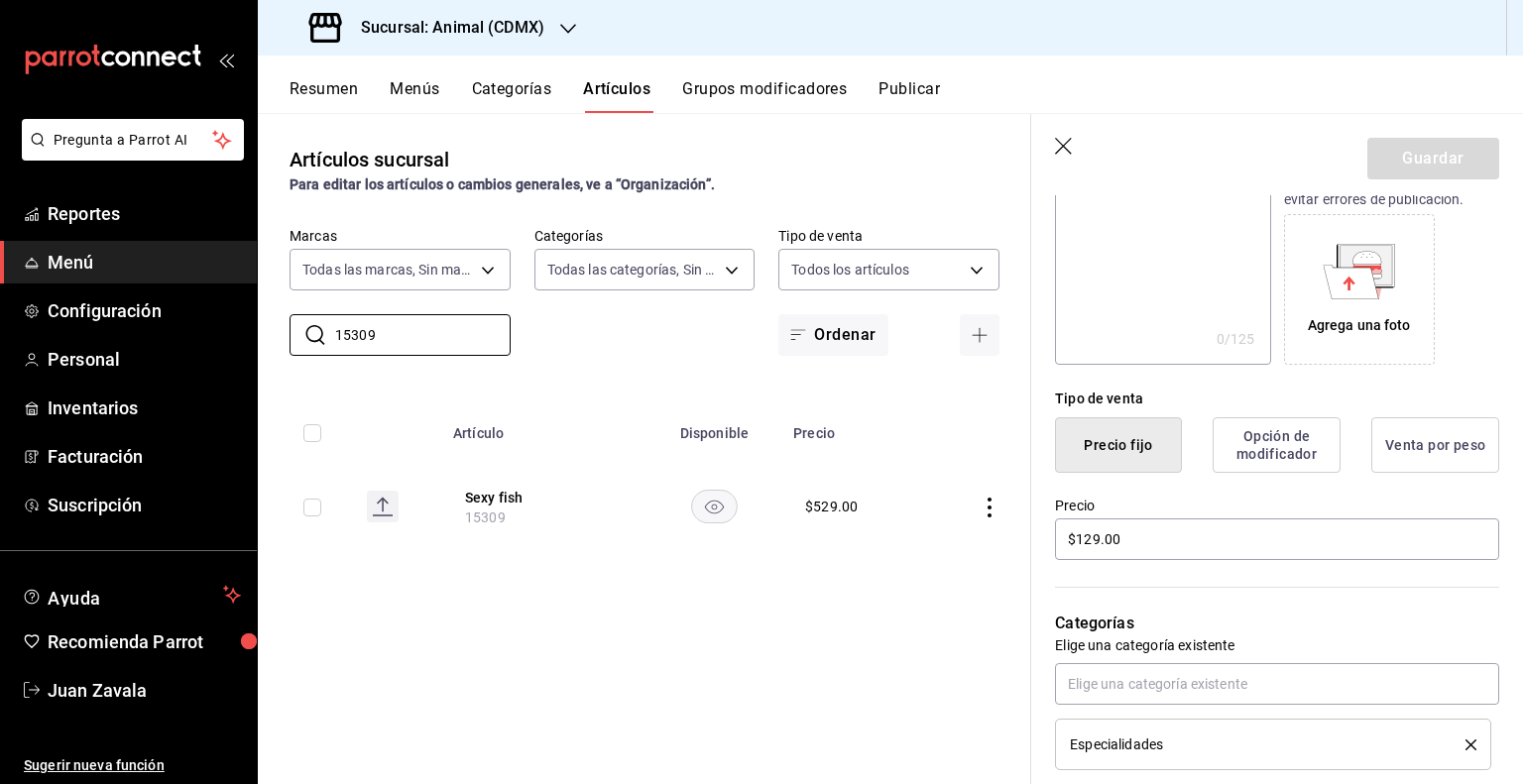 type on "15309" 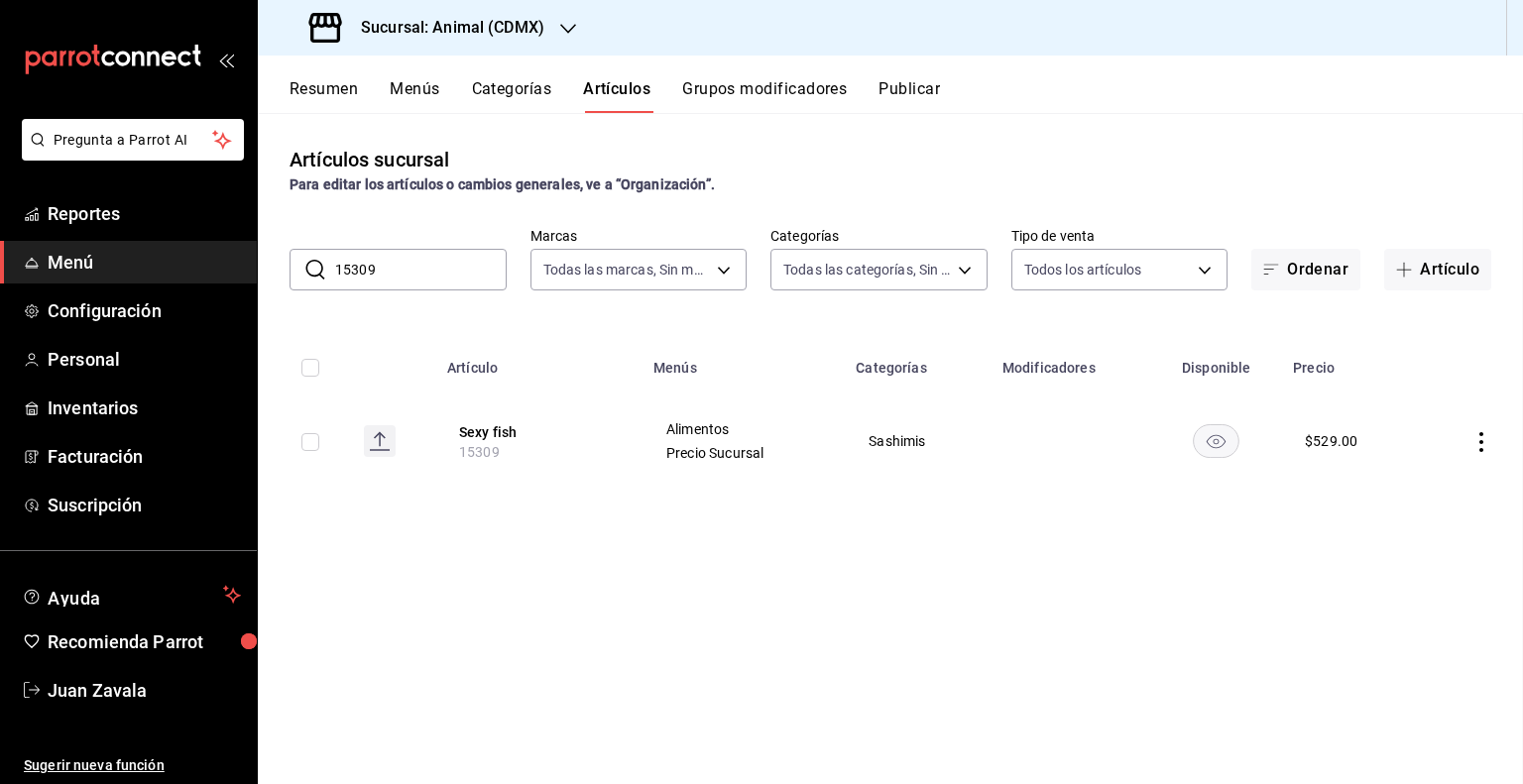 scroll, scrollTop: 0, scrollLeft: 0, axis: both 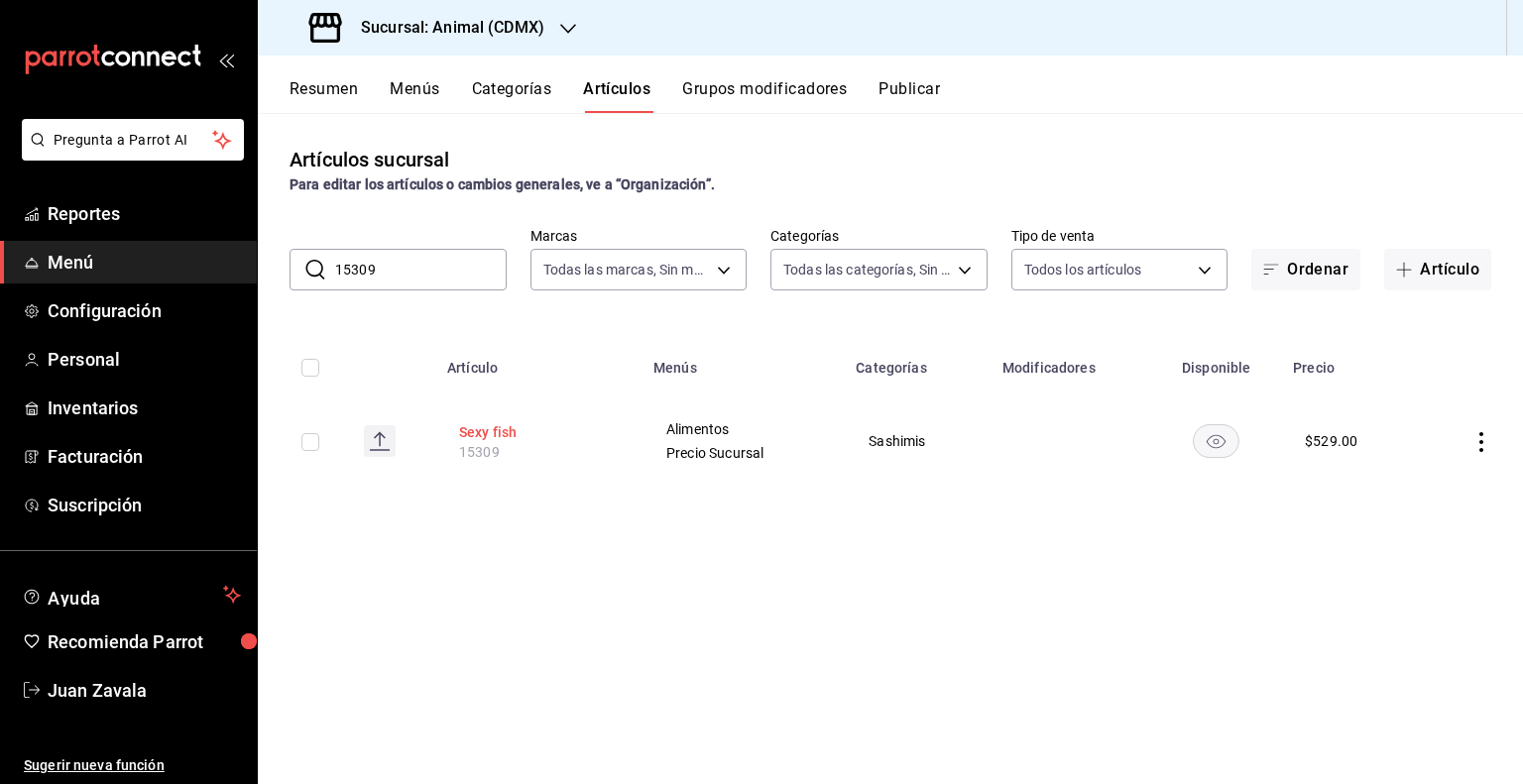 click on "Sexy fish" at bounding box center [538, 432] 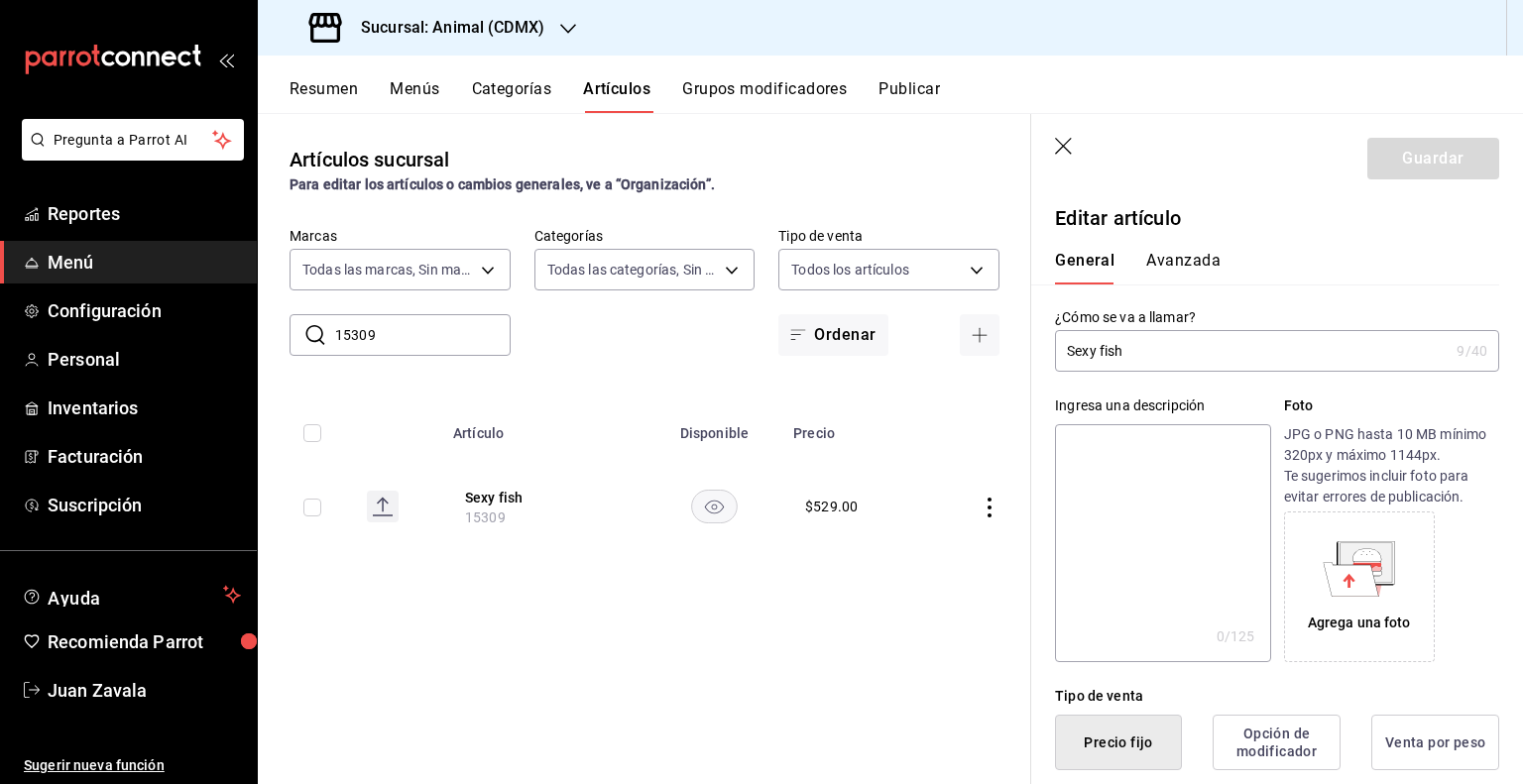 type on "$529.00" 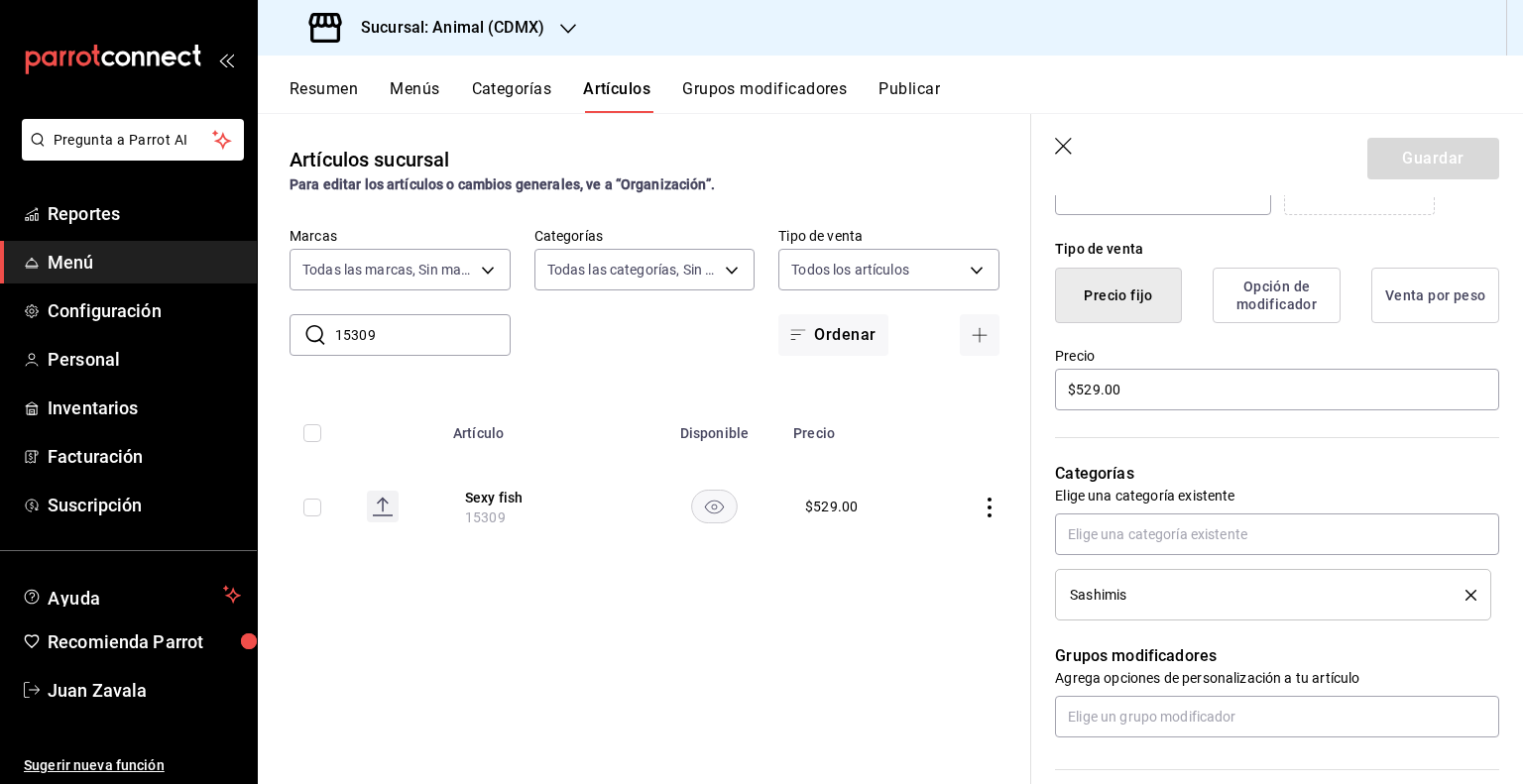 scroll, scrollTop: 496, scrollLeft: 0, axis: vertical 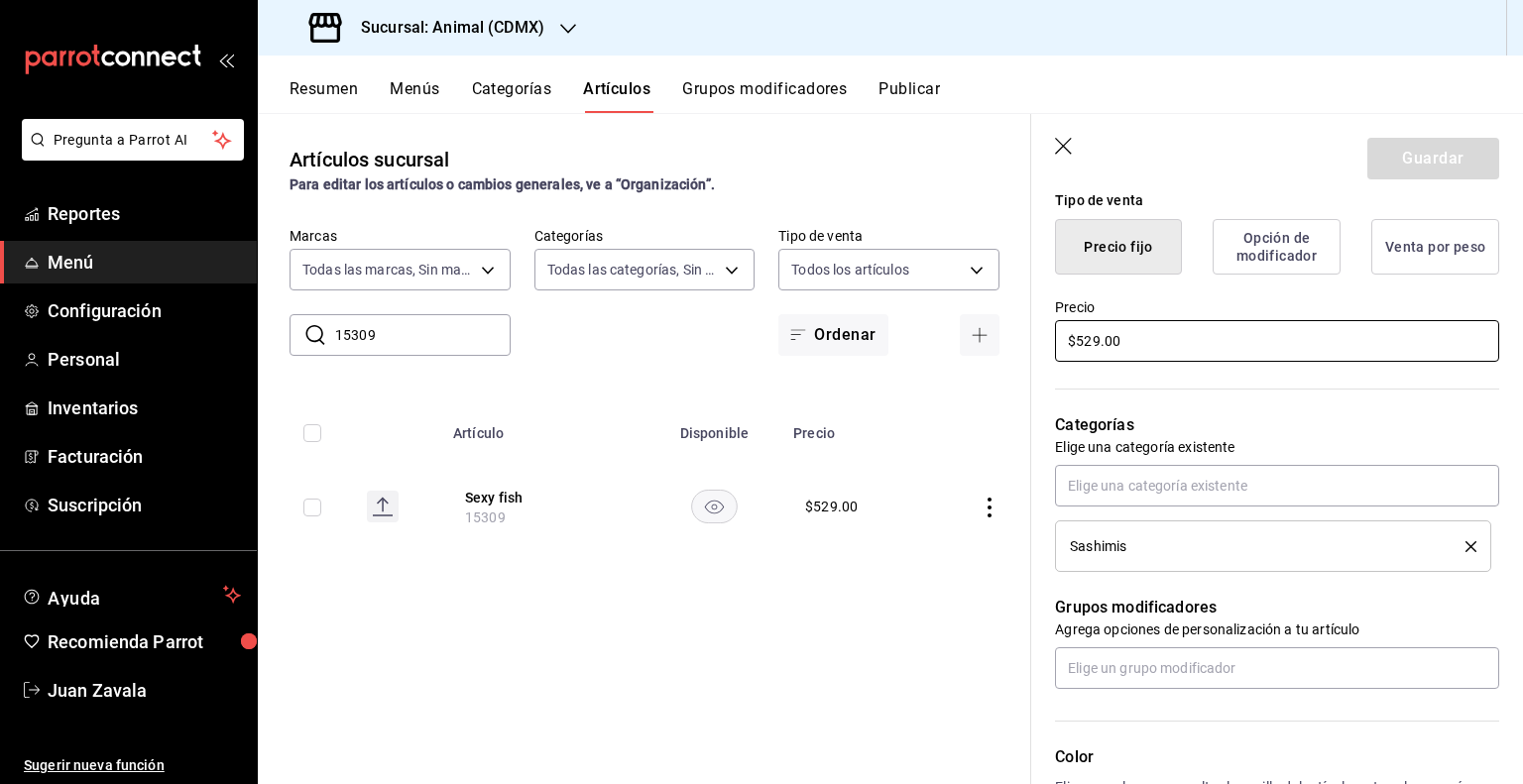 click on "$529.00" at bounding box center [1277, 341] 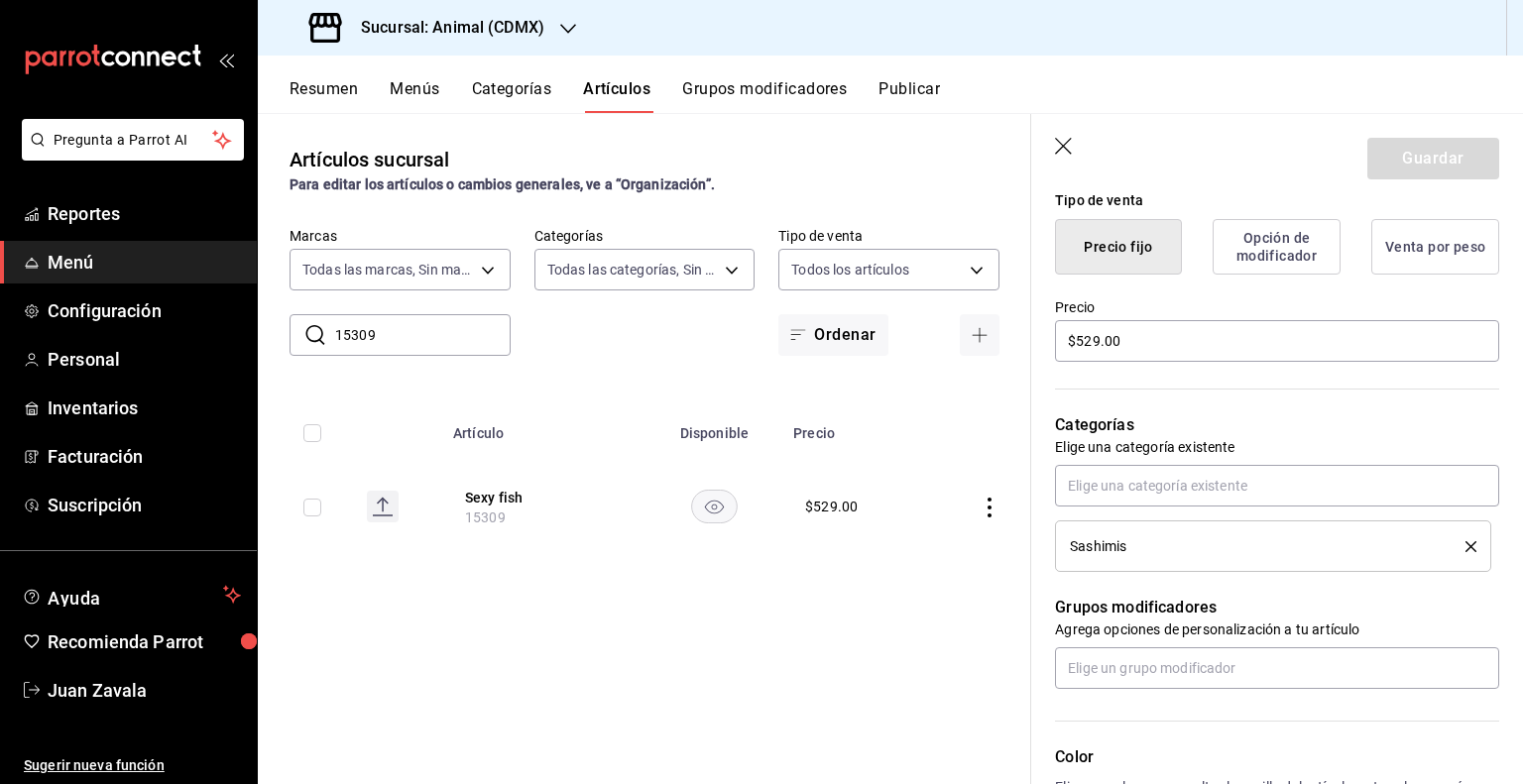 click on "15309" at bounding box center [422, 335] 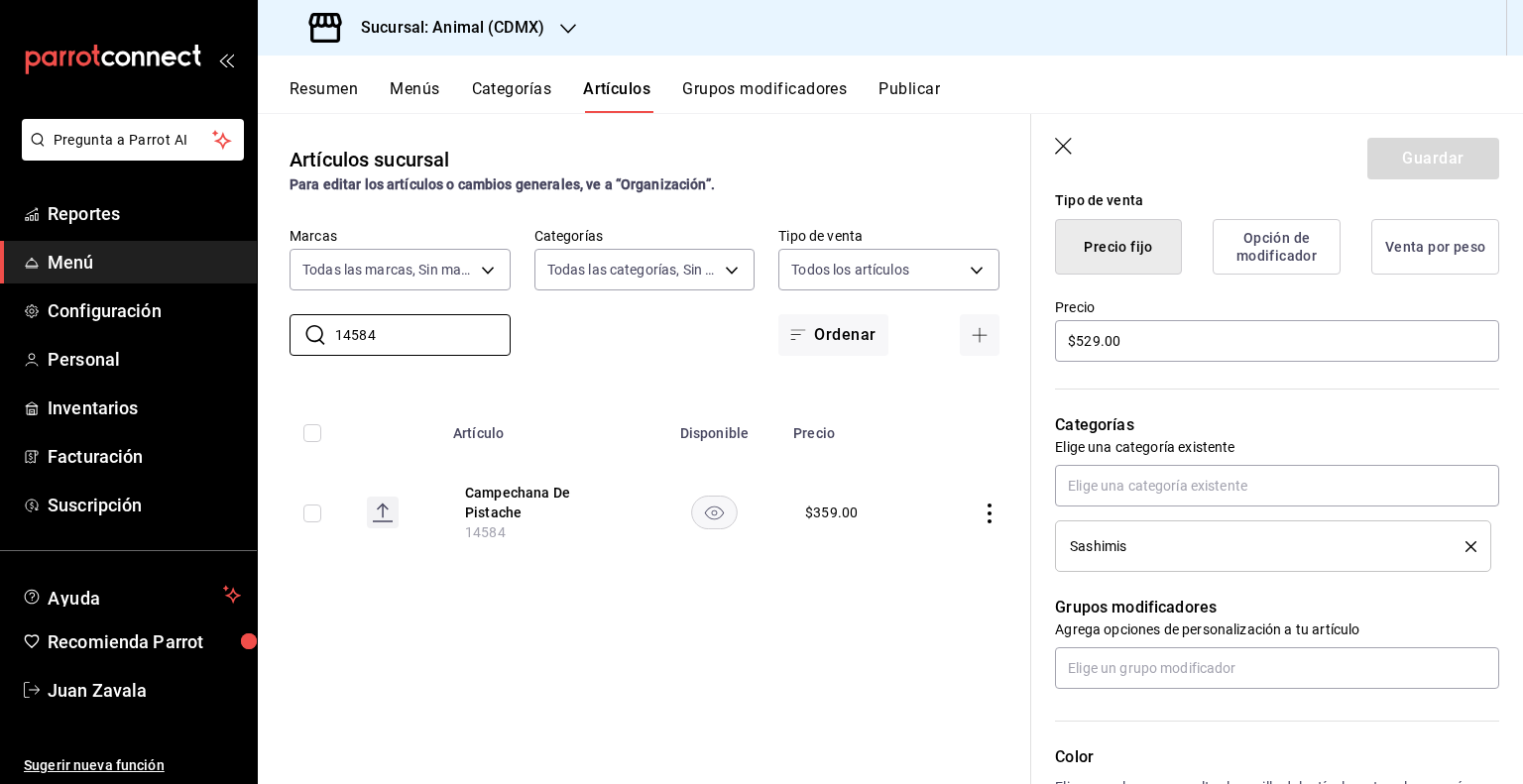 type on "14584" 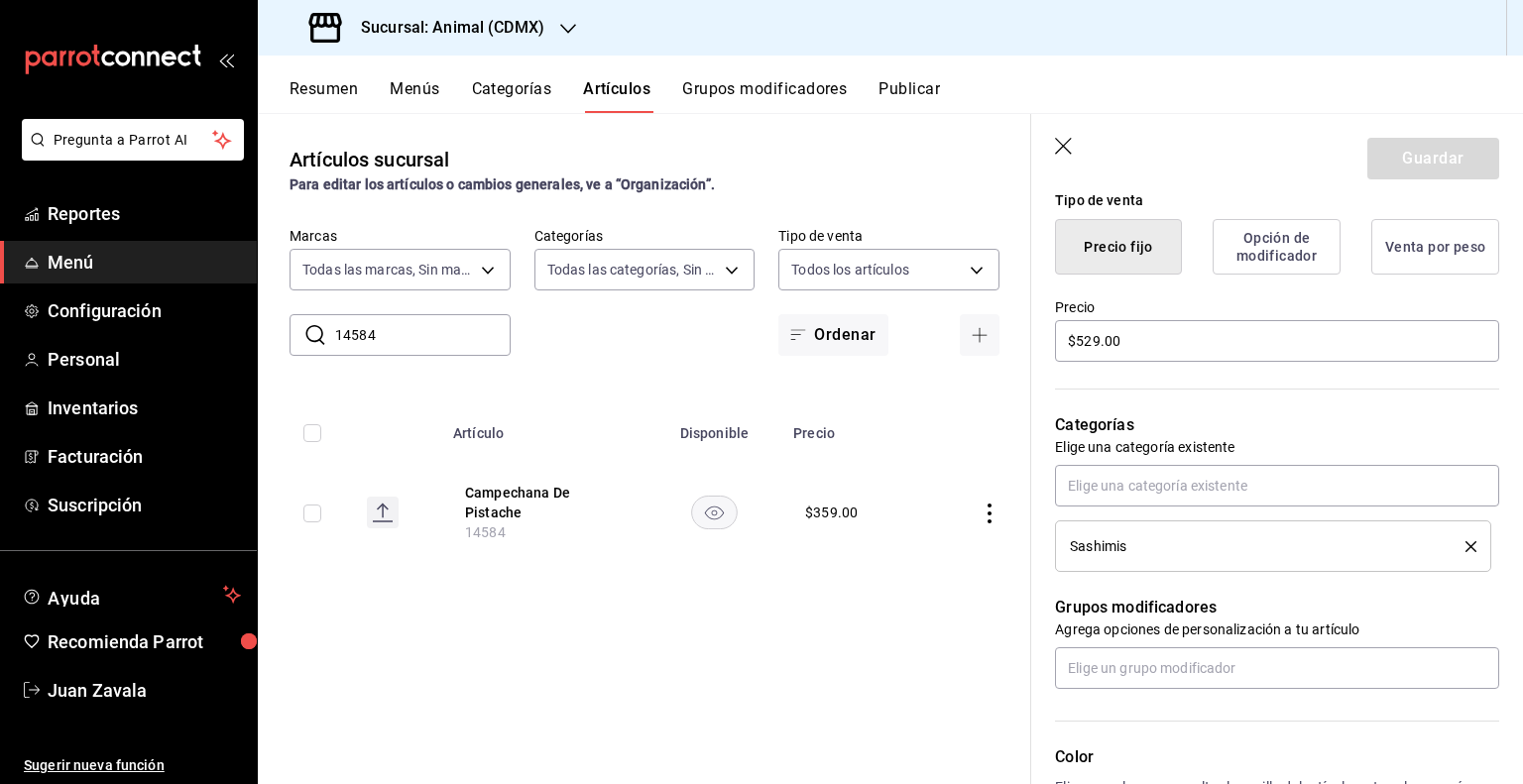 click 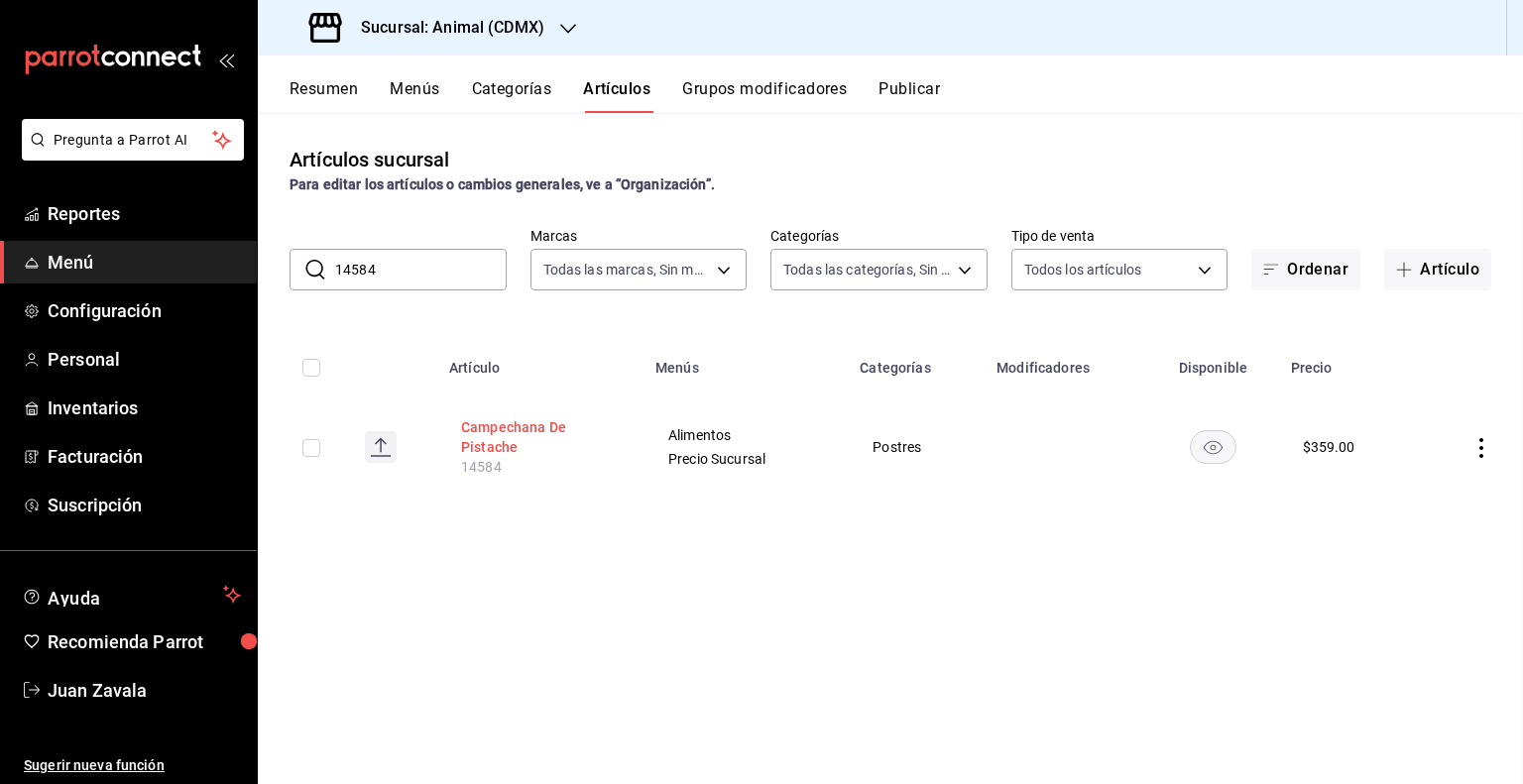 scroll, scrollTop: 0, scrollLeft: 0, axis: both 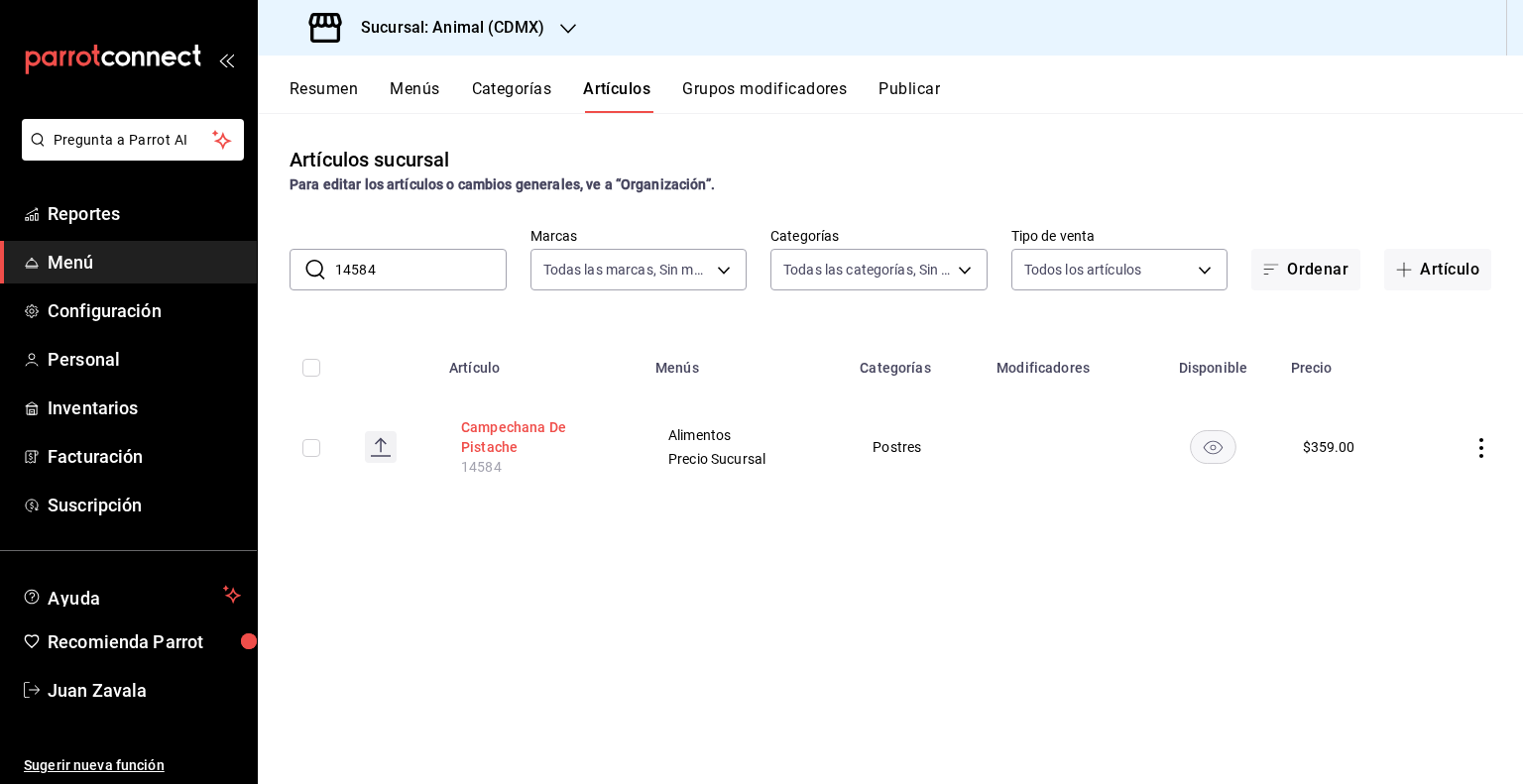 click on "Campechana De Pistache" at bounding box center [540, 437] 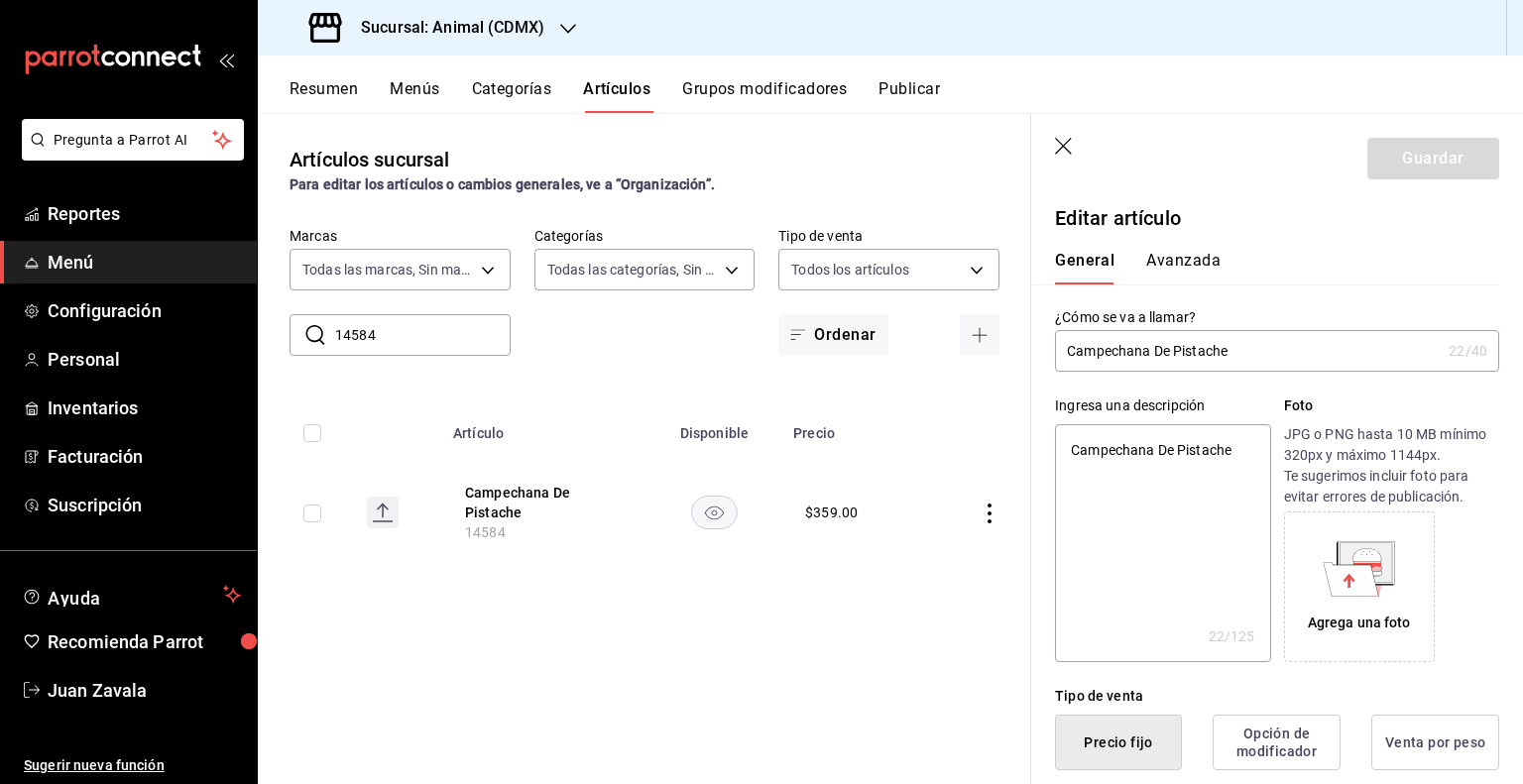 click on "Campechana De Pistache" at bounding box center (1247, 351) 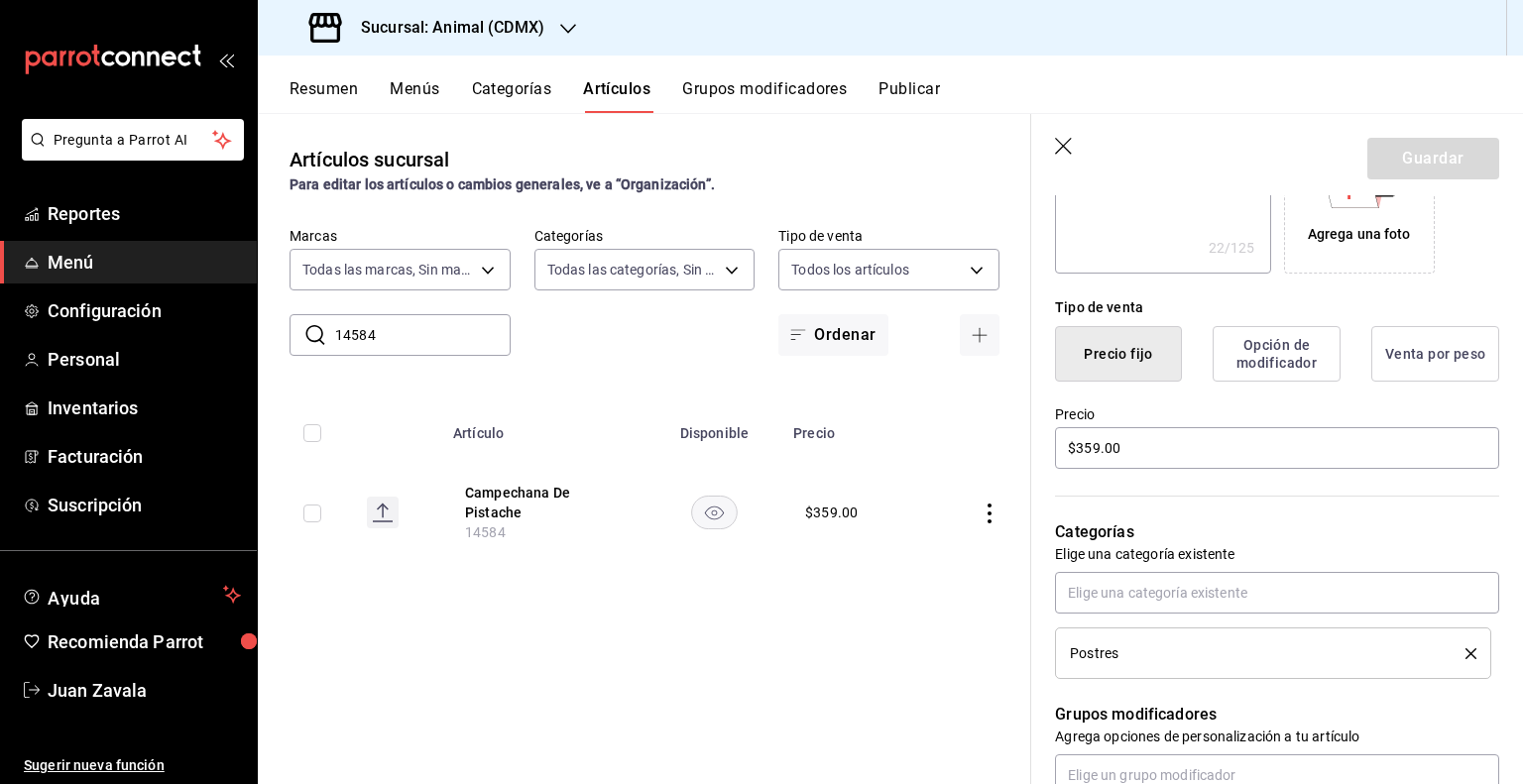 scroll, scrollTop: 396, scrollLeft: 0, axis: vertical 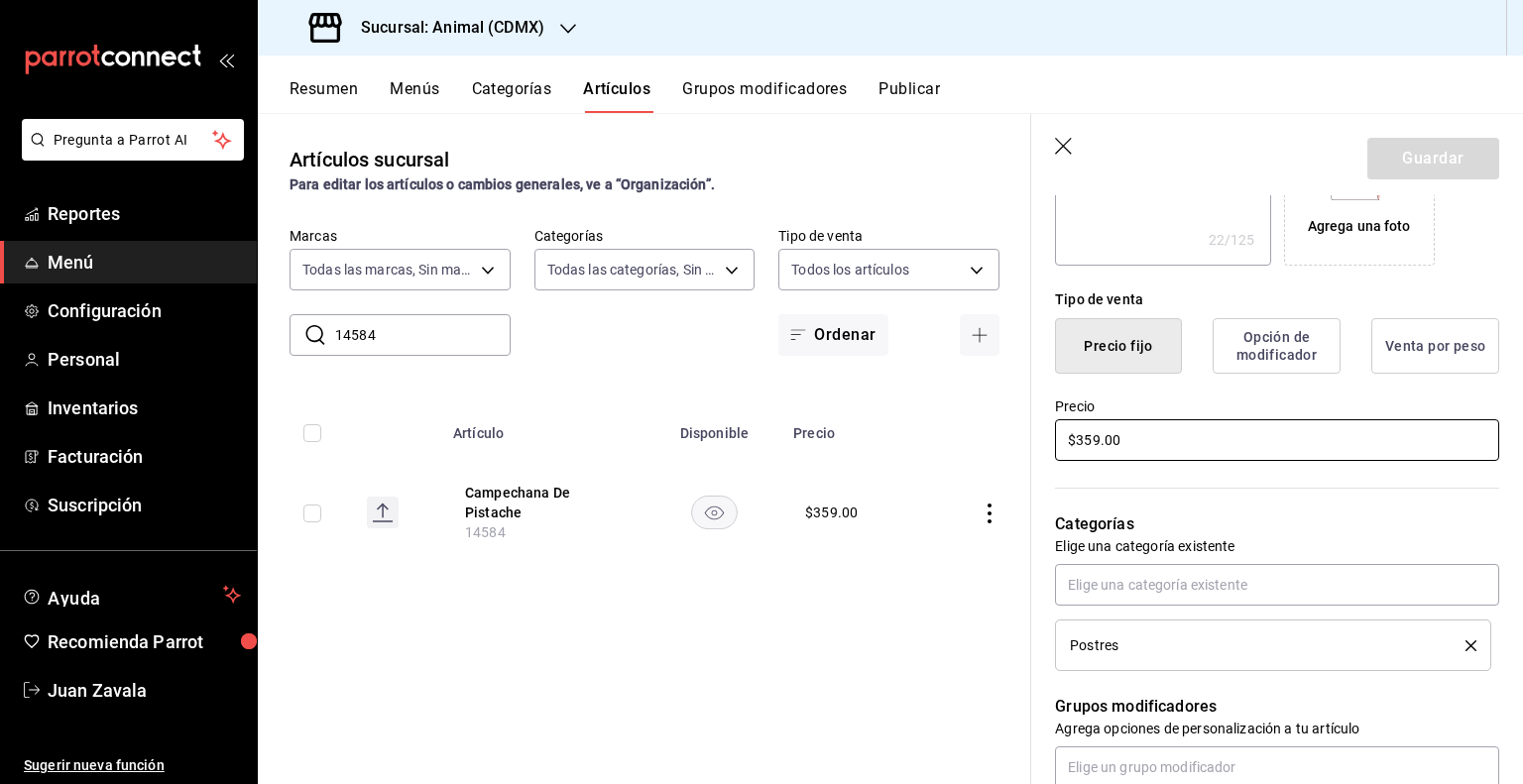 click on "$359.00" at bounding box center (1277, 440) 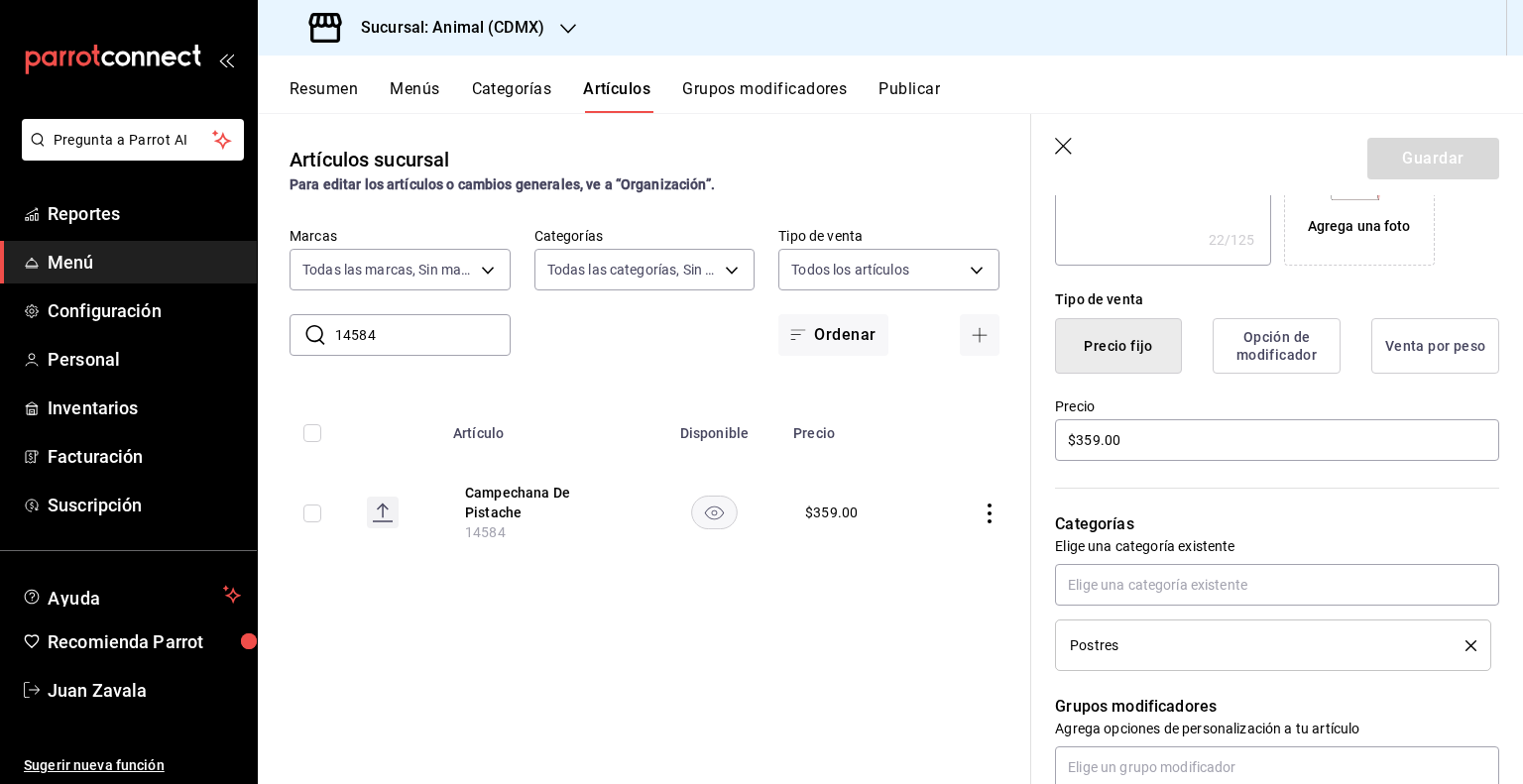 click on "Sucursal: Animal (CDMX)" at bounding box center [444, 28] 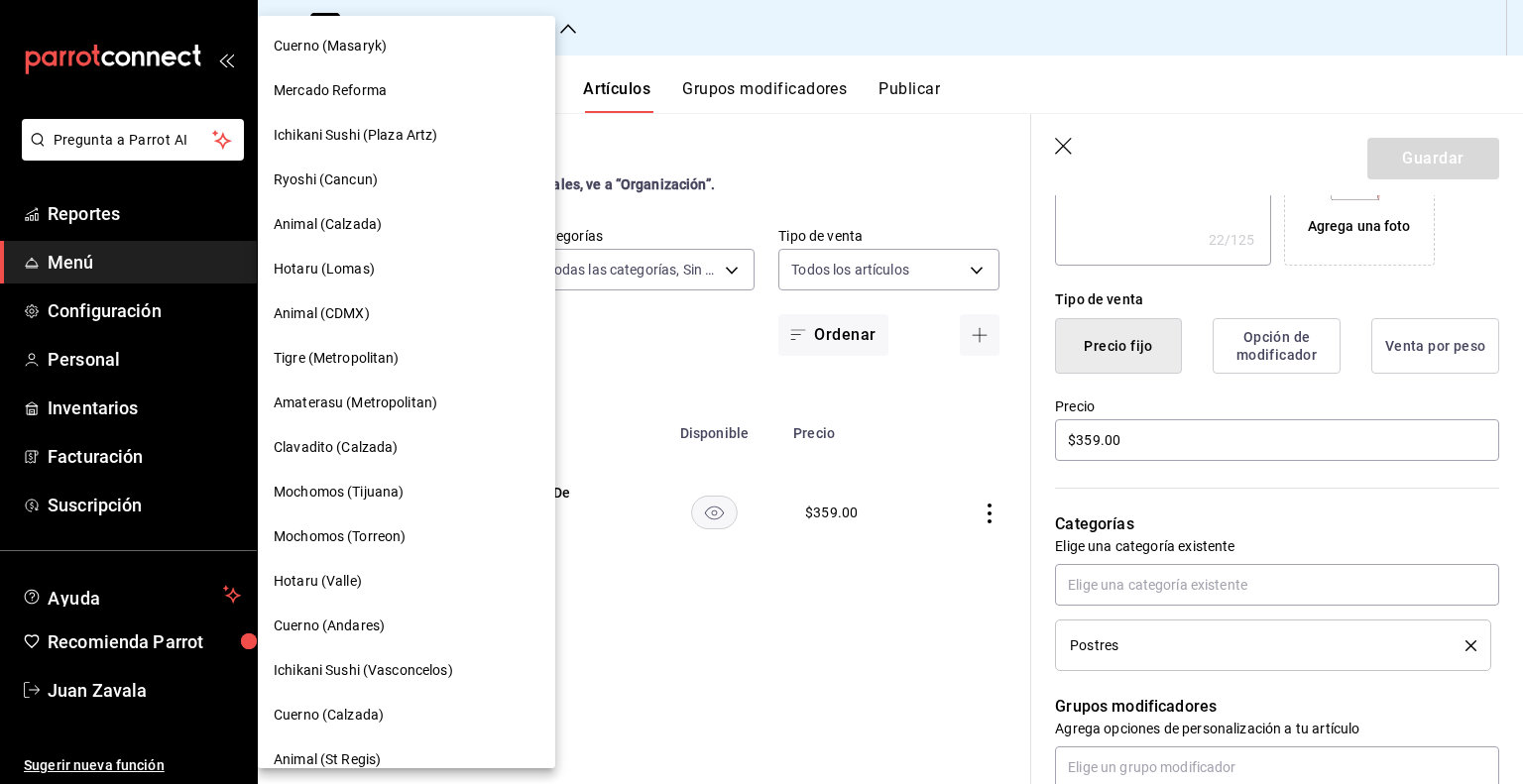 click on "Cuerno (Masaryk)" at bounding box center [407, 46] 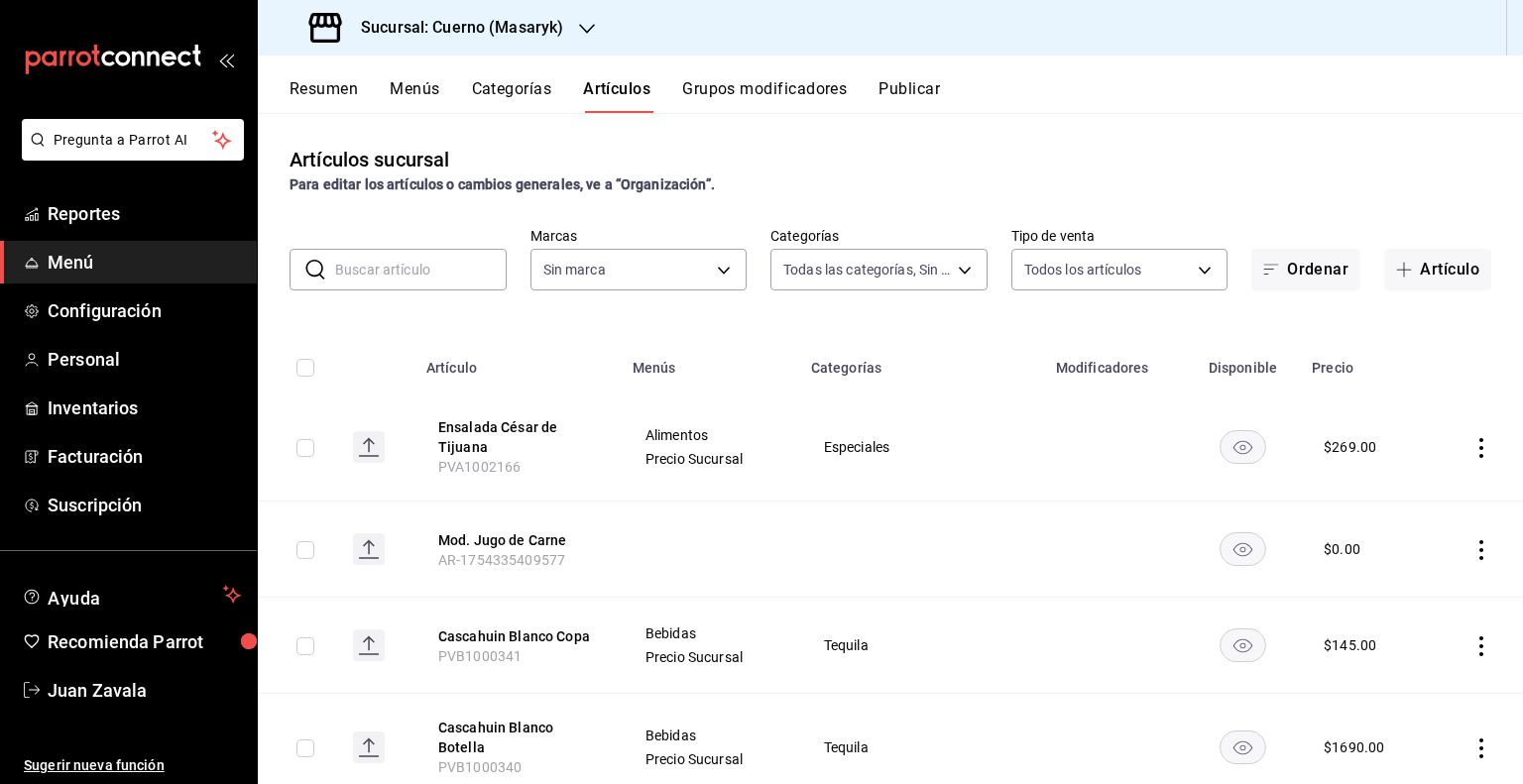 type on "c67b51a2-384c-483e-a5be-40afd3eac247,ec1a4520-4a99-4810-921e-4abf40ebc8c6,cd2d5a5c-9dab-4de5-be77-6b1ff8d73528,0b06985c-476a-4926-8cb4-0c33d217c9b5,83933eaa-847a-4c06-90ba-265bee7f359b,b6f202bb-65d4-485c-a1b9-a5c2185b9bfa,d16063fa-2f9c-4bd6-b58e-bf4fc48aed72,ee5aaa69-9142-43ce-9676-bc18a47e71bf,b6887529-22f6-43e0-9da7-ed44875a9f73,17da0d81-6ff8-4f9a-a57d-b8077ed1b29d,20024784-0d36-4118-8a57-5cb62a9bce40,da12ac79-a992-41f3-94f8-4ca37c4410ec,46cea9d1-78b0-47e7-b327-cb0a3185b7c6,fd8ba530-6a07-4032-8818-2f3296a94707,33ca7709-8aec-4fb0-b00b-0305317c461a,e4ebced7-71c4-400d-89f2-b163196c0720,79a2b4cc-c27d-46d9-90ec-a788395f29fd,eb40e2f2-3da2-4a87-8508-fea5246c455c,ed6efd63-7b81-43c4-983a-5a30f8b4f270,65a48524-312a-4832-98f8-4d8f232d7ab1,e40468a1-d894-4f6e-a352-31e69d92b6c8,6ef5e79e-463e-43ab-93dc-5ac76e3d0758,6b187c48-6e23-462b-8a13-55f5d7d2d8ba,7c5bf470-2fb9-4d9f-8e1e-9d43cc19d614,d7321114-7ae6-410f-a1f0-db6263a1c8f5,9105c755-36d1-48b5-b643-9e622369a50a,efaaddde-c3a7-4665-9a46-0a13e5ab7636,7643192a-f10b-4320-8e4..." 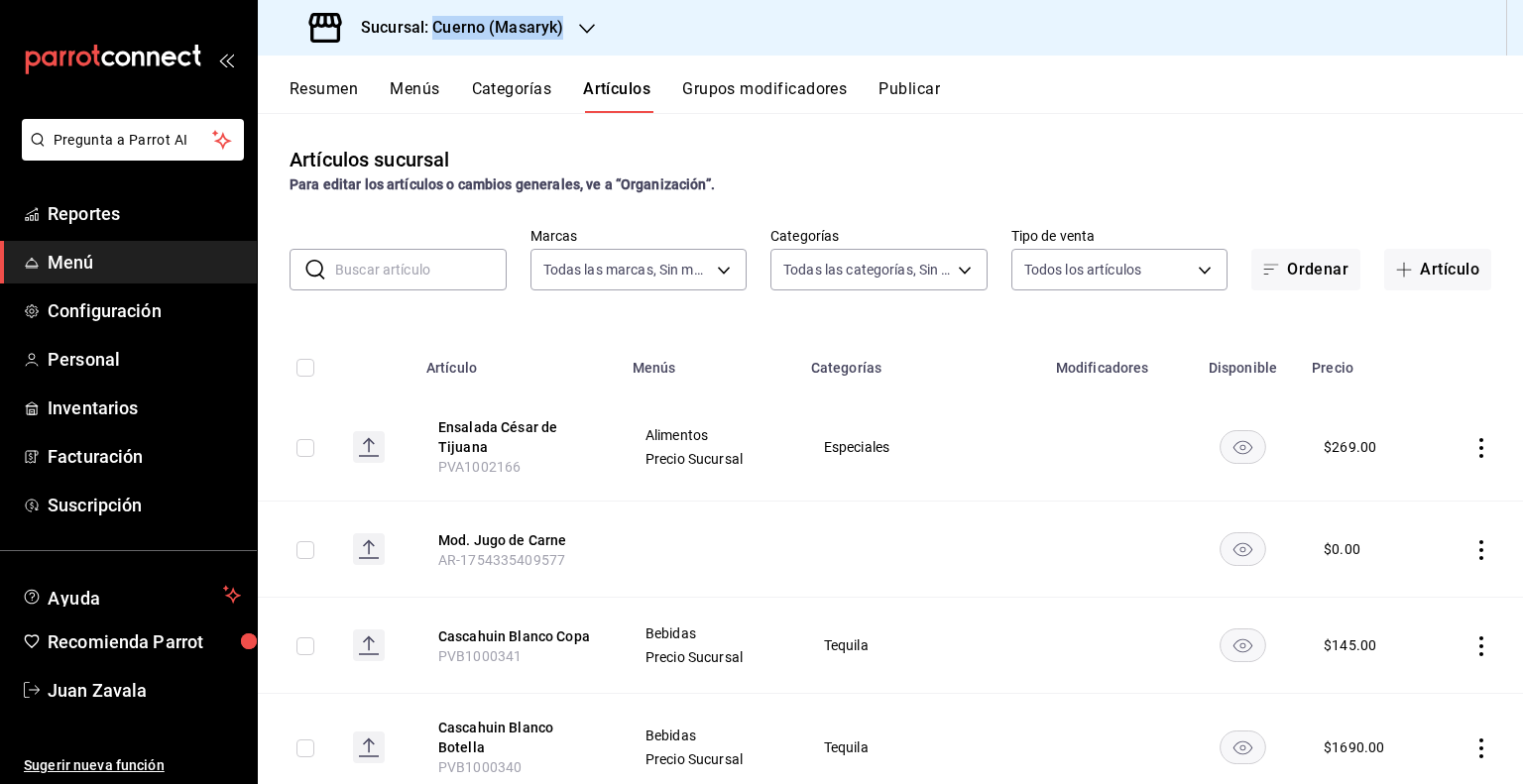 drag, startPoint x: 434, startPoint y: 31, endPoint x: 571, endPoint y: 40, distance: 137.2953 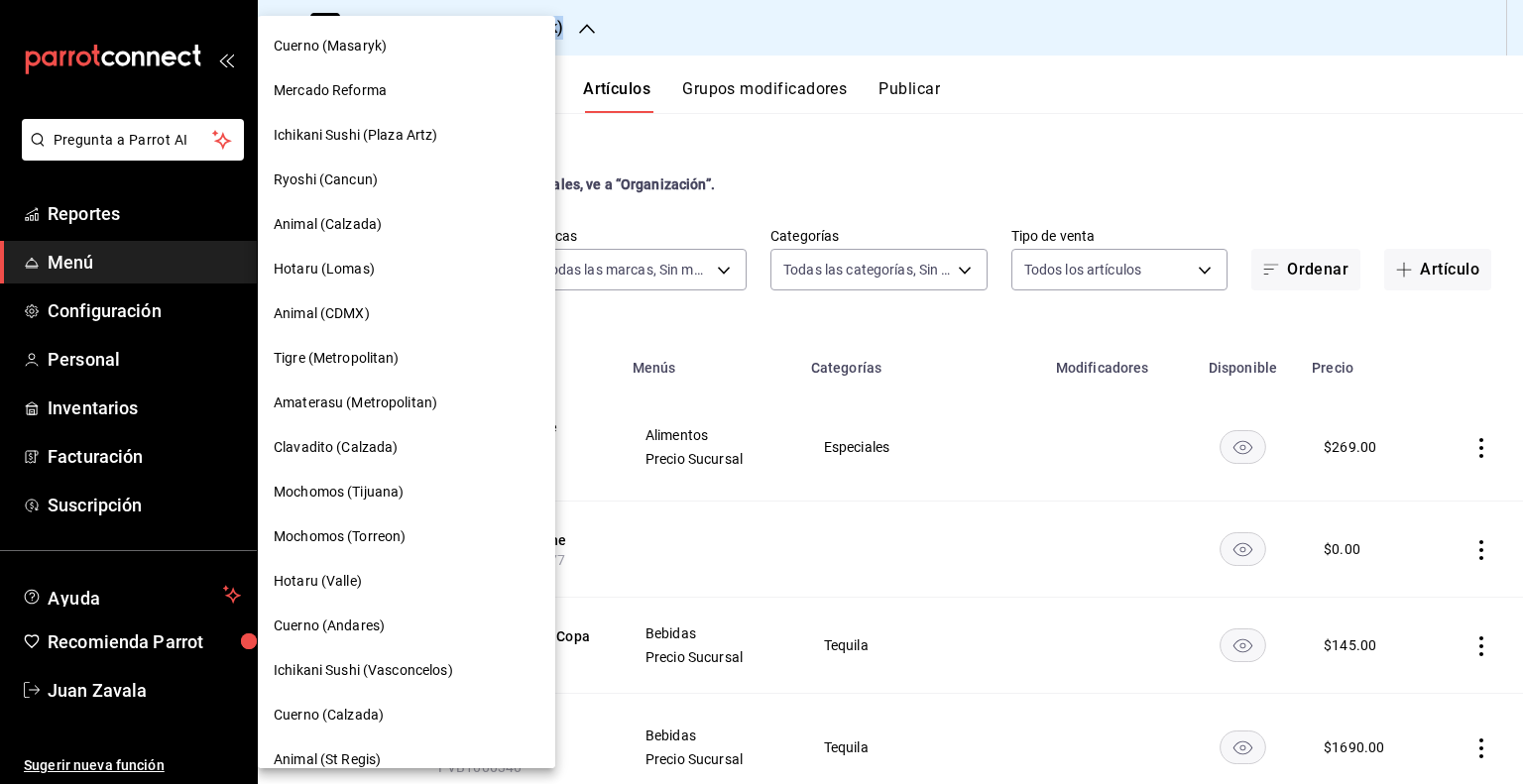 copy on "Cuerno (Masaryk)" 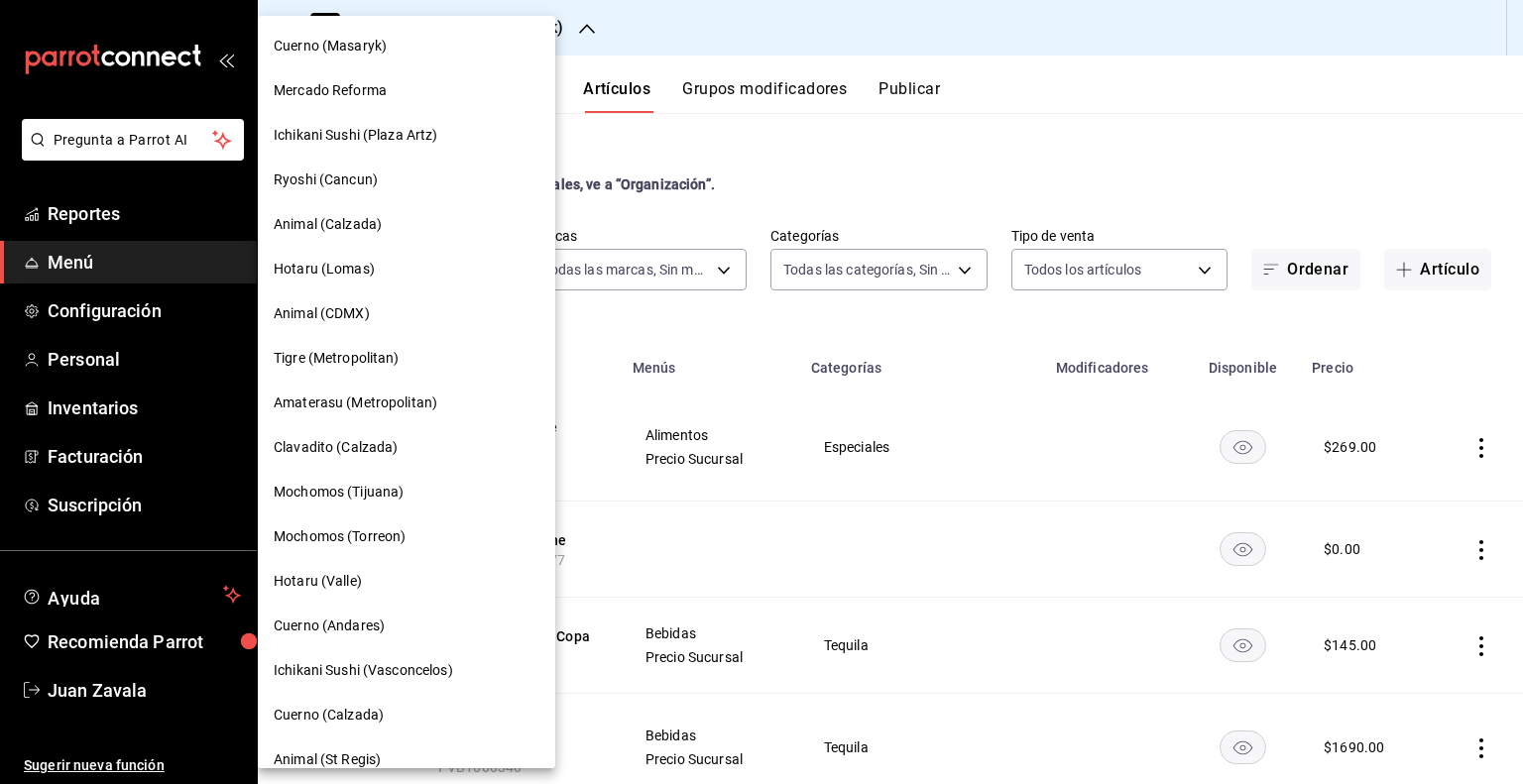click at bounding box center (762, 392) 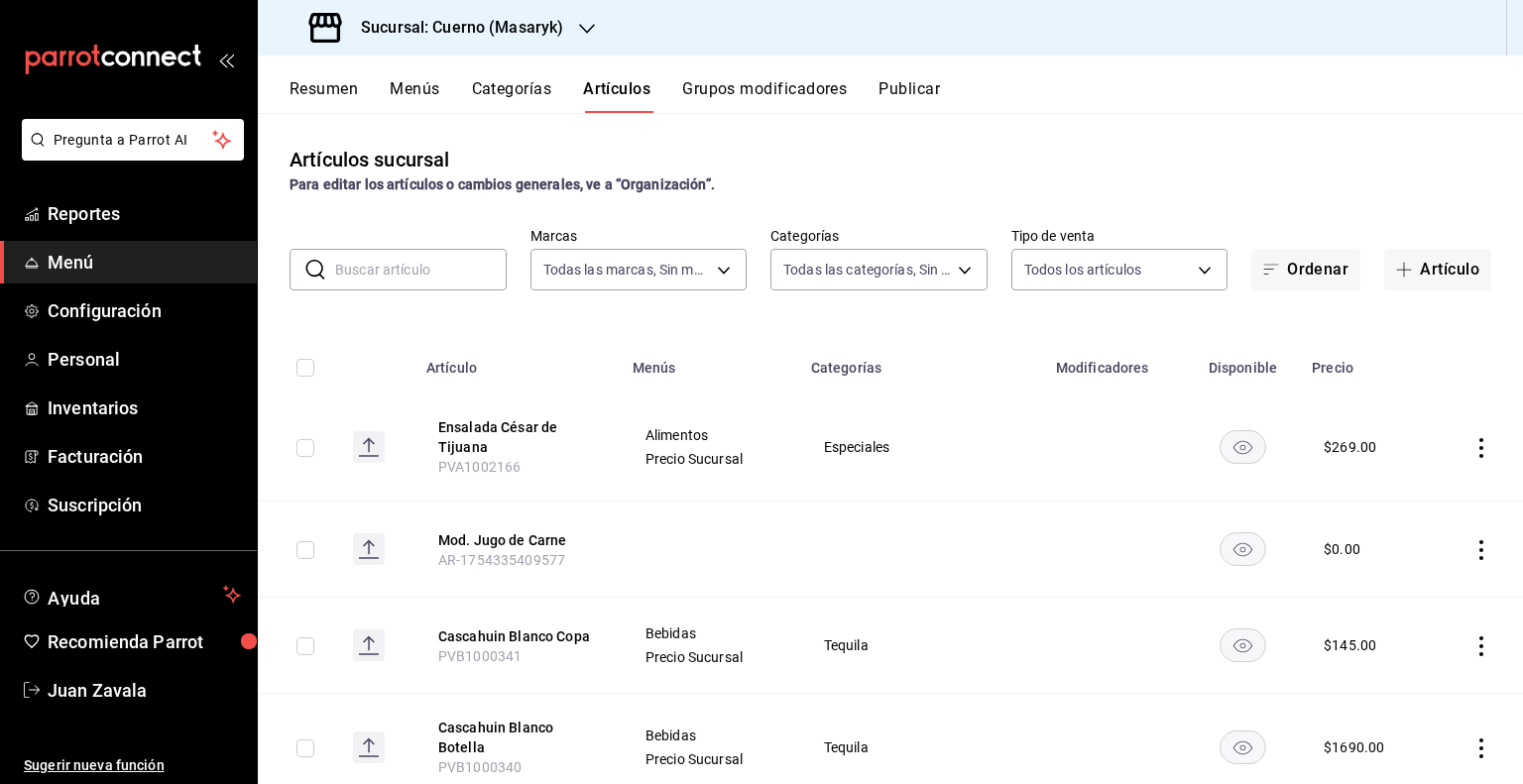 click at bounding box center (420, 270) 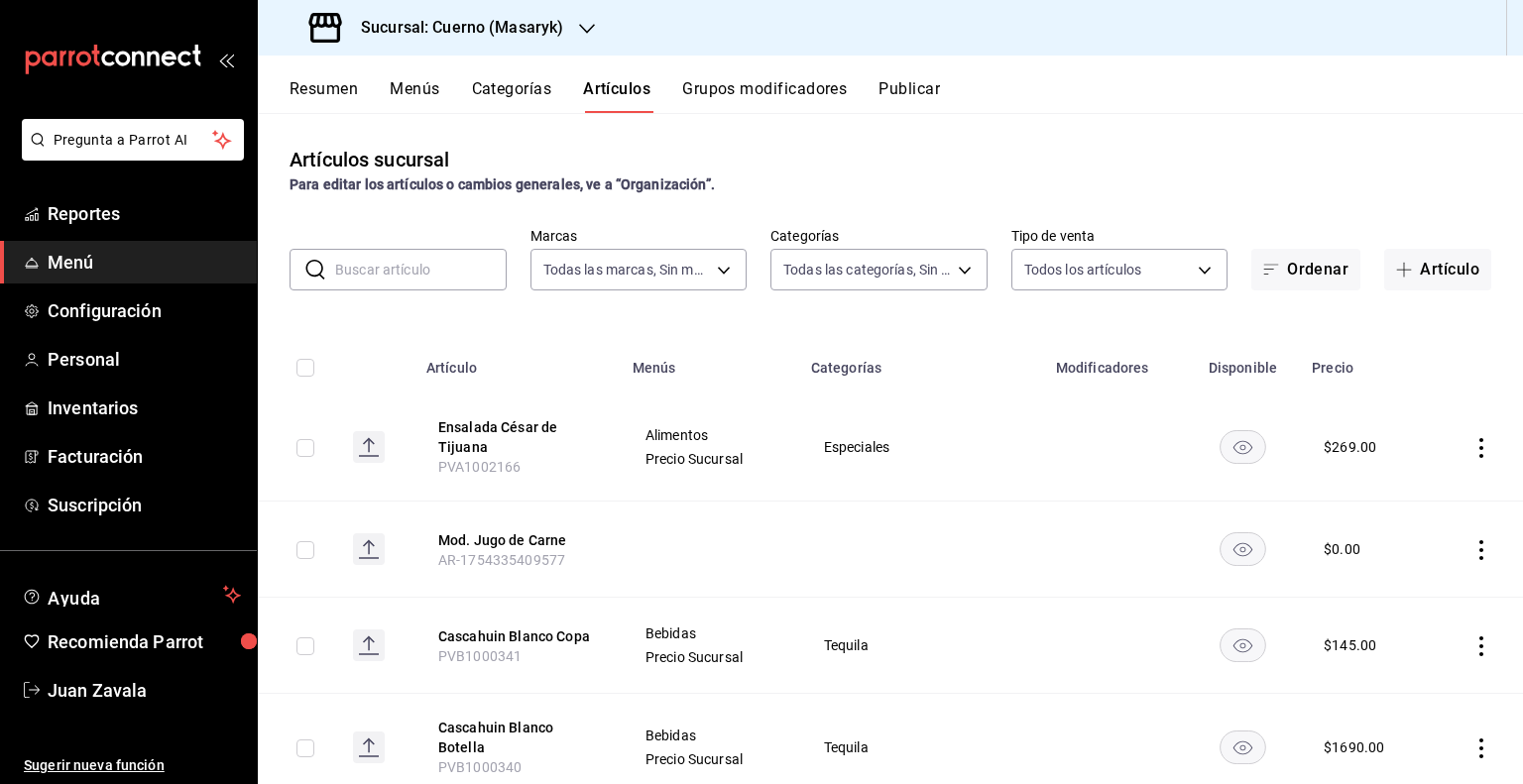 click on "Sucursal: Cuerno (Masaryk)" at bounding box center [454, 28] 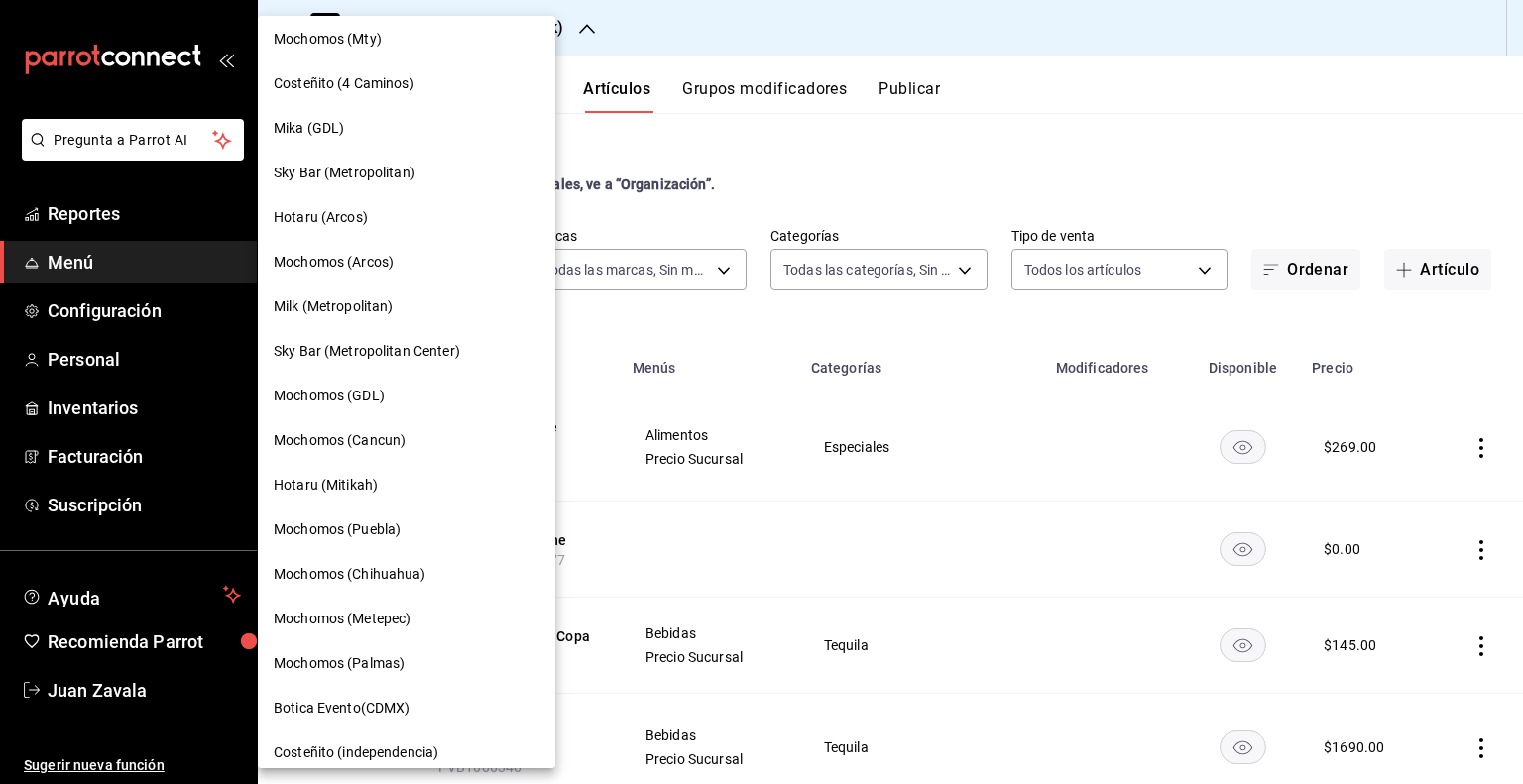 scroll, scrollTop: 1181, scrollLeft: 0, axis: vertical 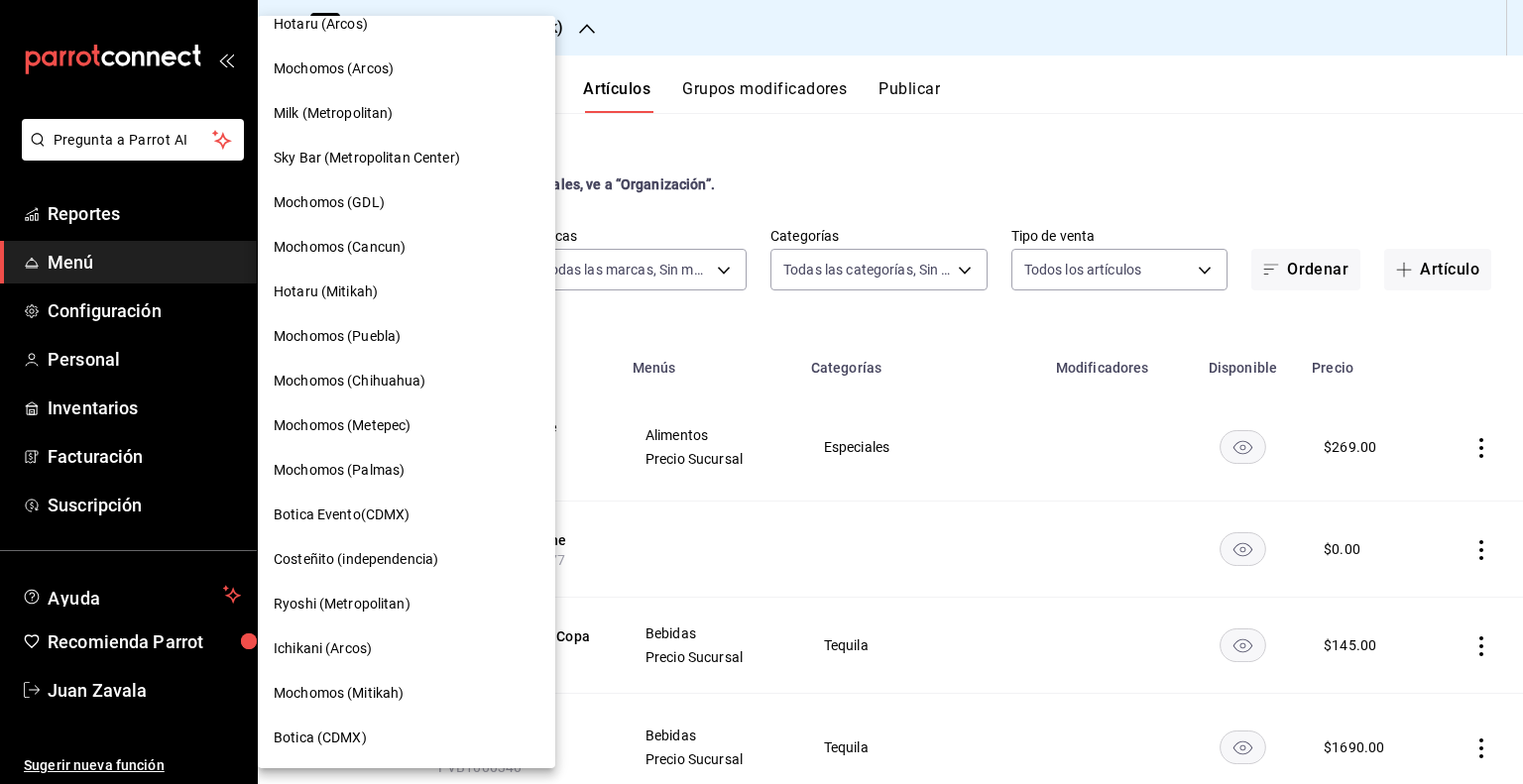 click on "Mochomos (Palmas)" at bounding box center [339, 470] 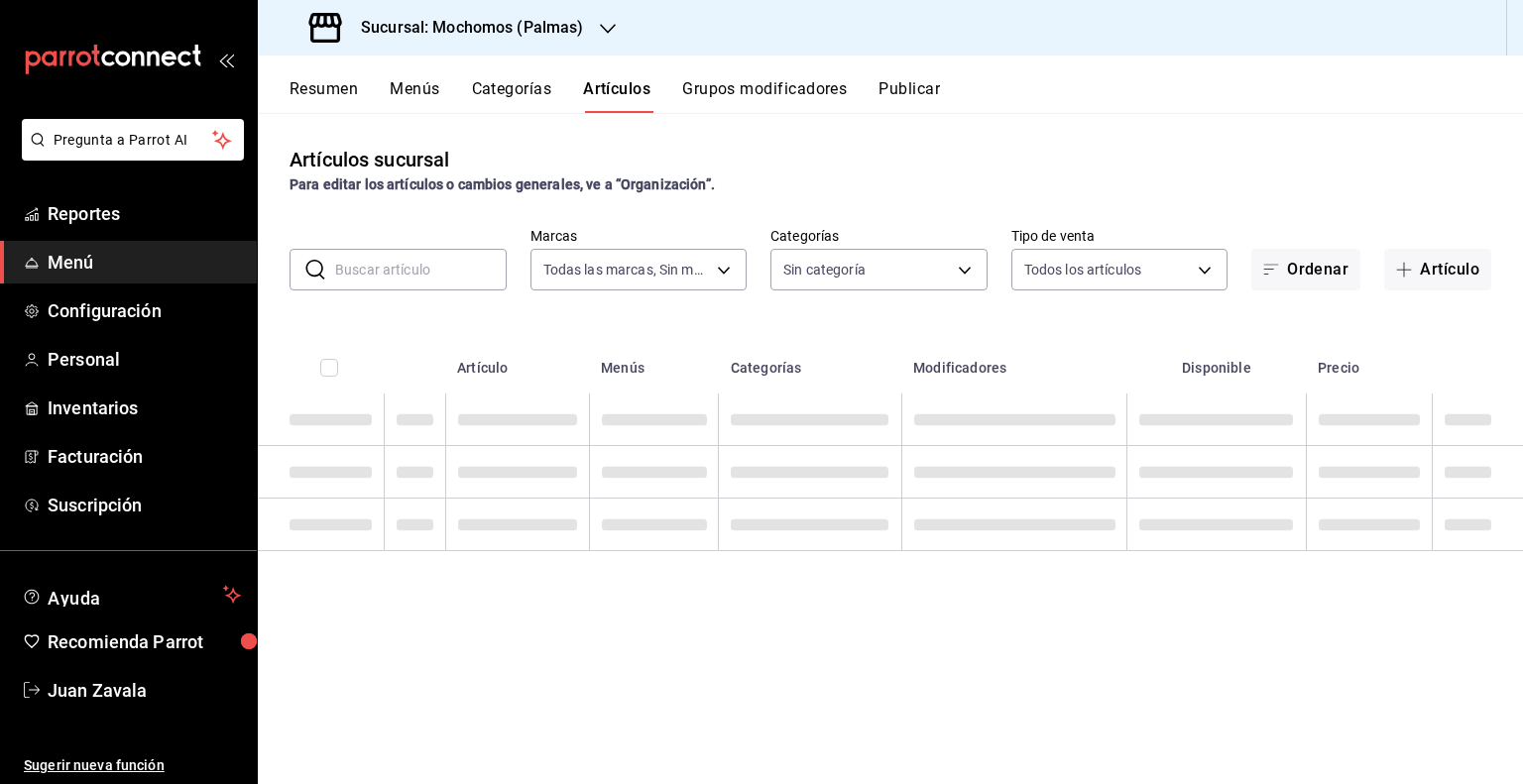 type on "70f98016-ab90-4f26-81e6-ab4884d8d8a0" 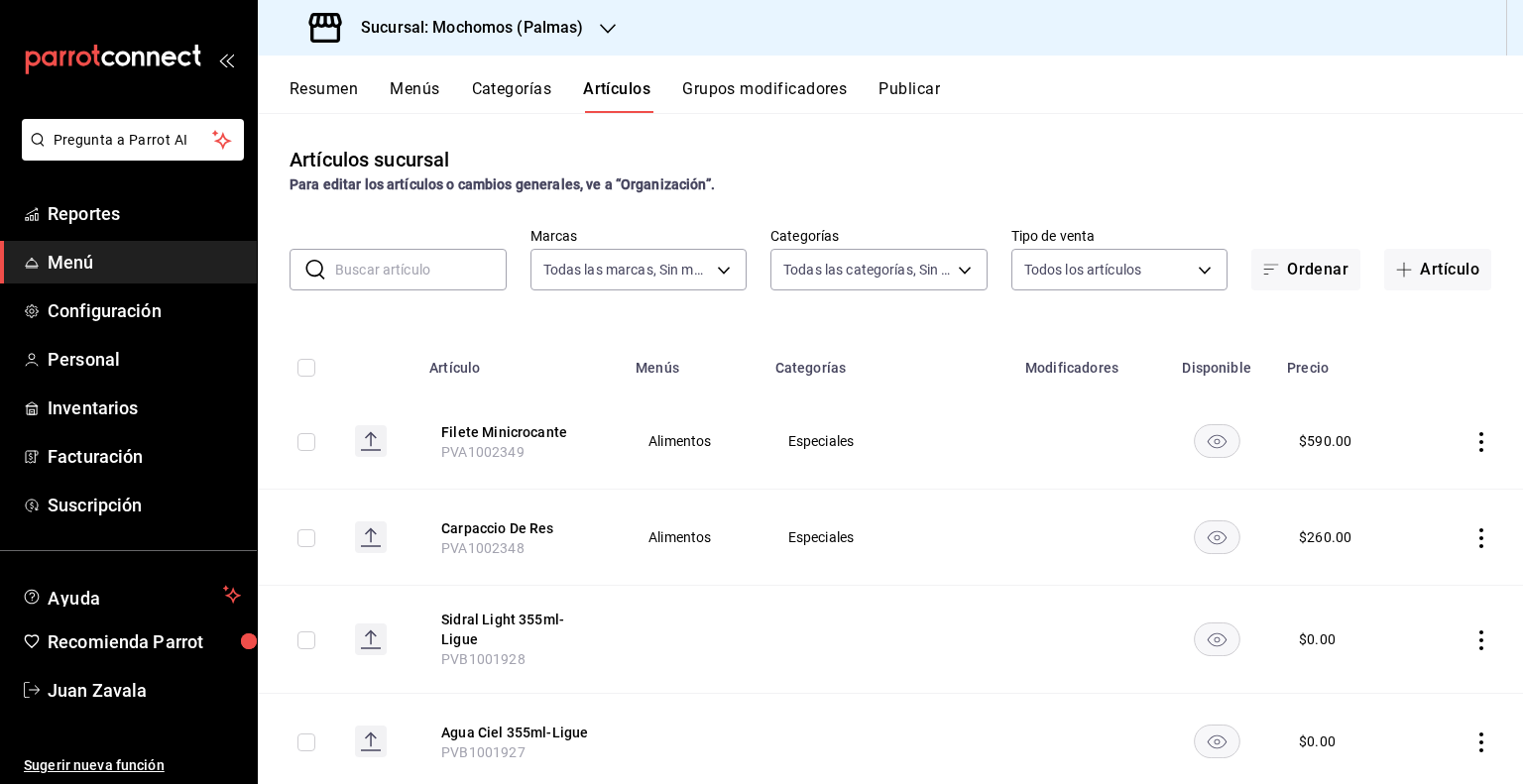 type on "[UUID],[UUID],[UUID],[UUID],[UUID],[UUID],[UUID],[UUID],[UUID],[UUID],[UUID],[UUID],[UUID],[UUID],[UUID],[UUID],[UUID],[UUID],[UUID],[UUID],[UUID],[UUID],[UUID],[UUID],[UUID],[UUID],[UUID]" 